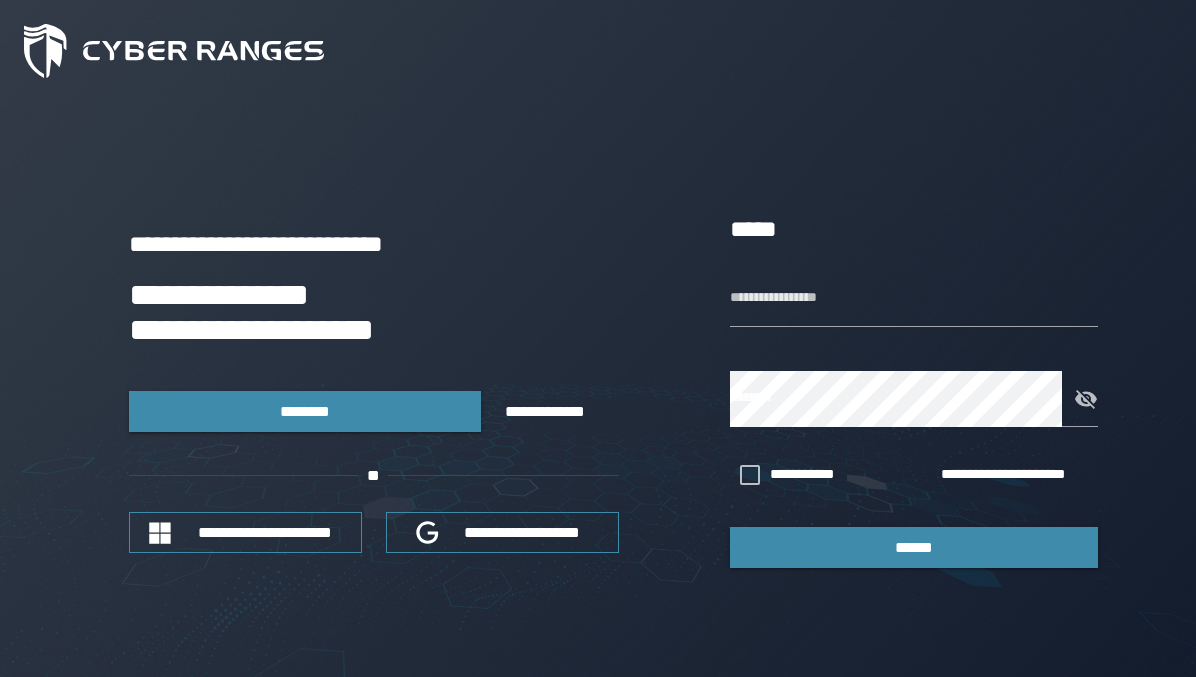 scroll, scrollTop: 0, scrollLeft: 0, axis: both 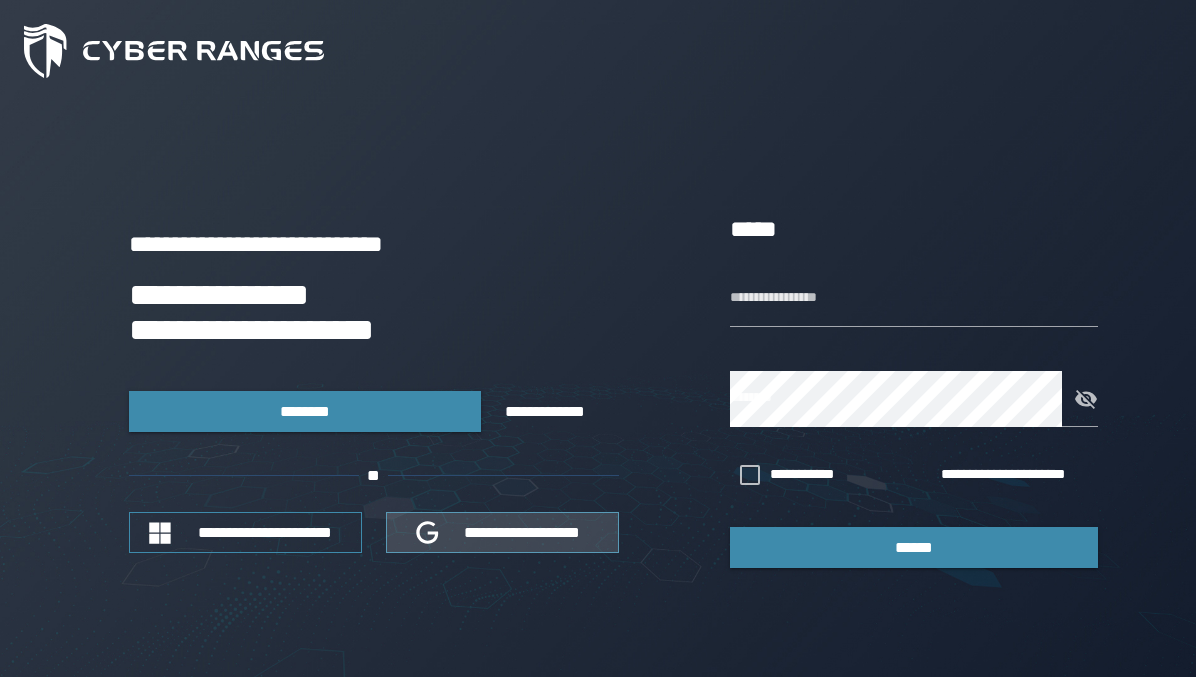 click on "**********" at bounding box center (502, 532) 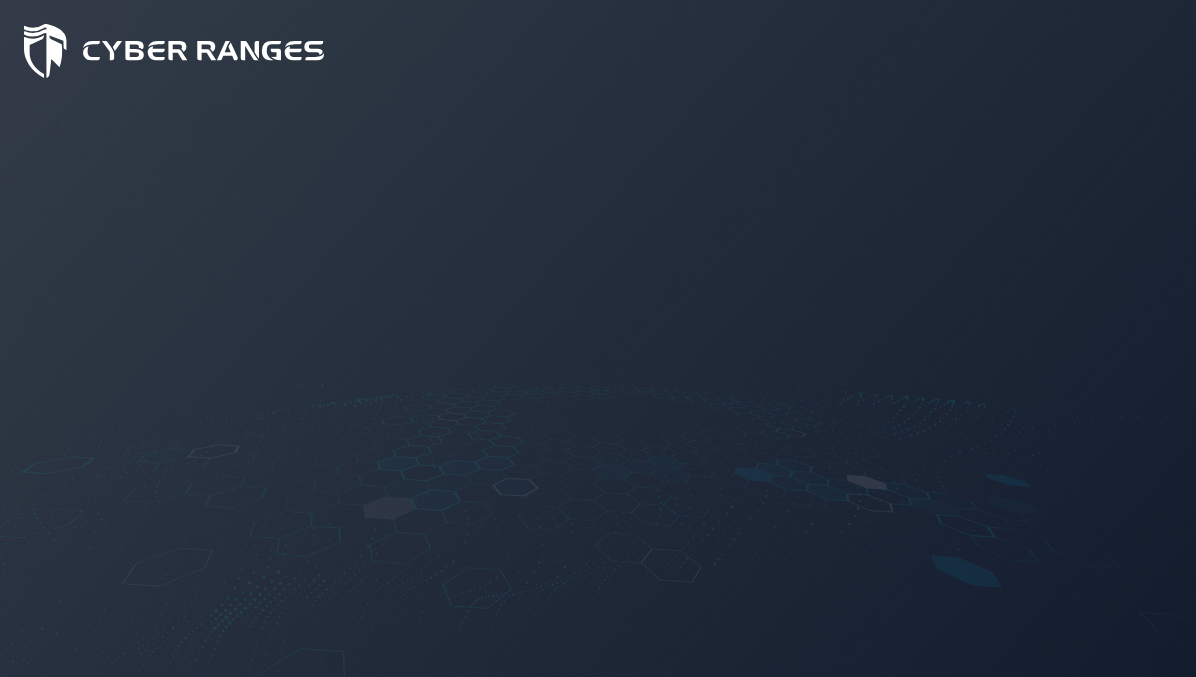 scroll, scrollTop: 0, scrollLeft: 0, axis: both 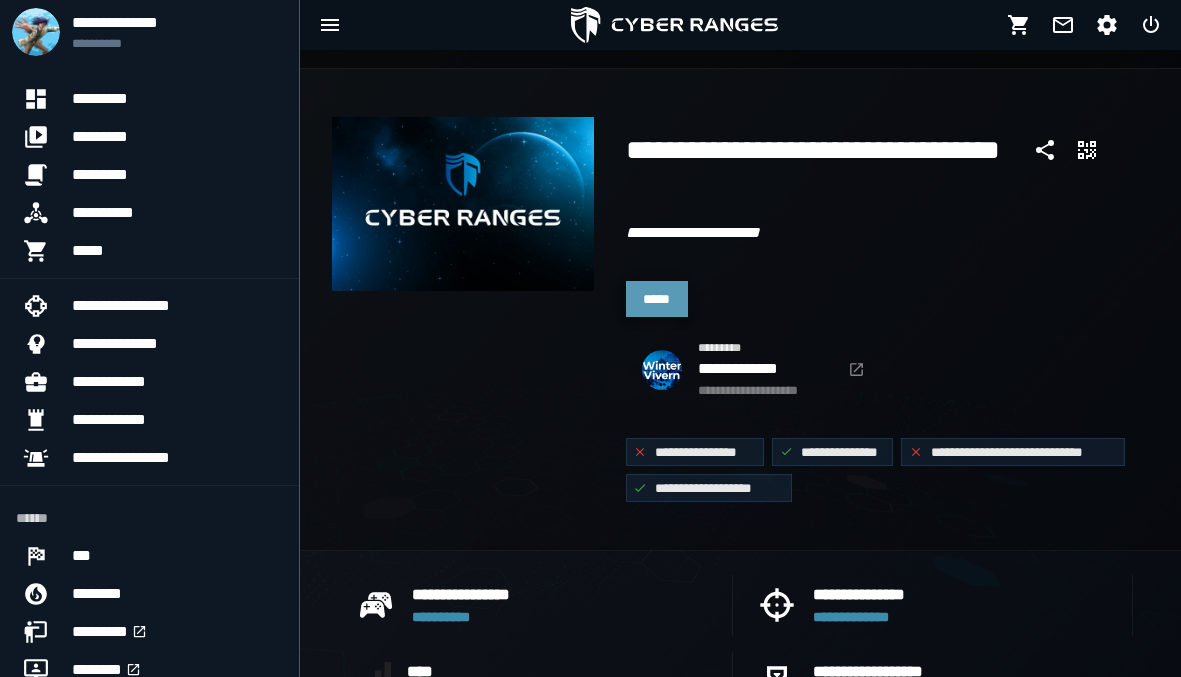 click on "*****" at bounding box center [657, 299] 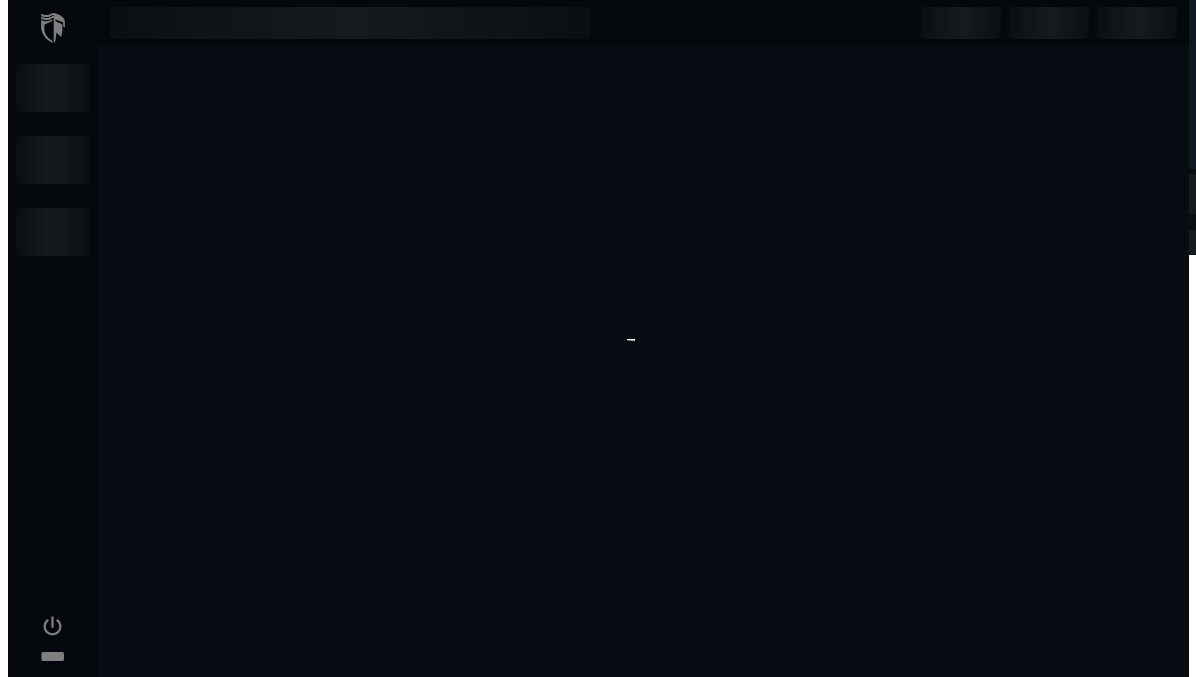 scroll, scrollTop: 0, scrollLeft: 0, axis: both 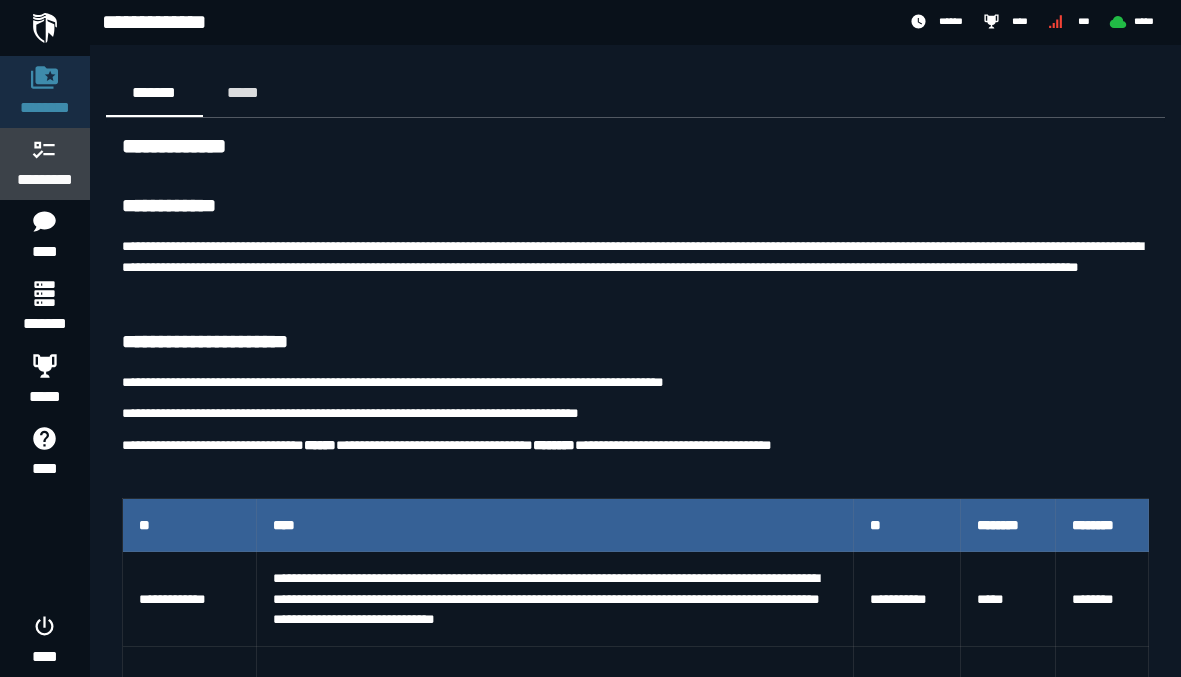 click 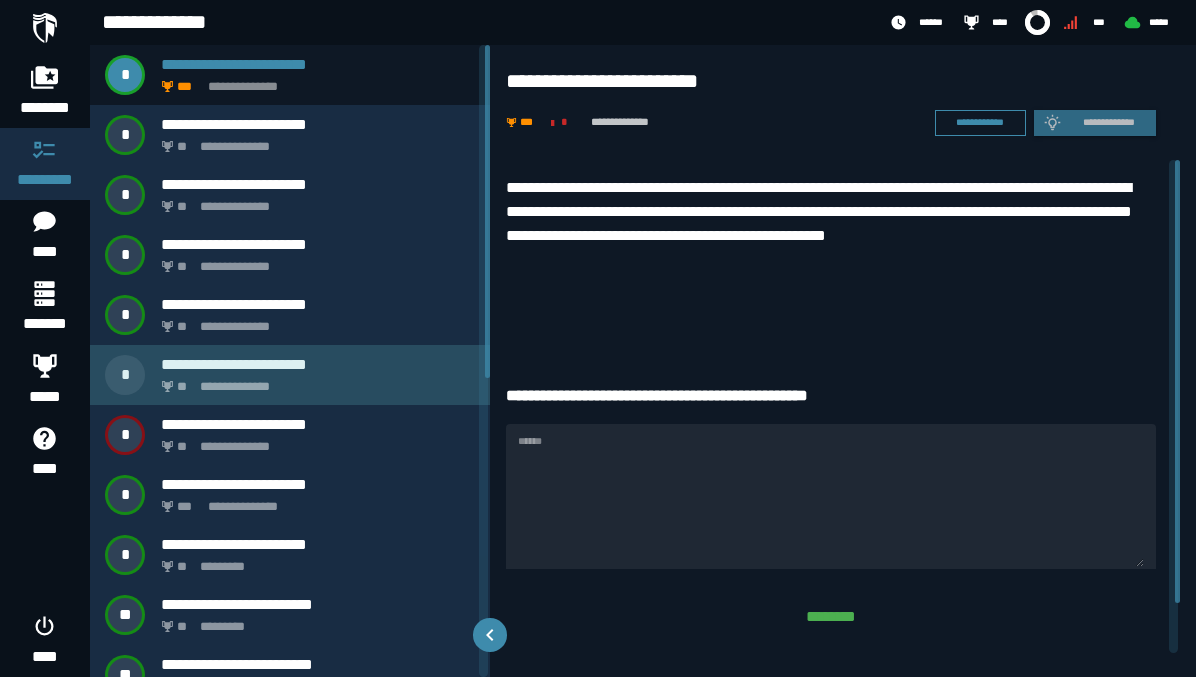 click on "**********" at bounding box center [314, 381] 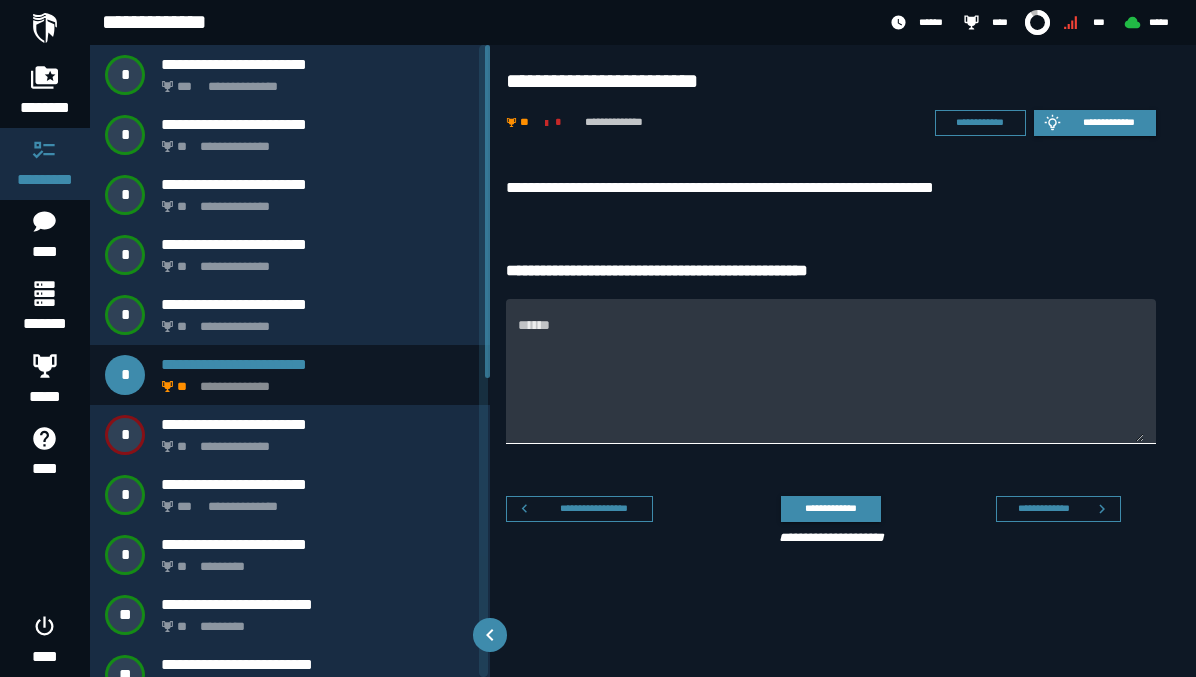 click on "******" at bounding box center (831, 383) 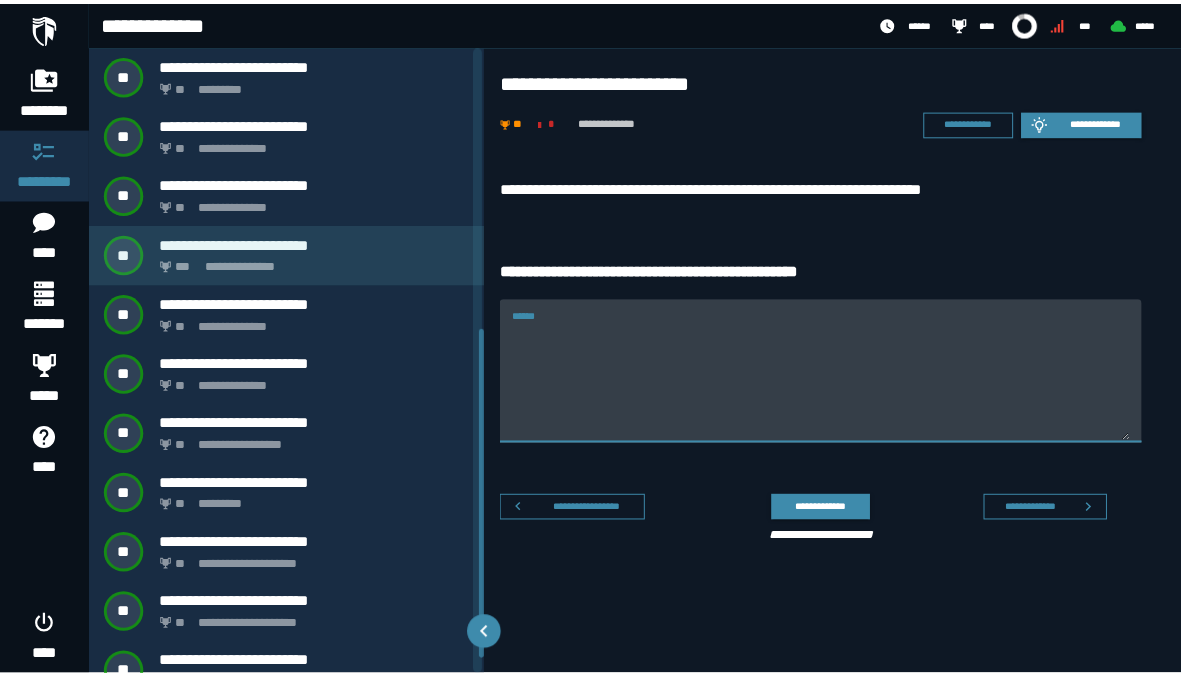 scroll, scrollTop: 0, scrollLeft: 0, axis: both 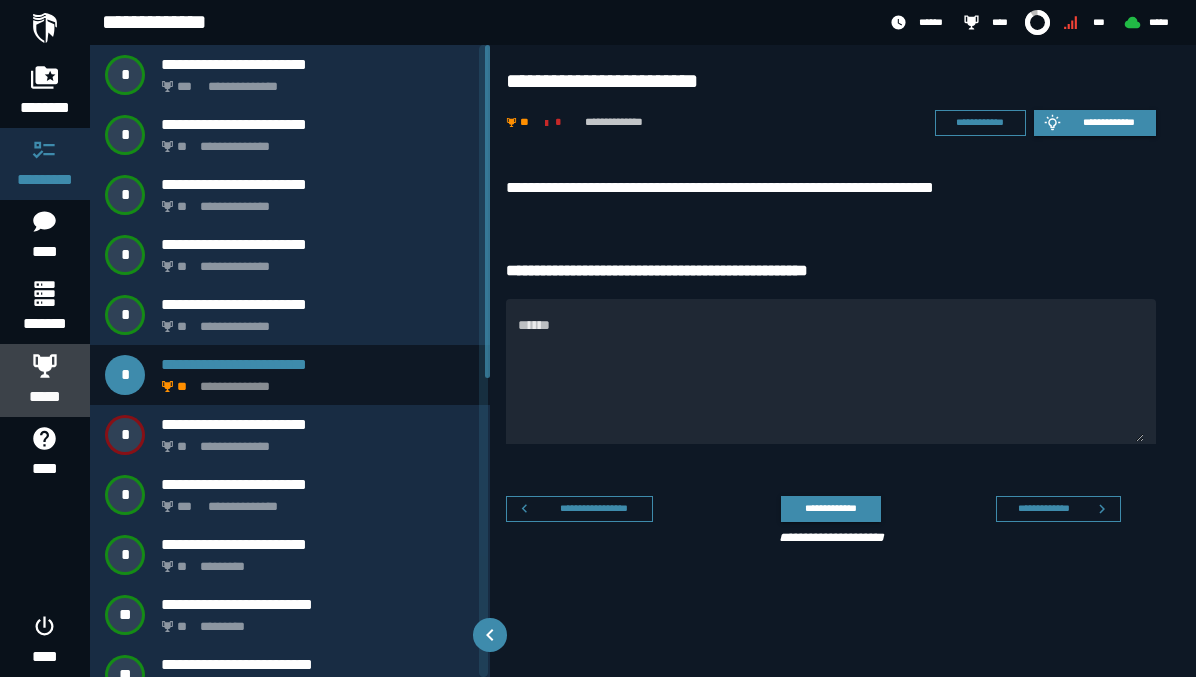 click on "*****" at bounding box center (45, 397) 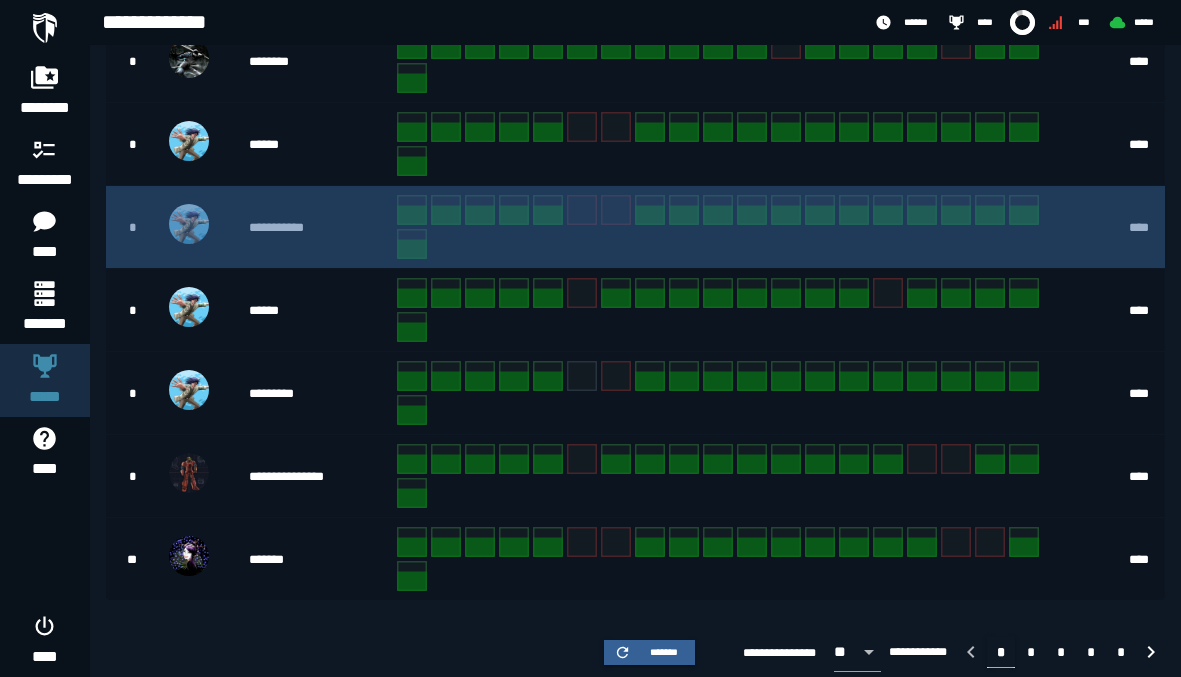 scroll, scrollTop: 387, scrollLeft: 0, axis: vertical 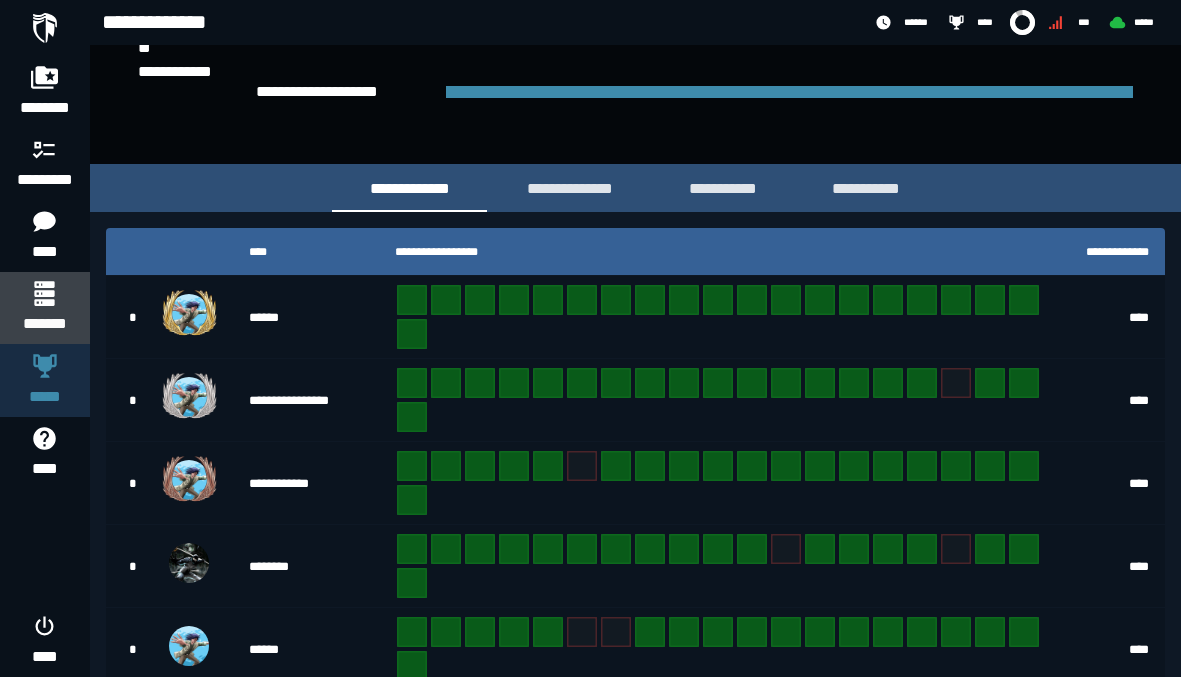 click on "*******" at bounding box center (44, 324) 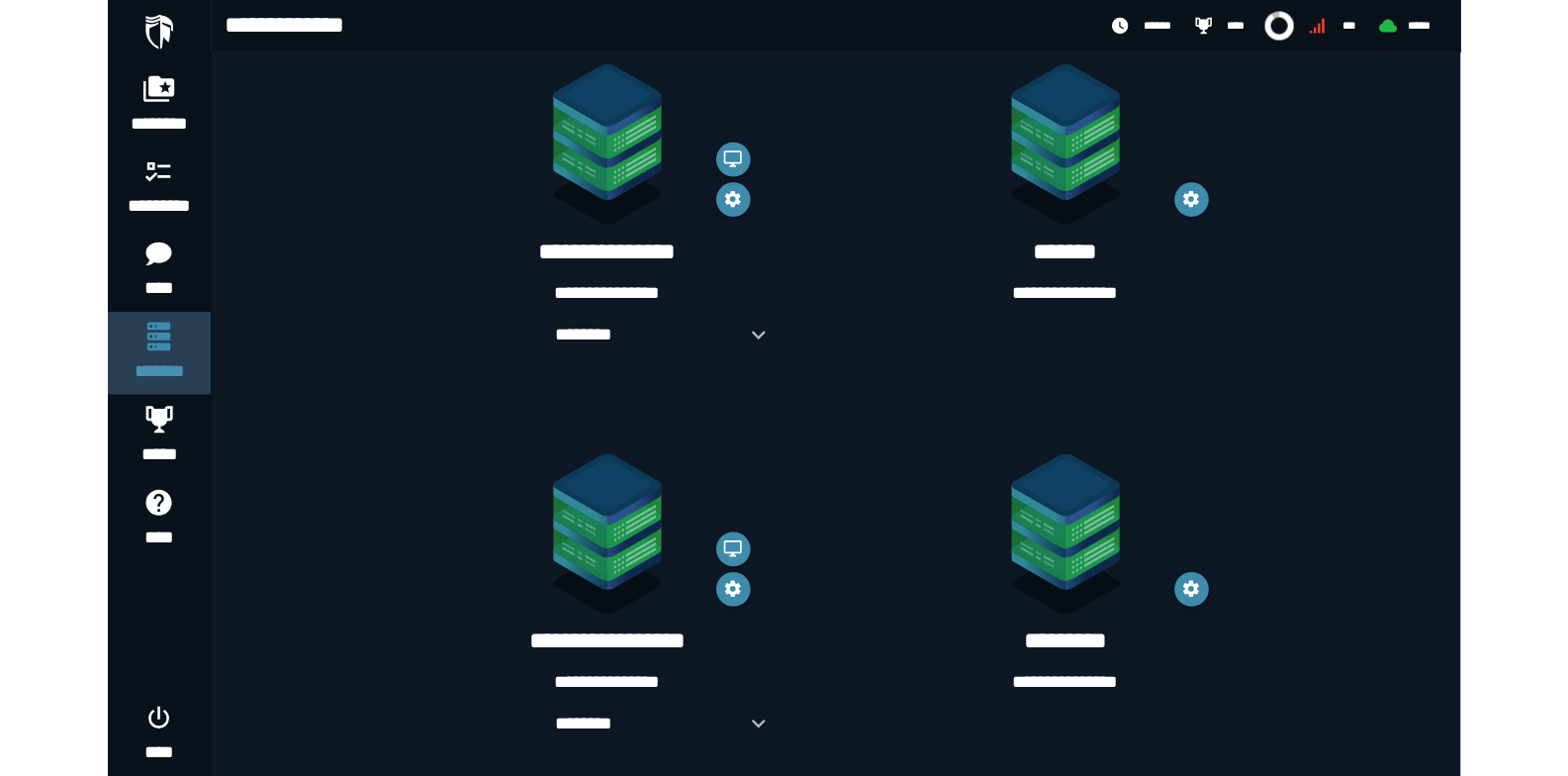 scroll, scrollTop: 0, scrollLeft: 0, axis: both 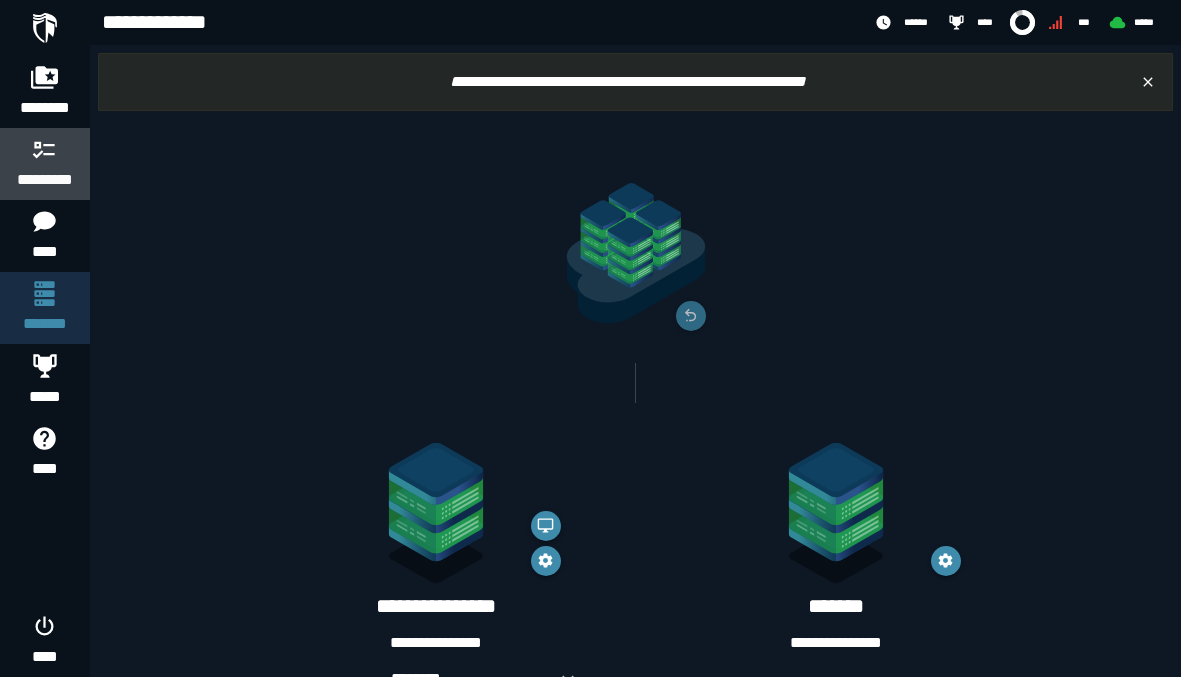 click on "*********" at bounding box center [45, 180] 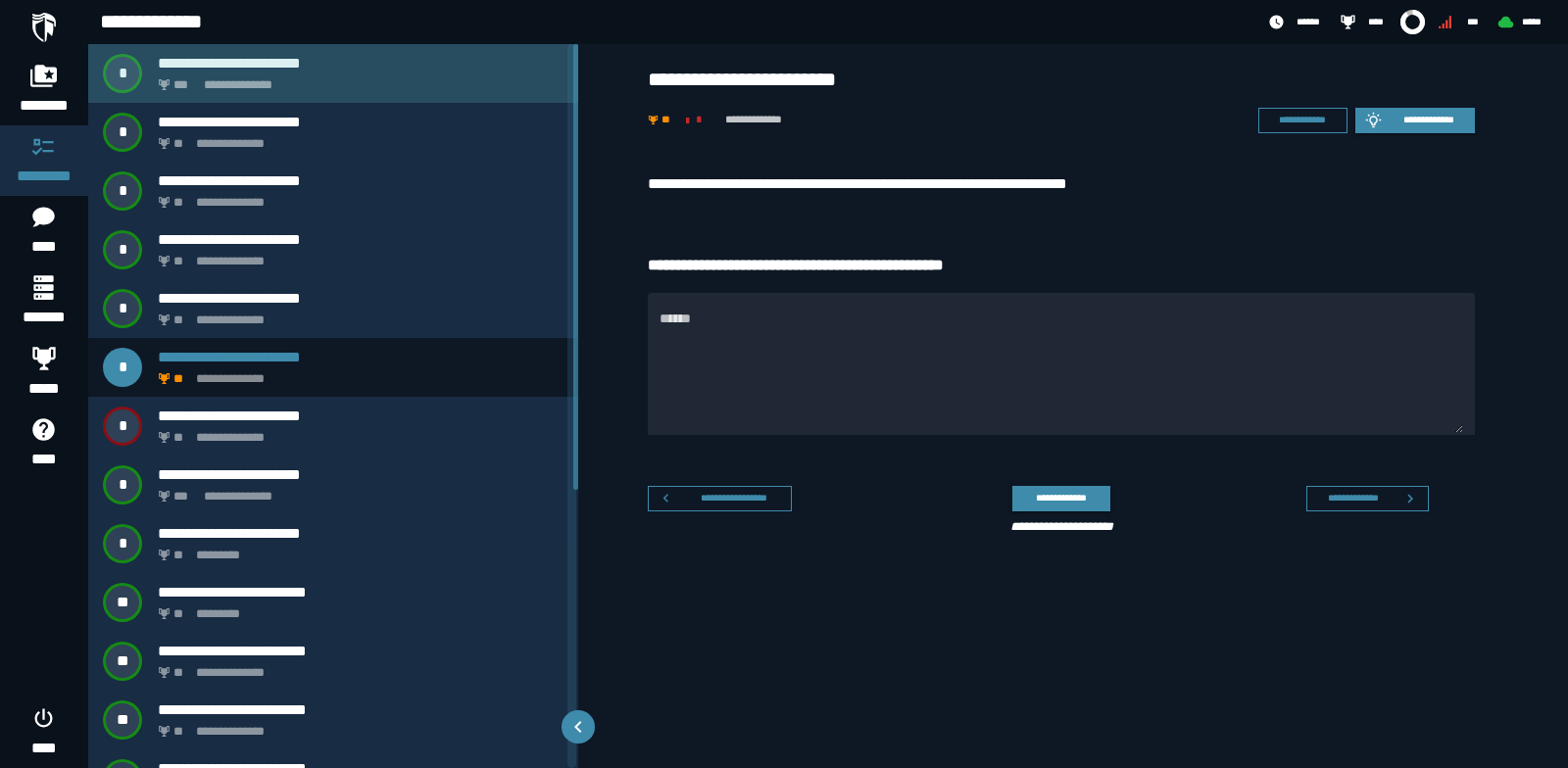 click on "**********" 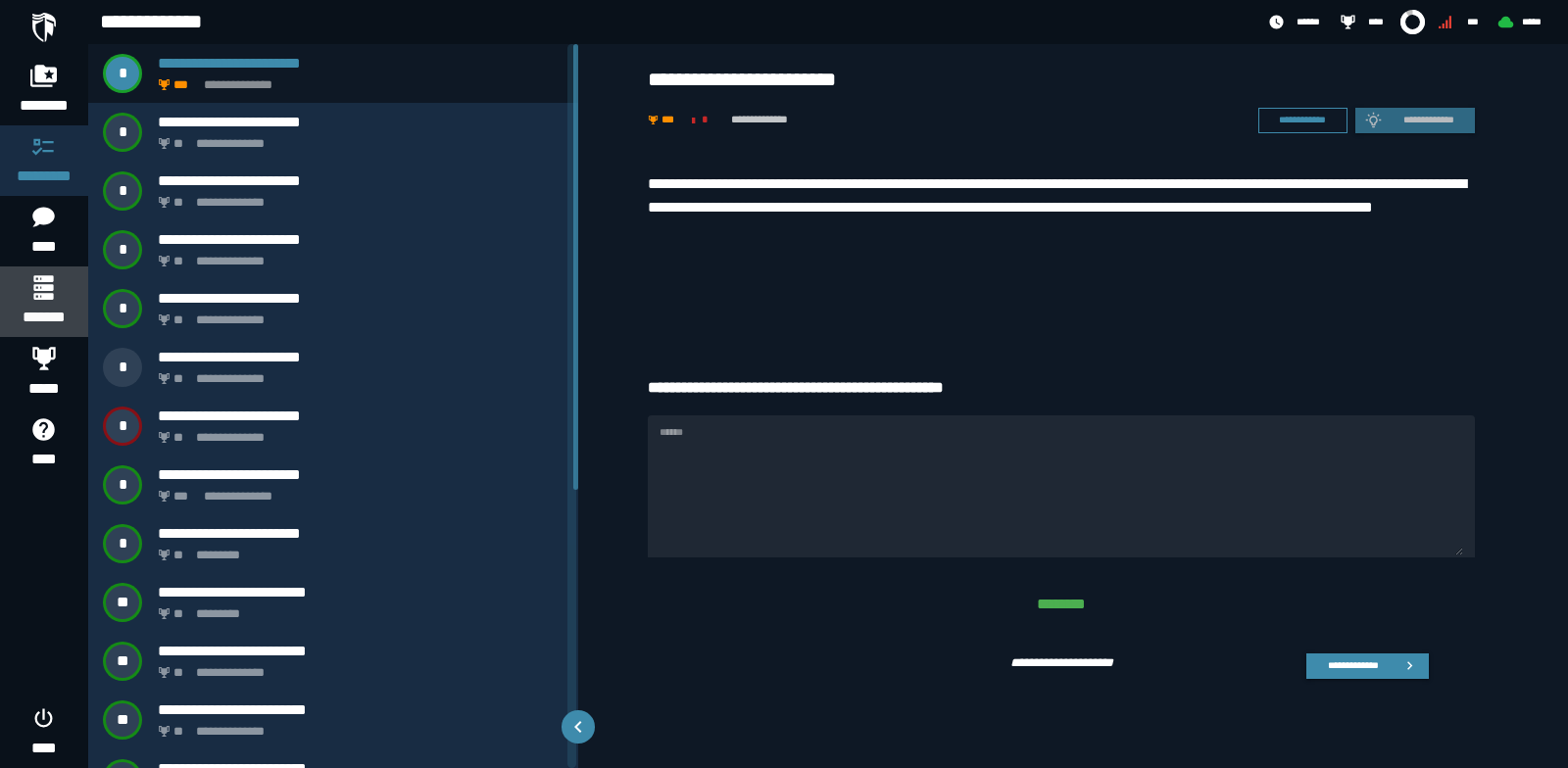 click on "*******" at bounding box center (43, 317) 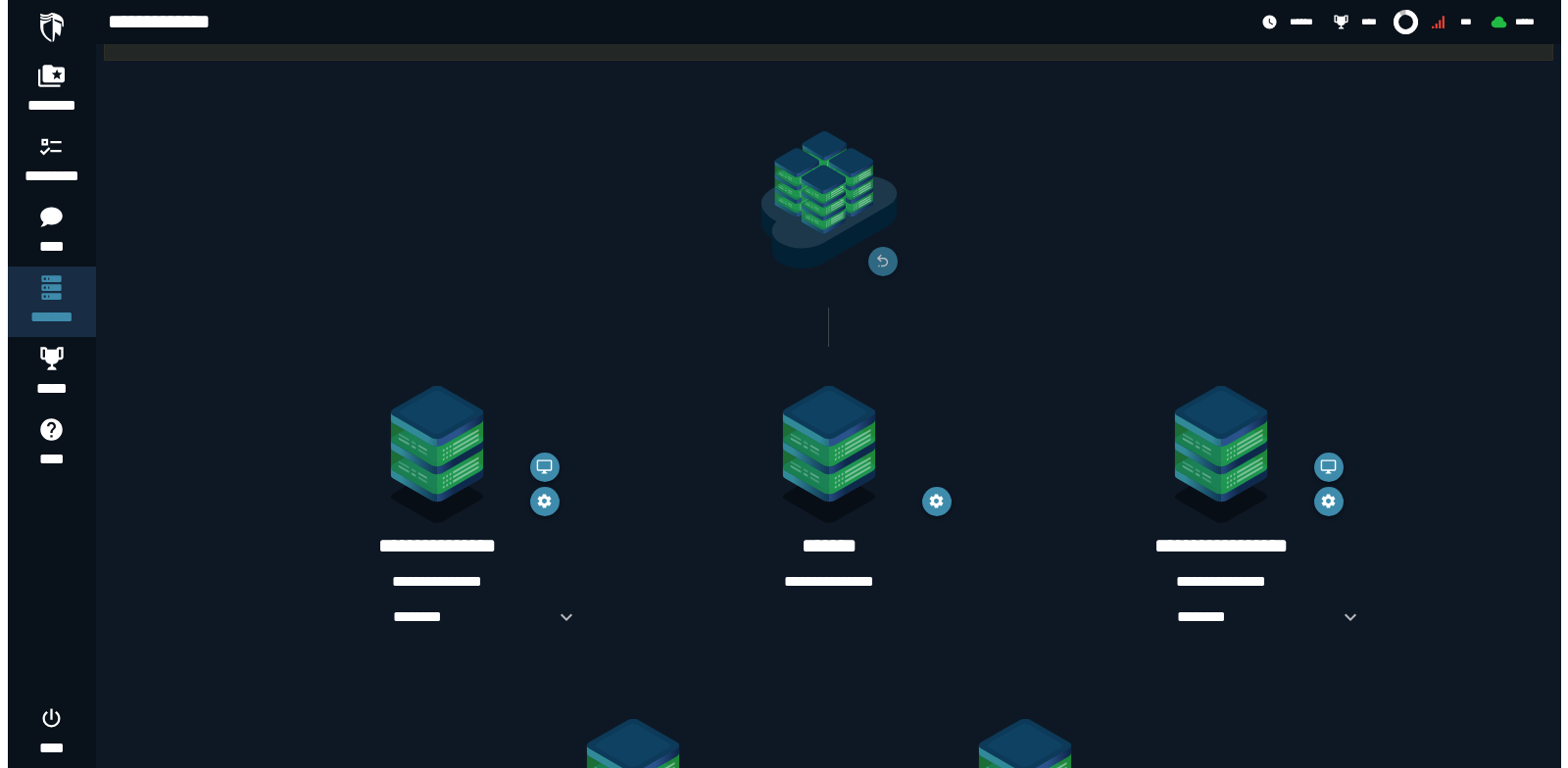 scroll, scrollTop: 0, scrollLeft: 0, axis: both 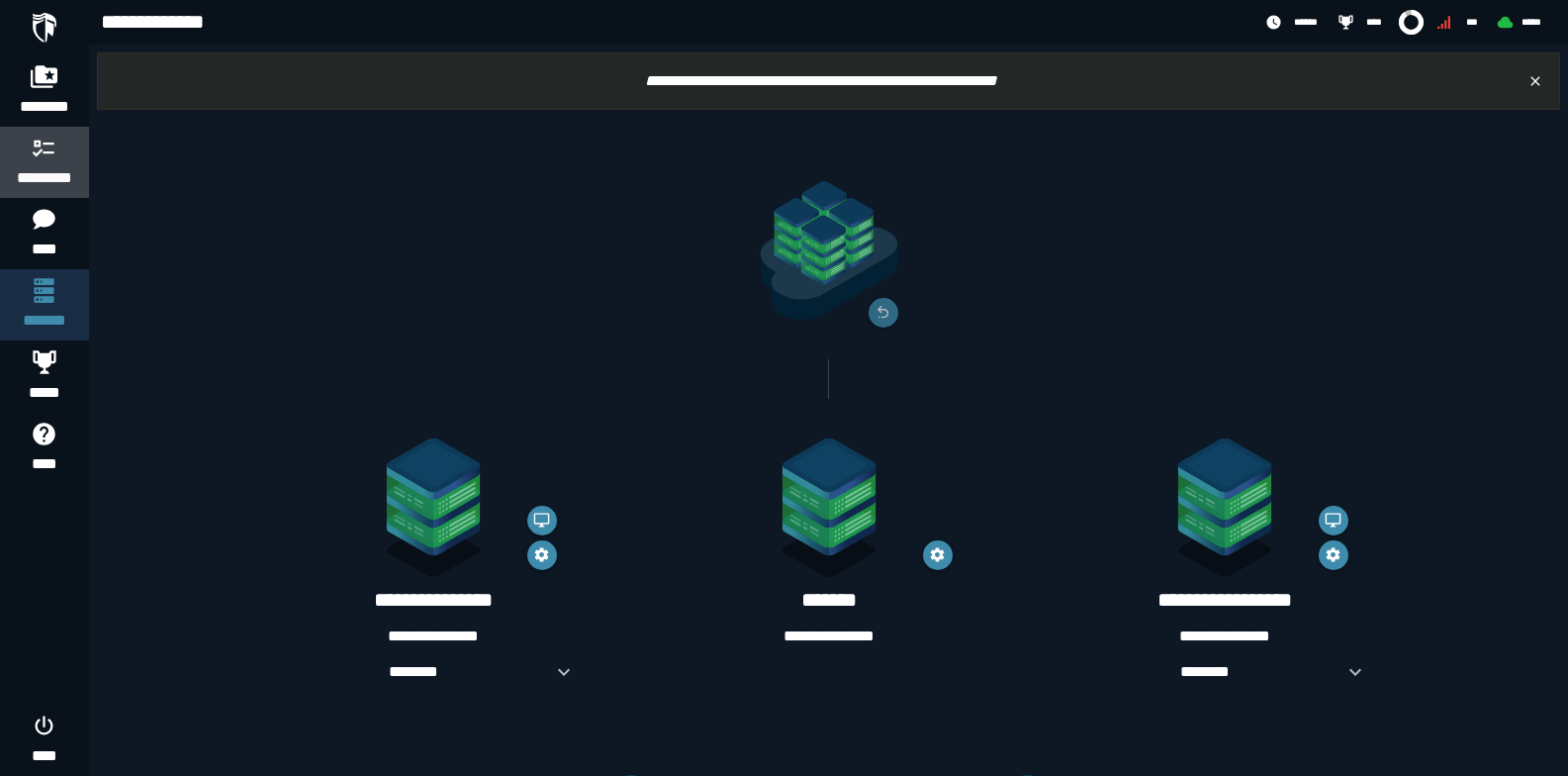 click 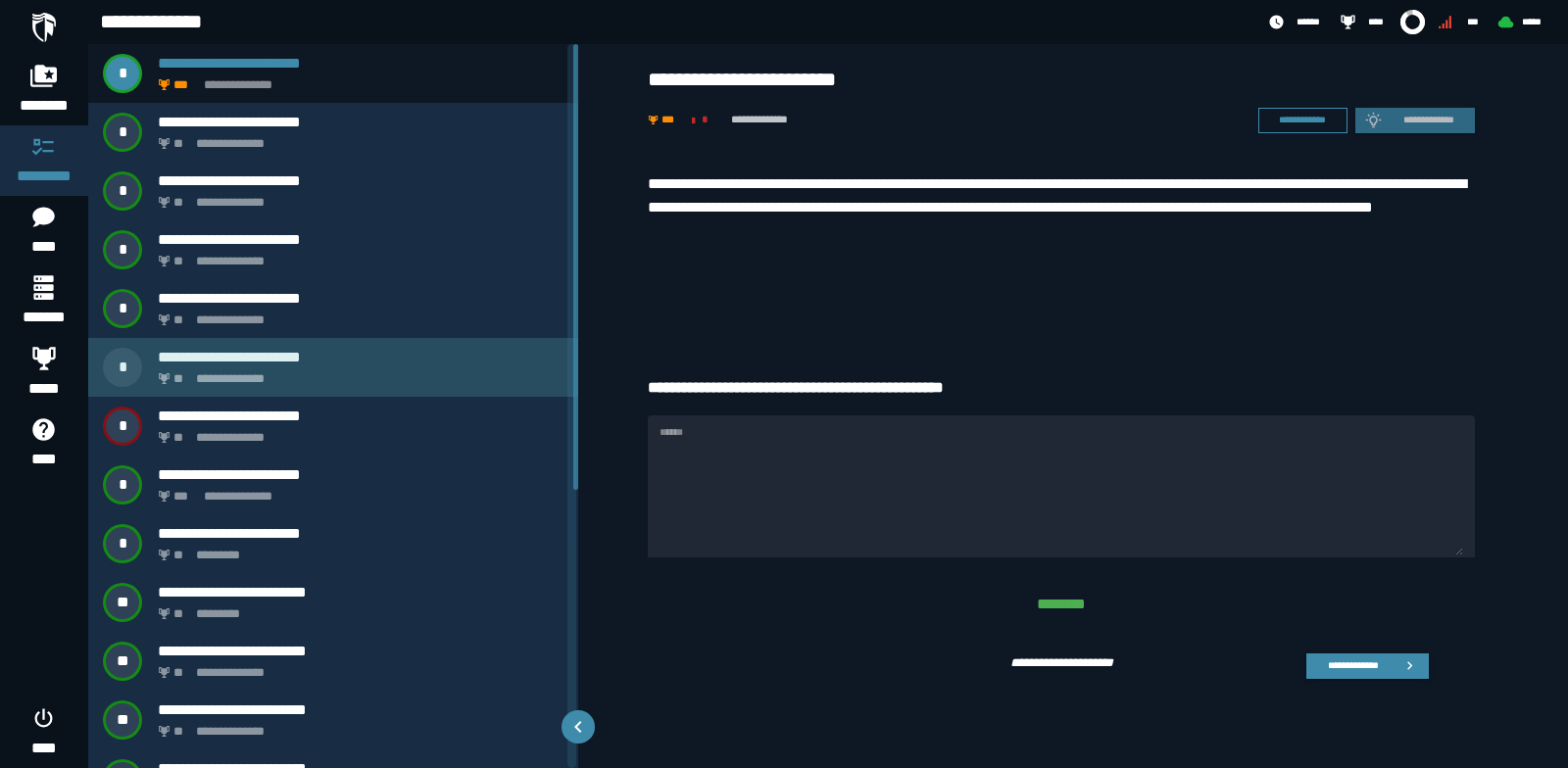 click on "**********" at bounding box center [357, 373] 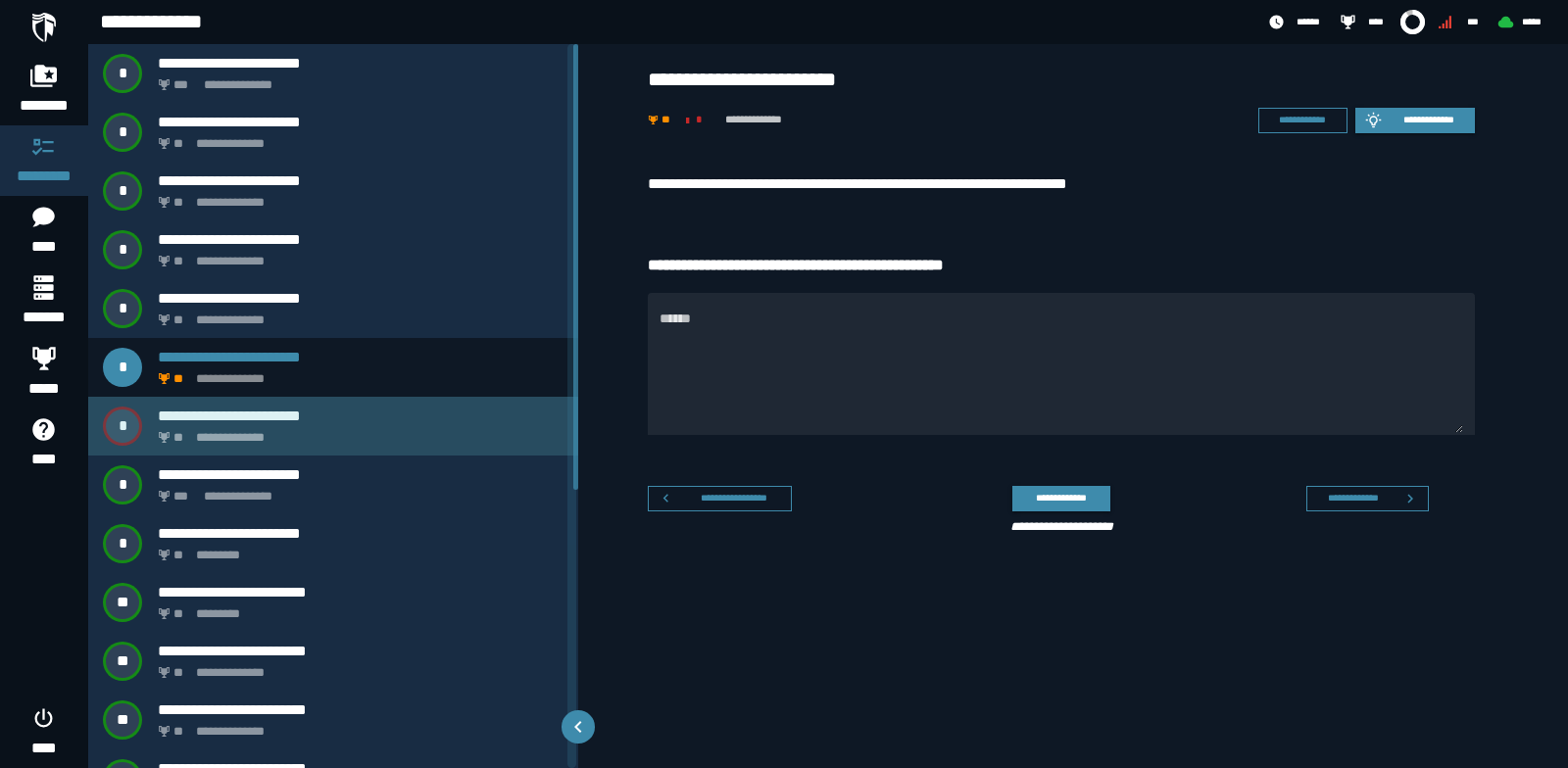 click on "**********" 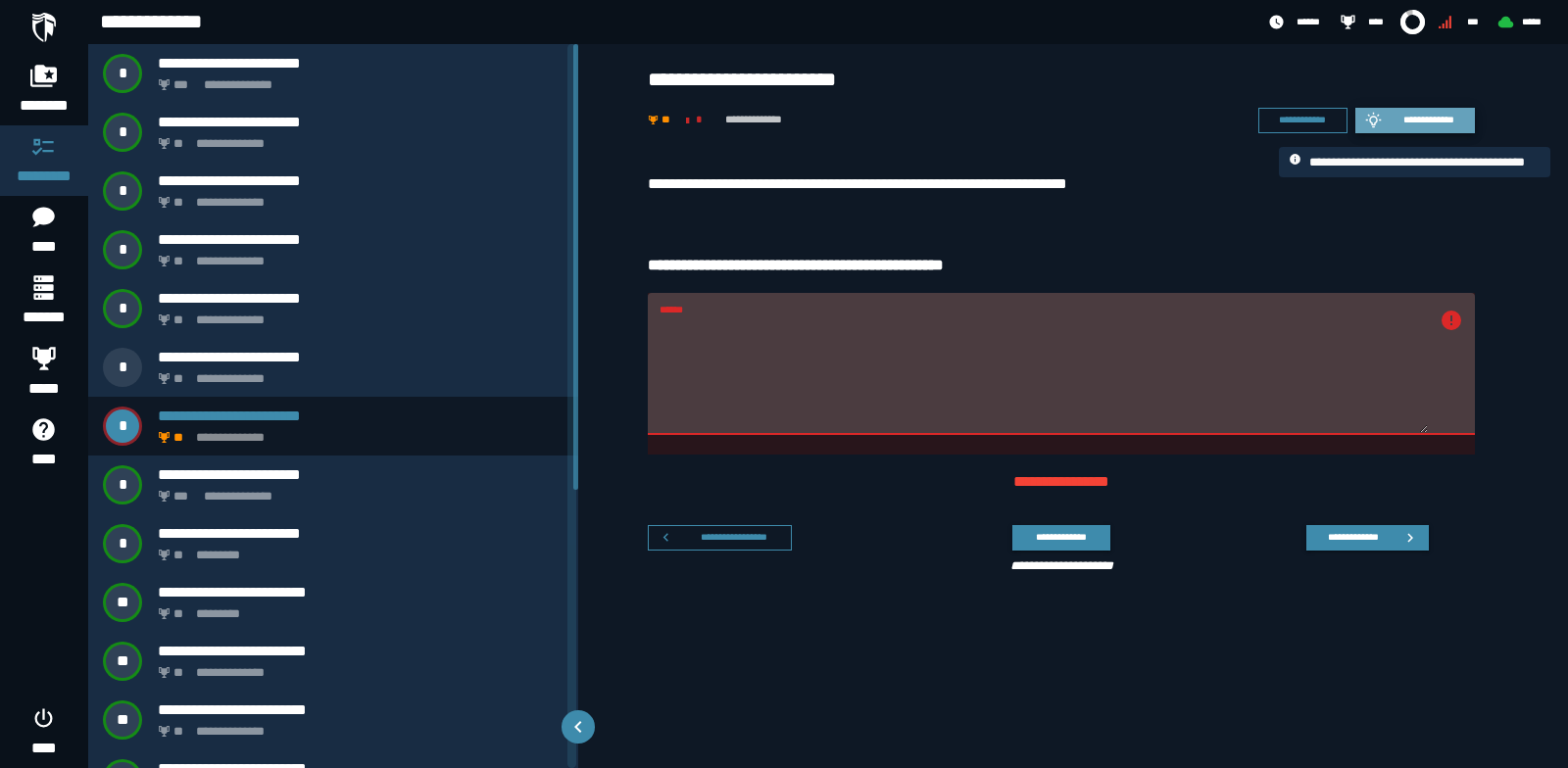 click on "**********" at bounding box center [1429, 120] 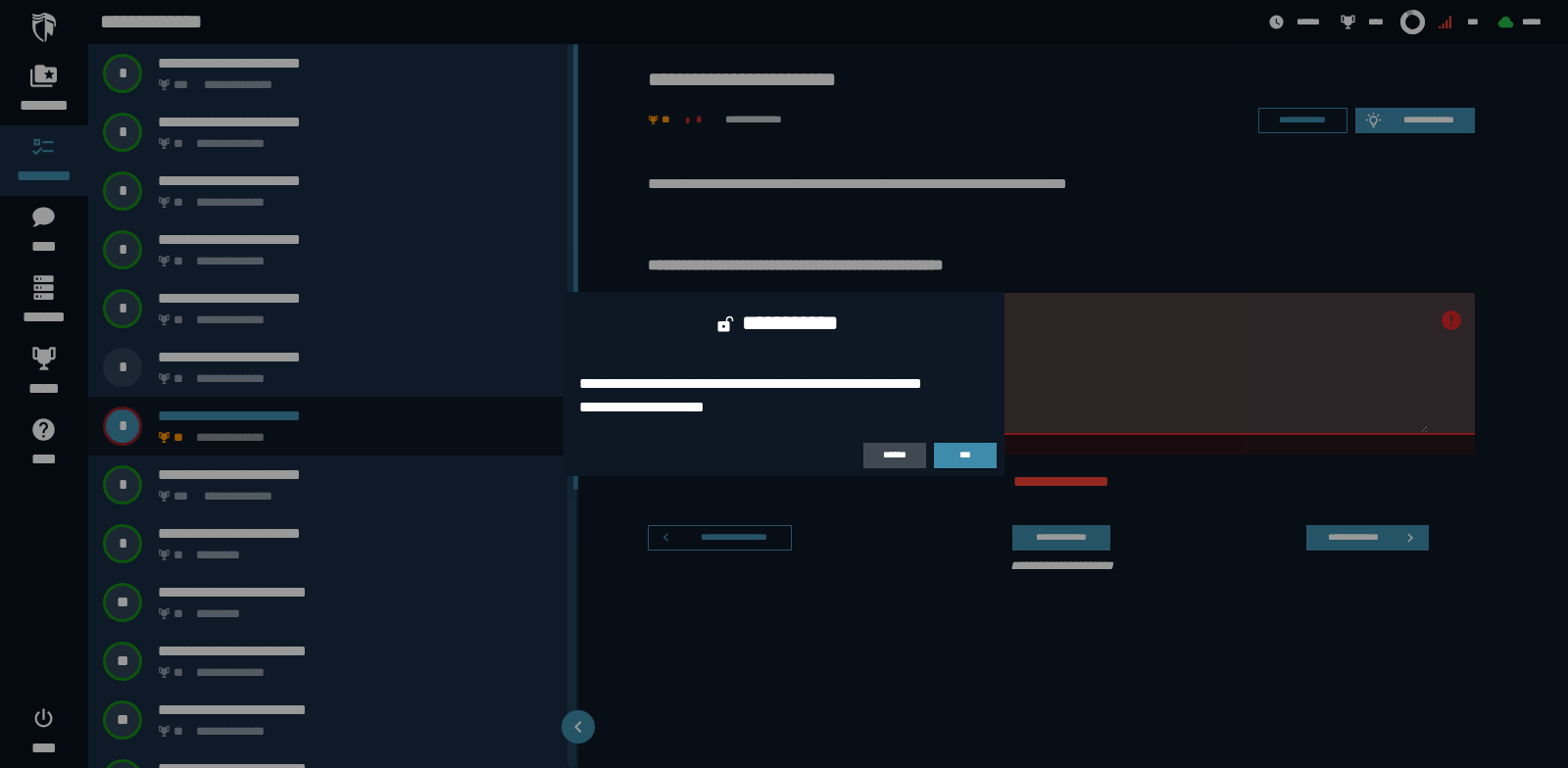 click on "******" at bounding box center (895, 455) 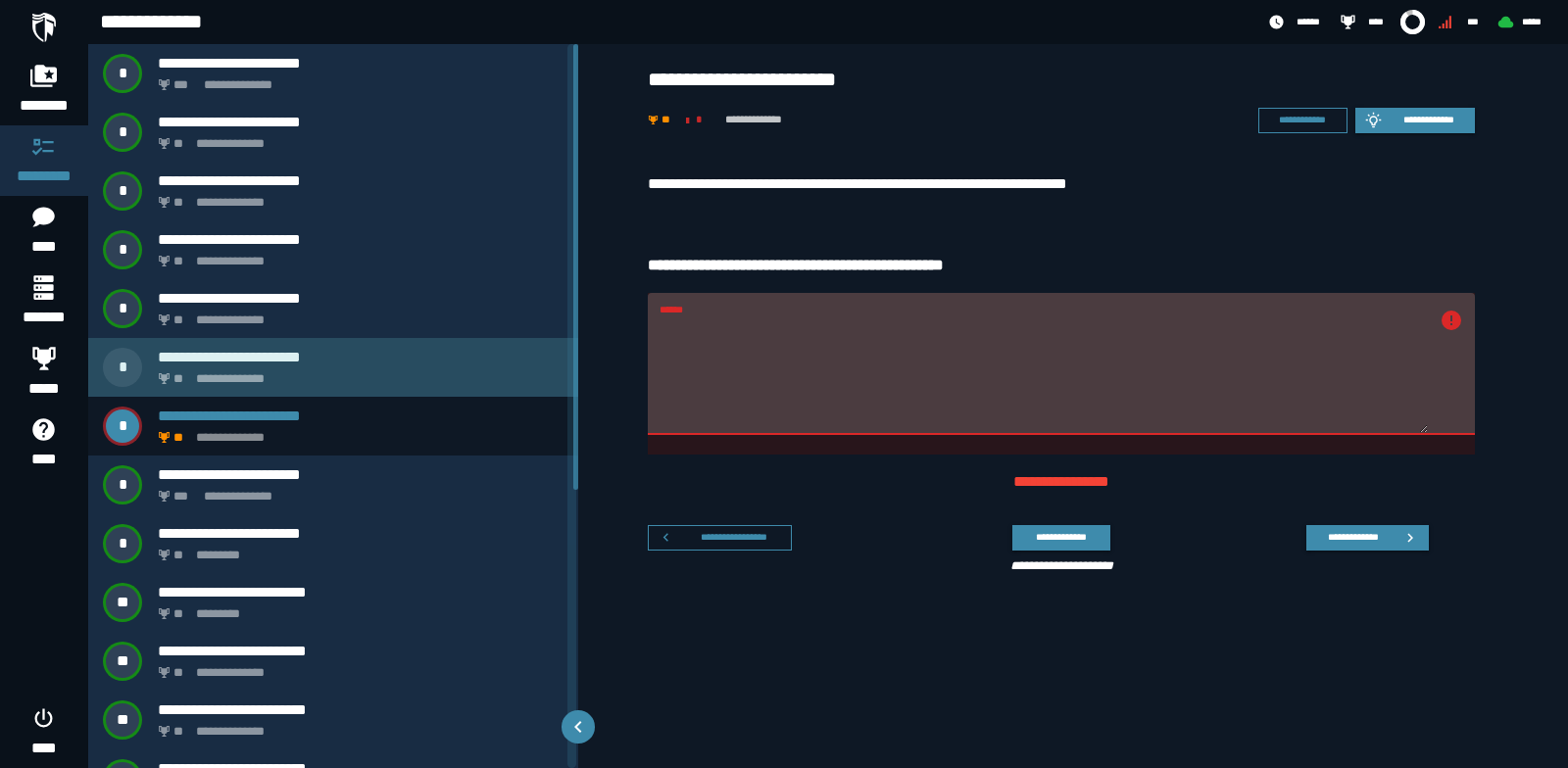 click on "**********" 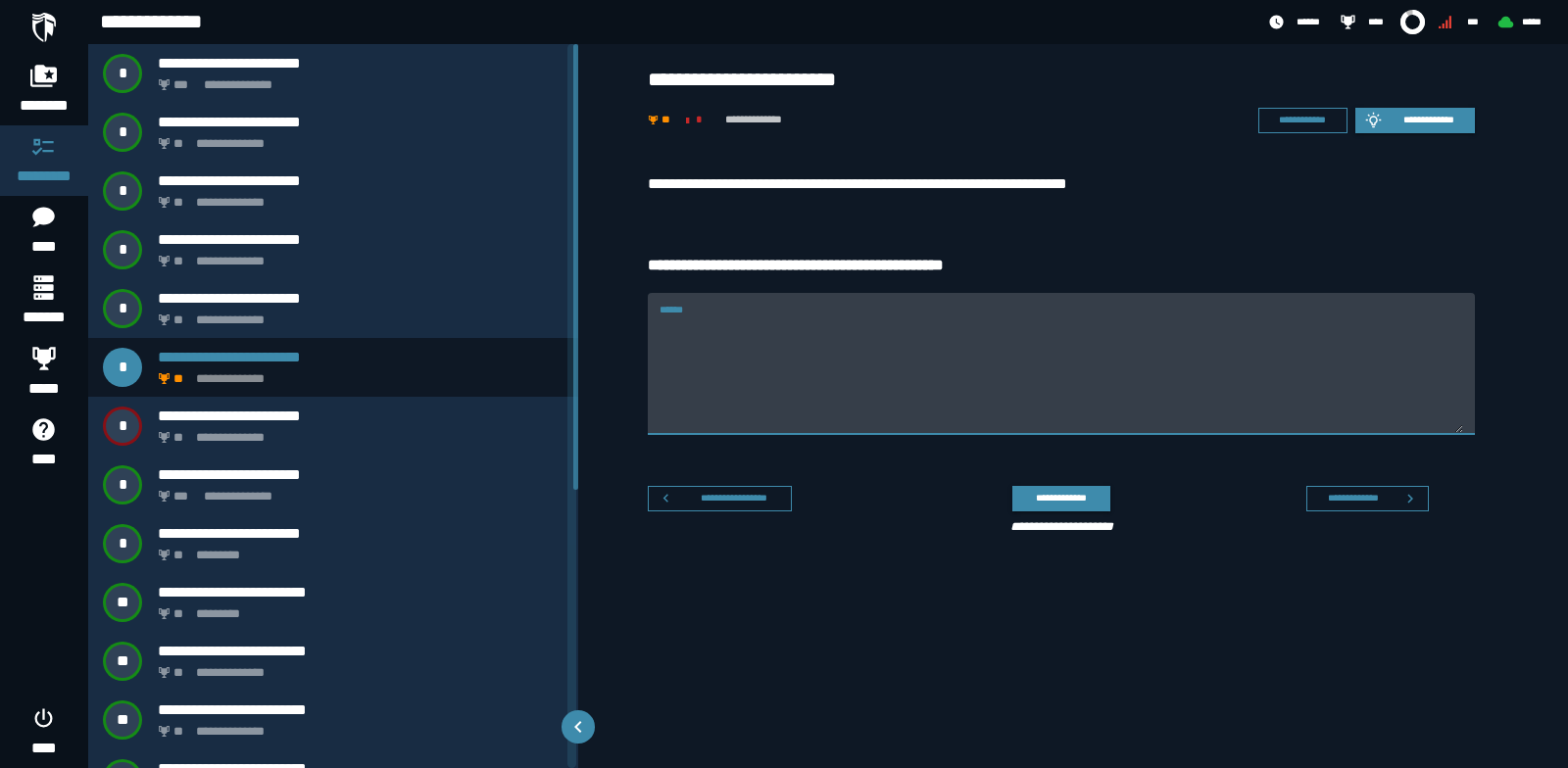 click on "******" at bounding box center [1061, 375] 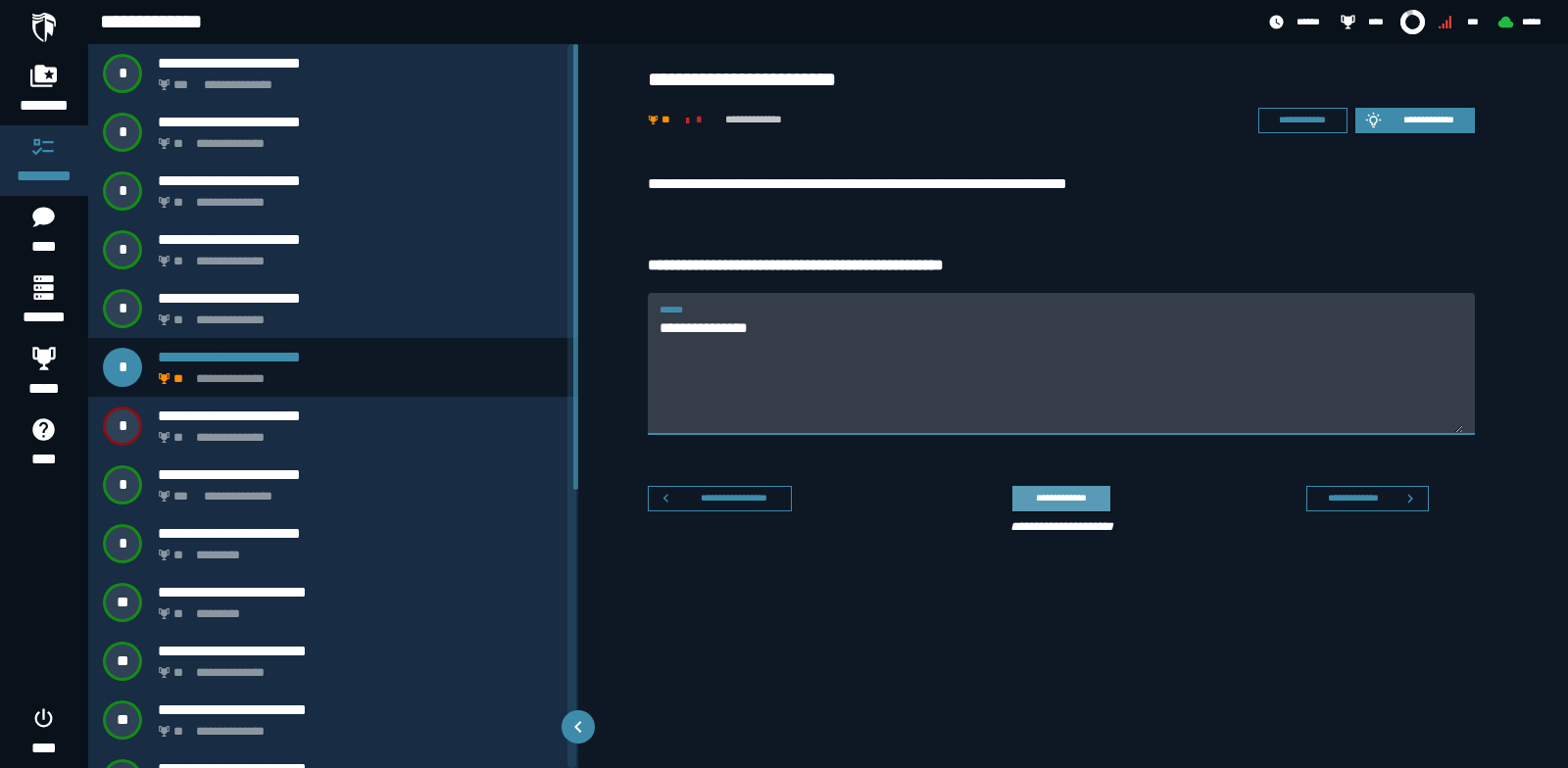 type on "**********" 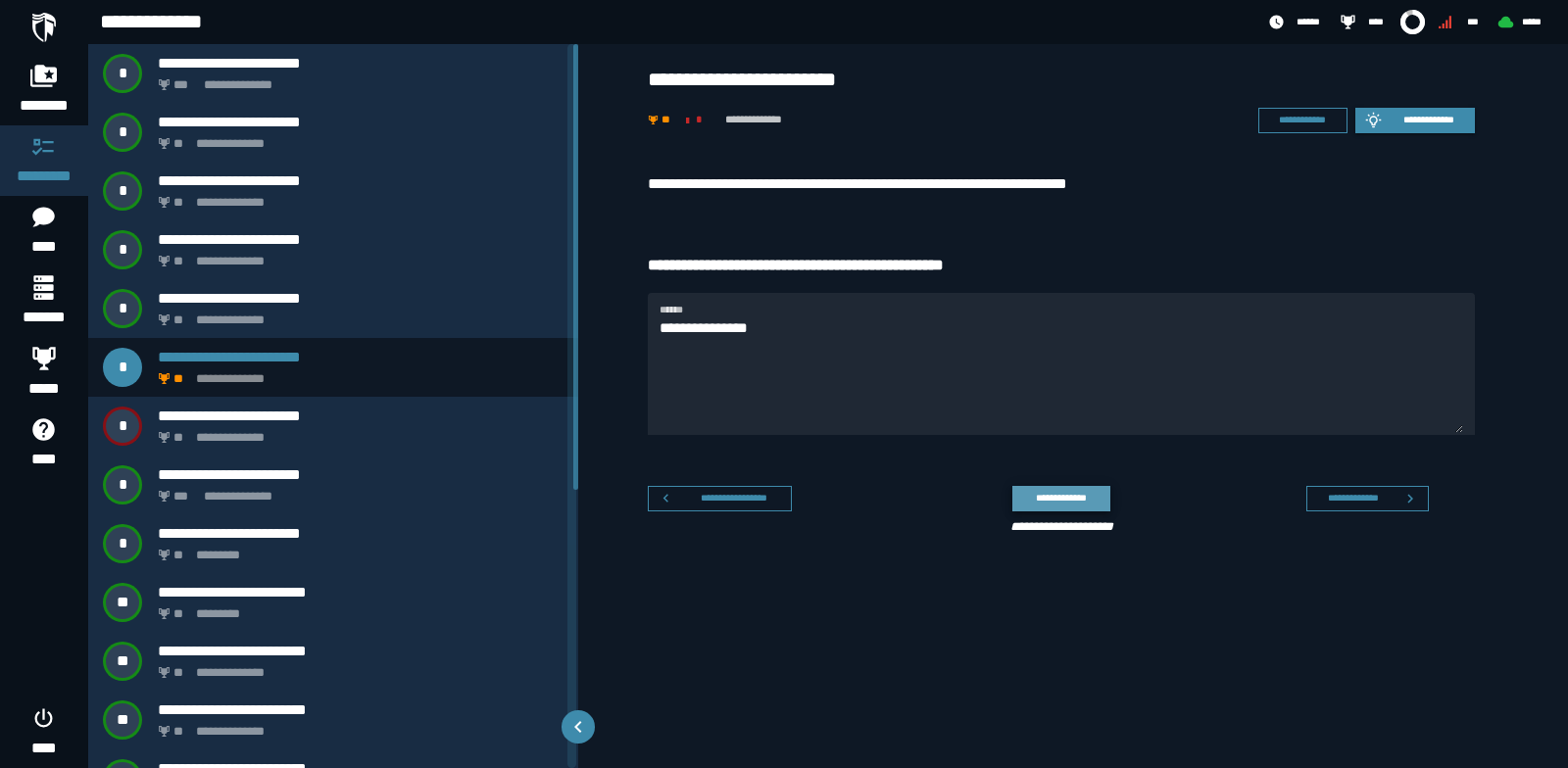 click on "**********" at bounding box center [1060, 498] 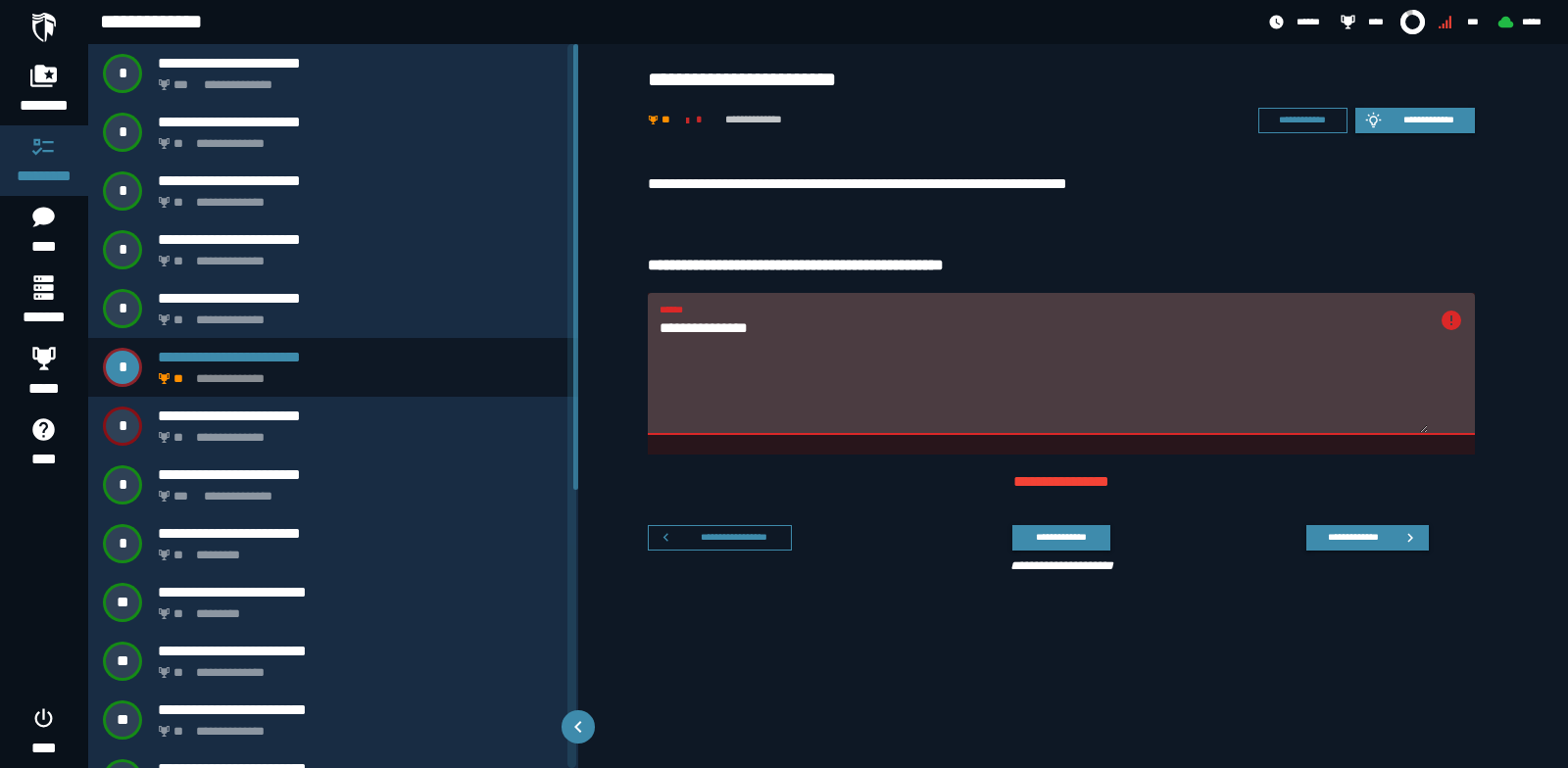 click on "**********" at bounding box center [1044, 375] 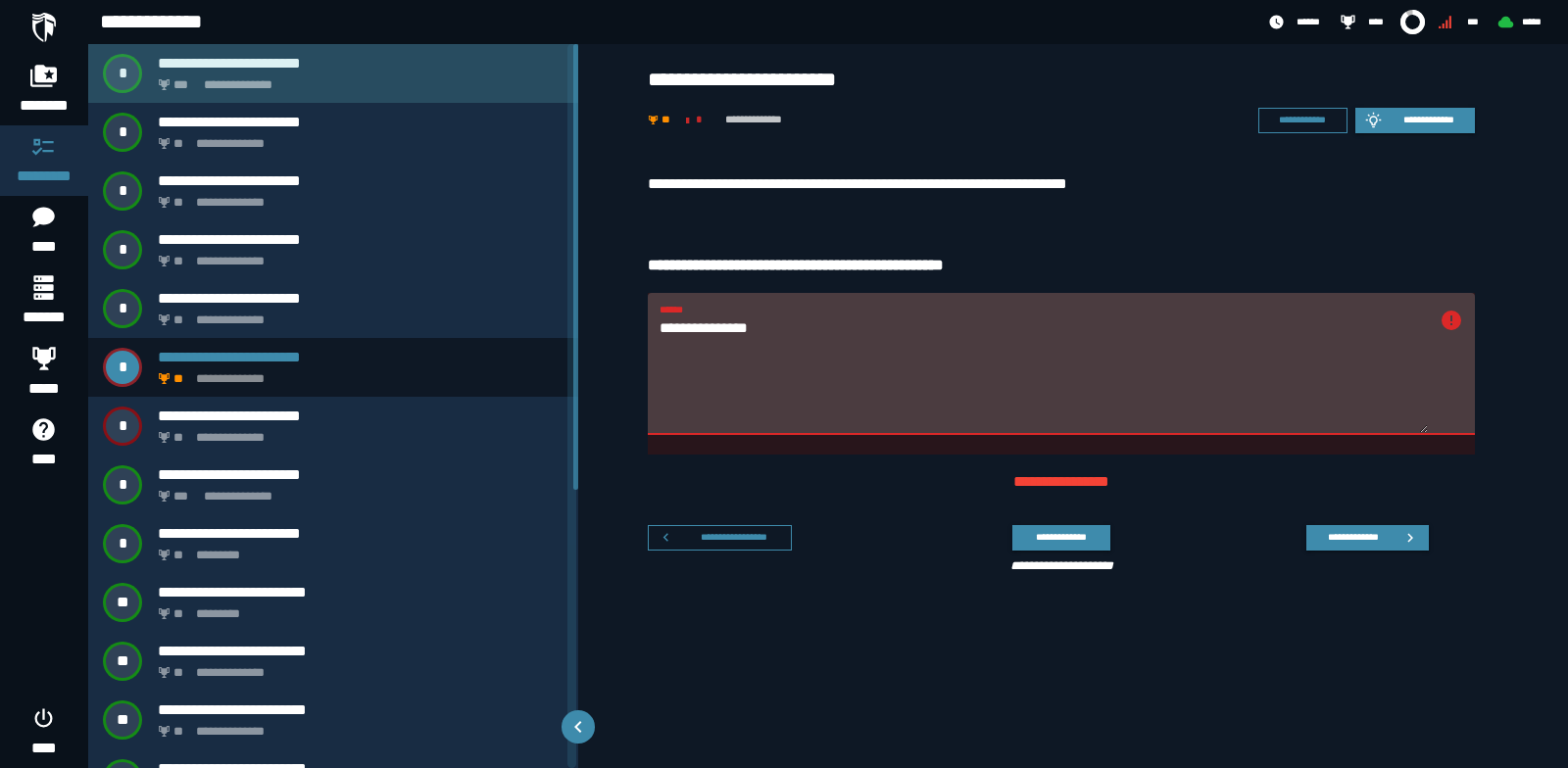 click on "**********" at bounding box center [333, 73] 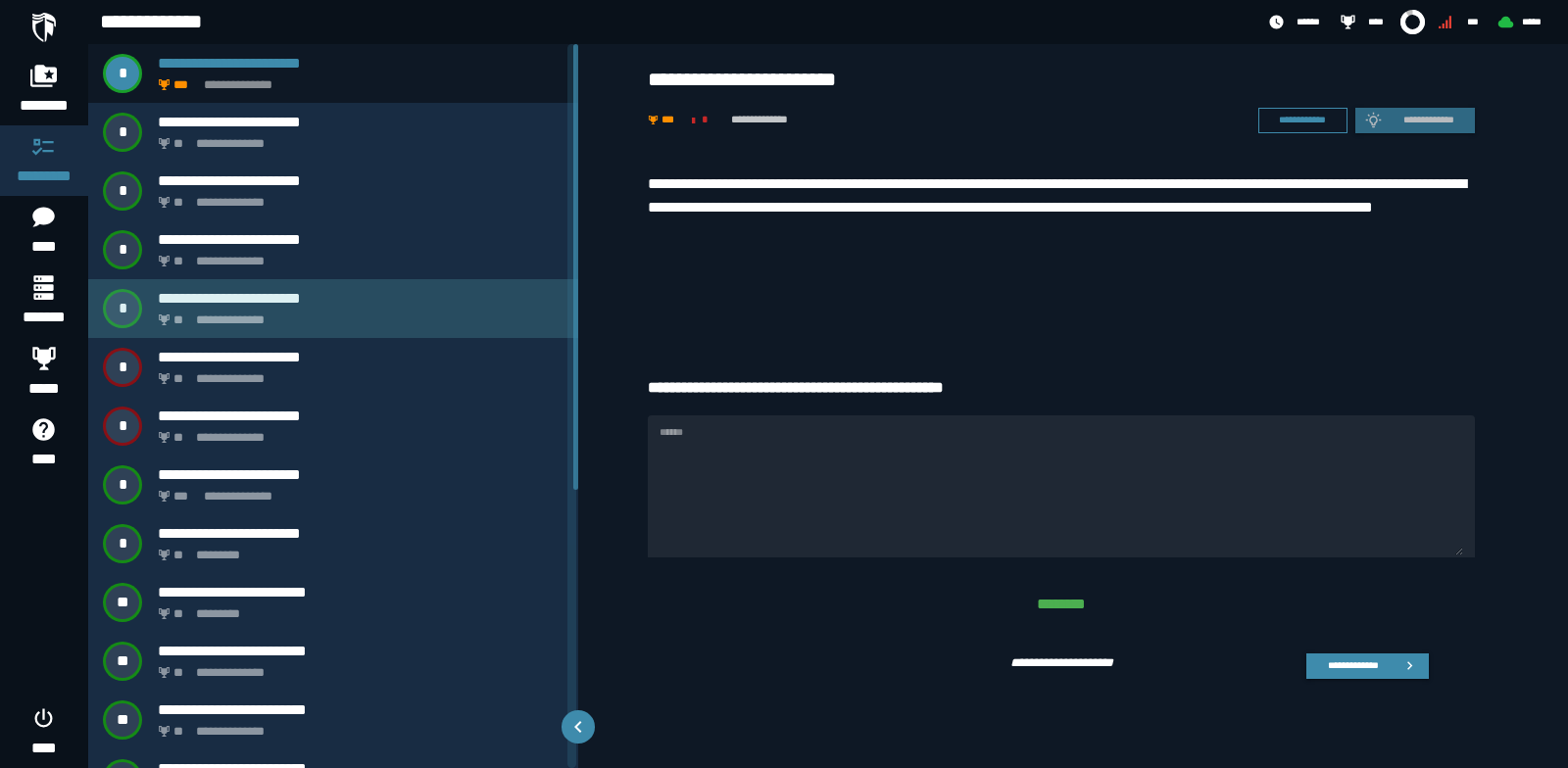 click on "**********" at bounding box center (333, 309) 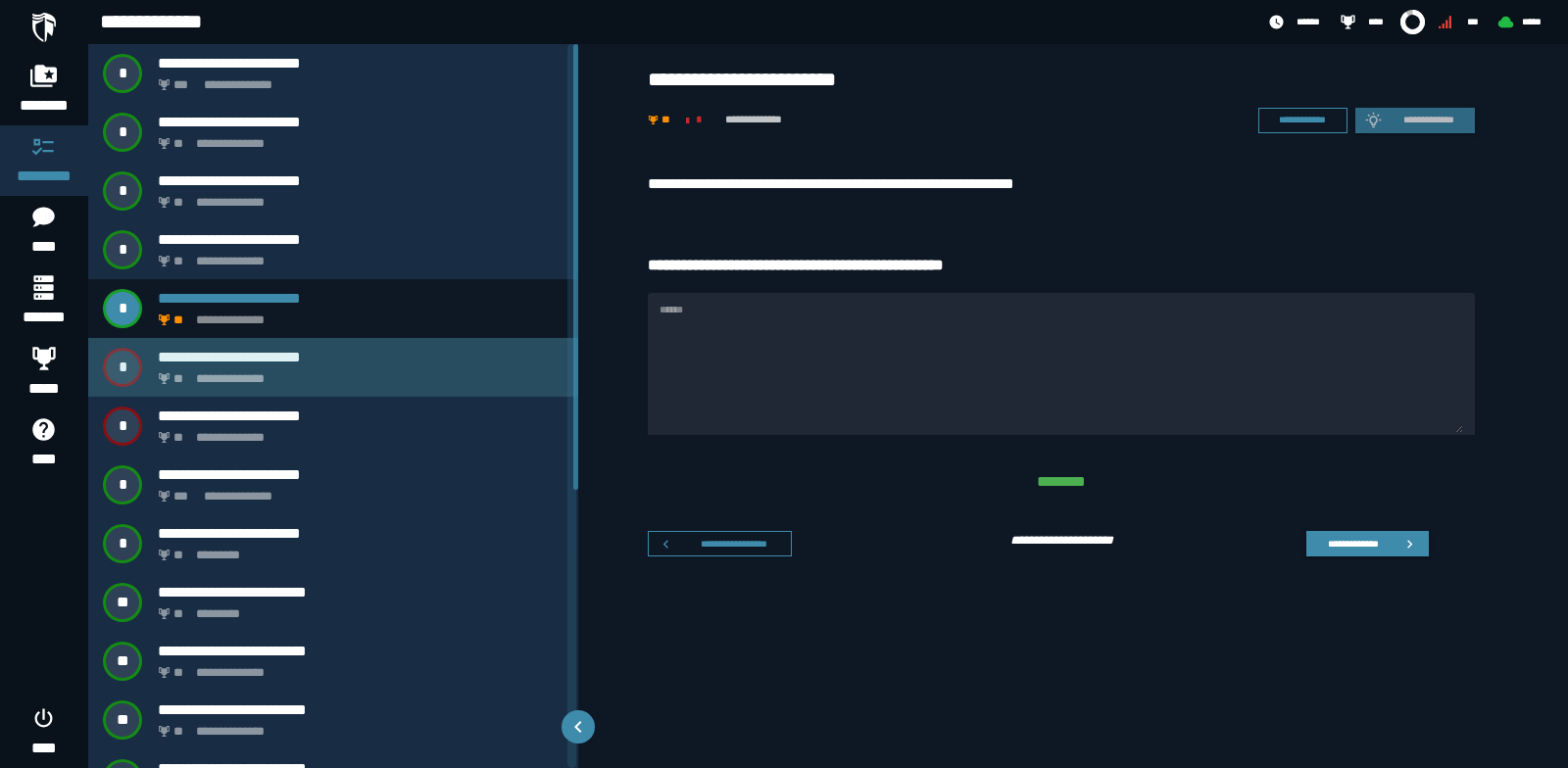 click on "**********" at bounding box center (357, 373) 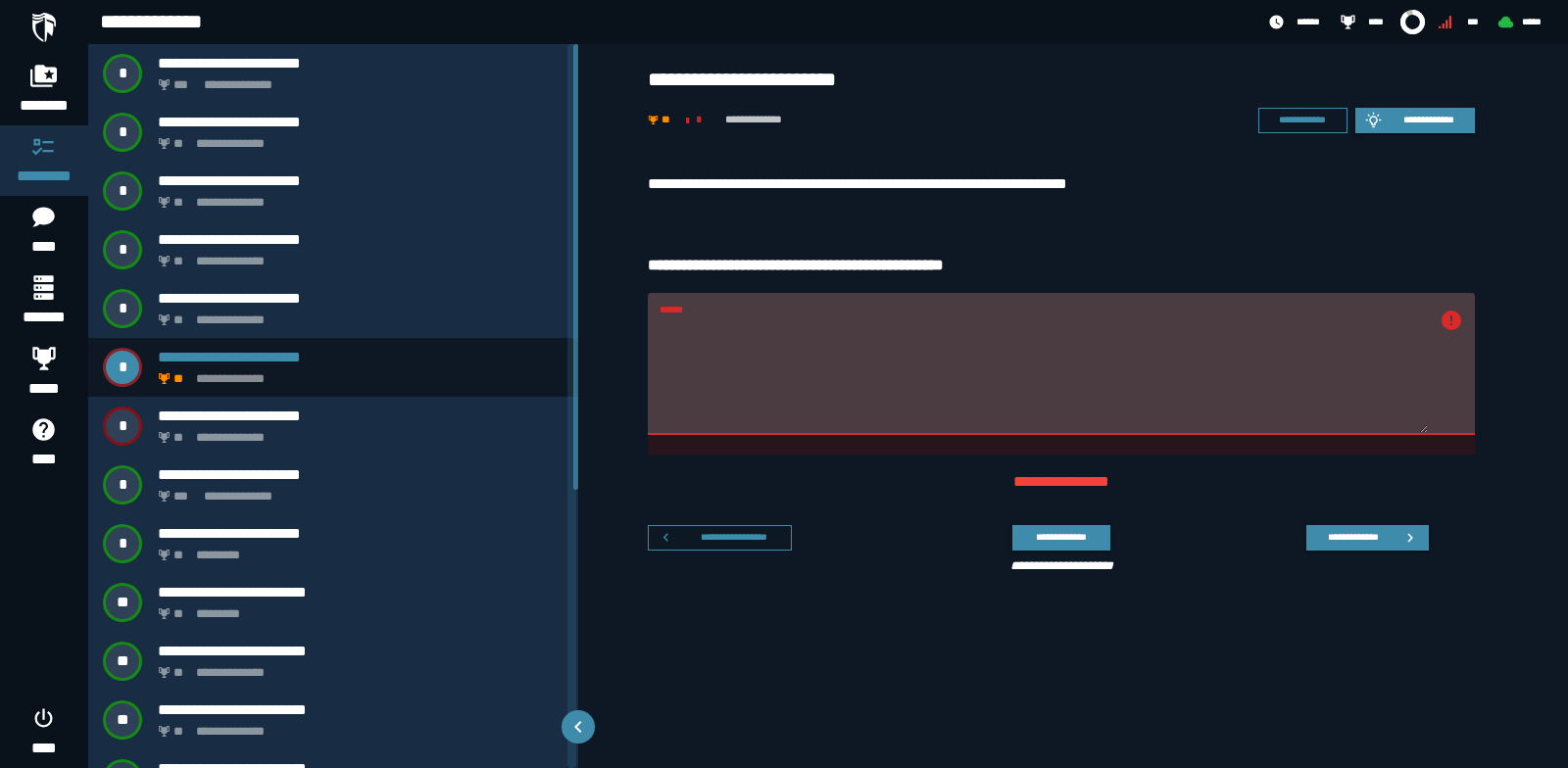 click on "******" at bounding box center [1044, 375] 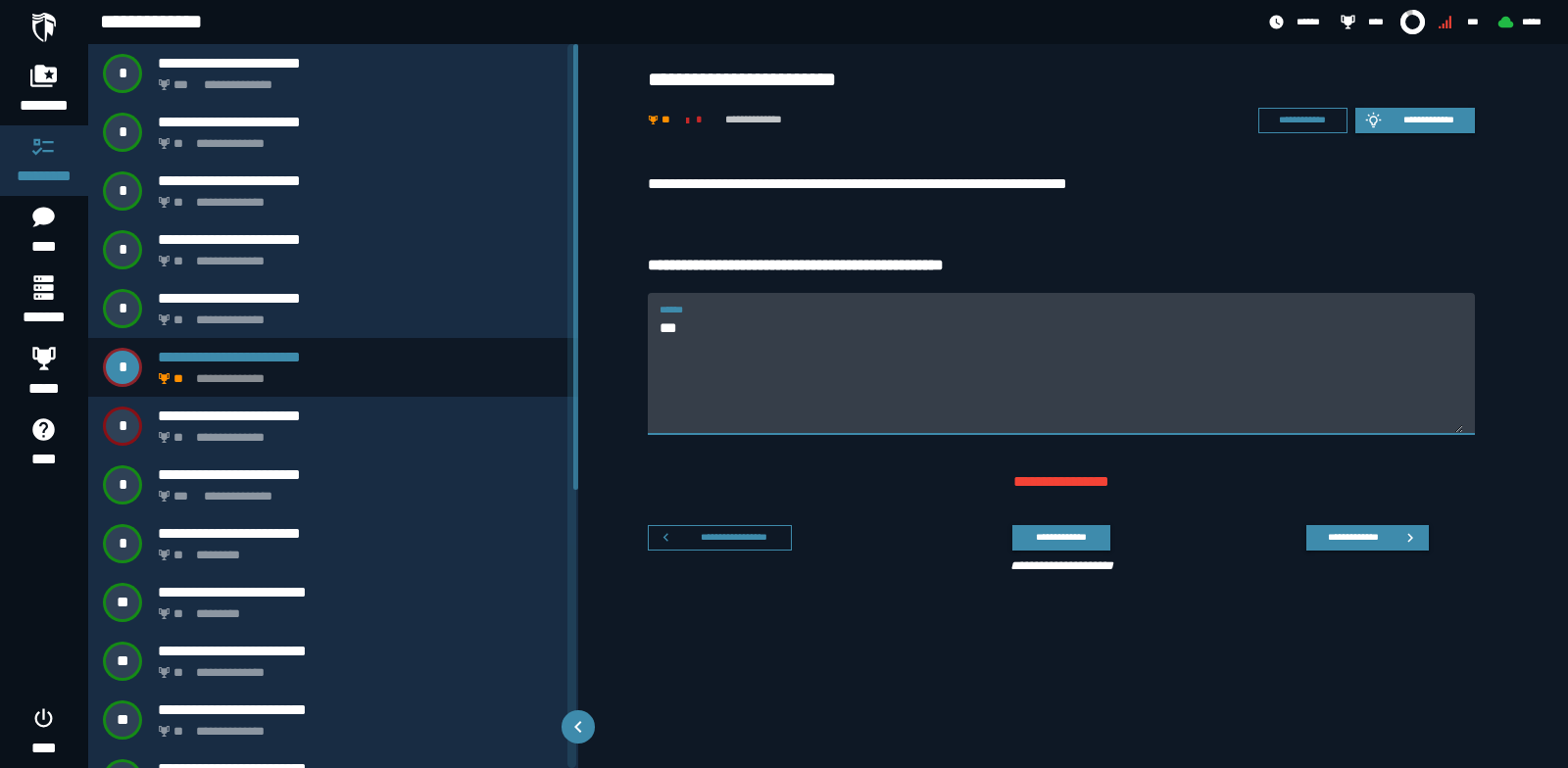 click on "***" at bounding box center (1061, 375) 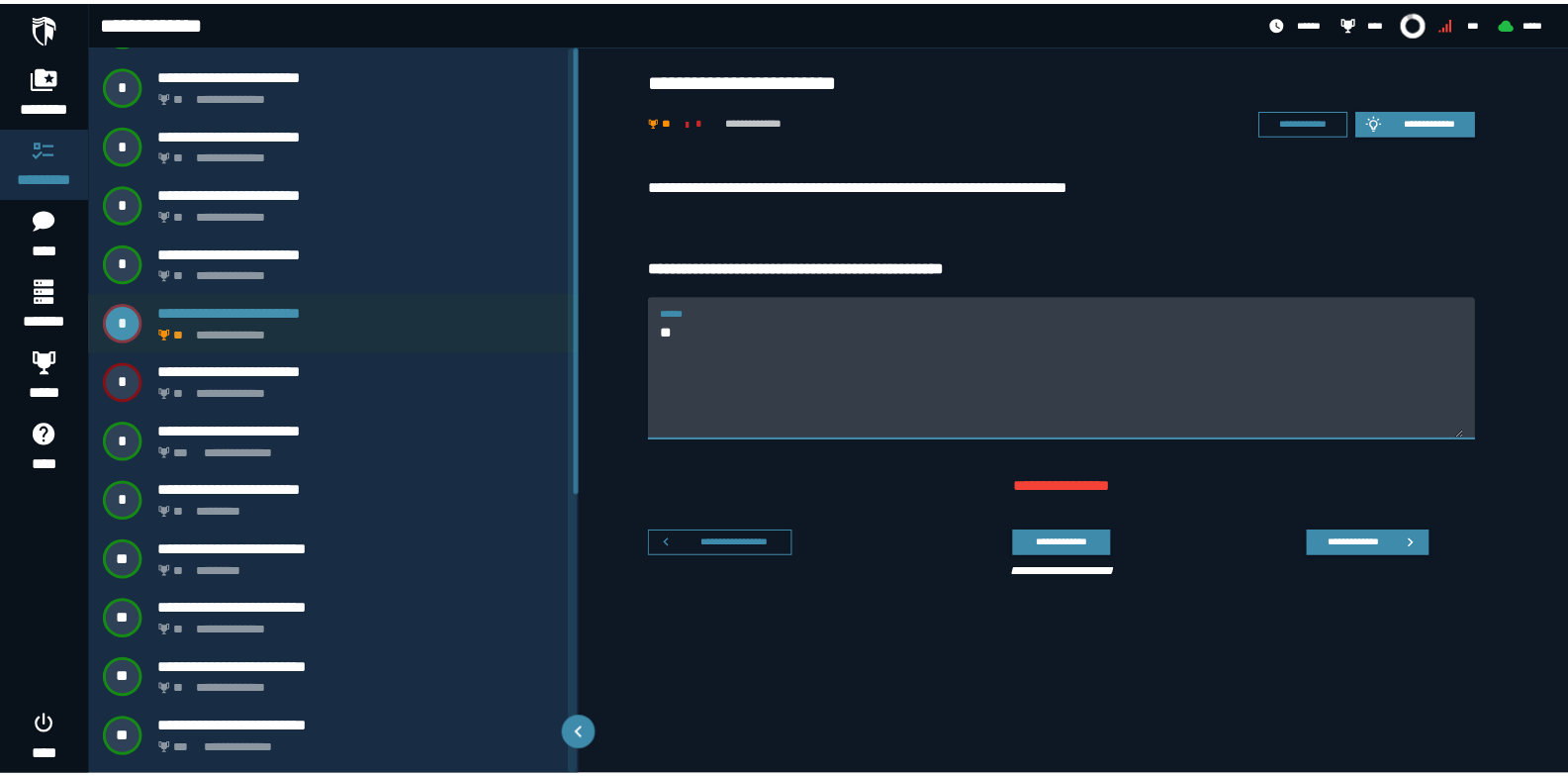 scroll, scrollTop: 0, scrollLeft: 0, axis: both 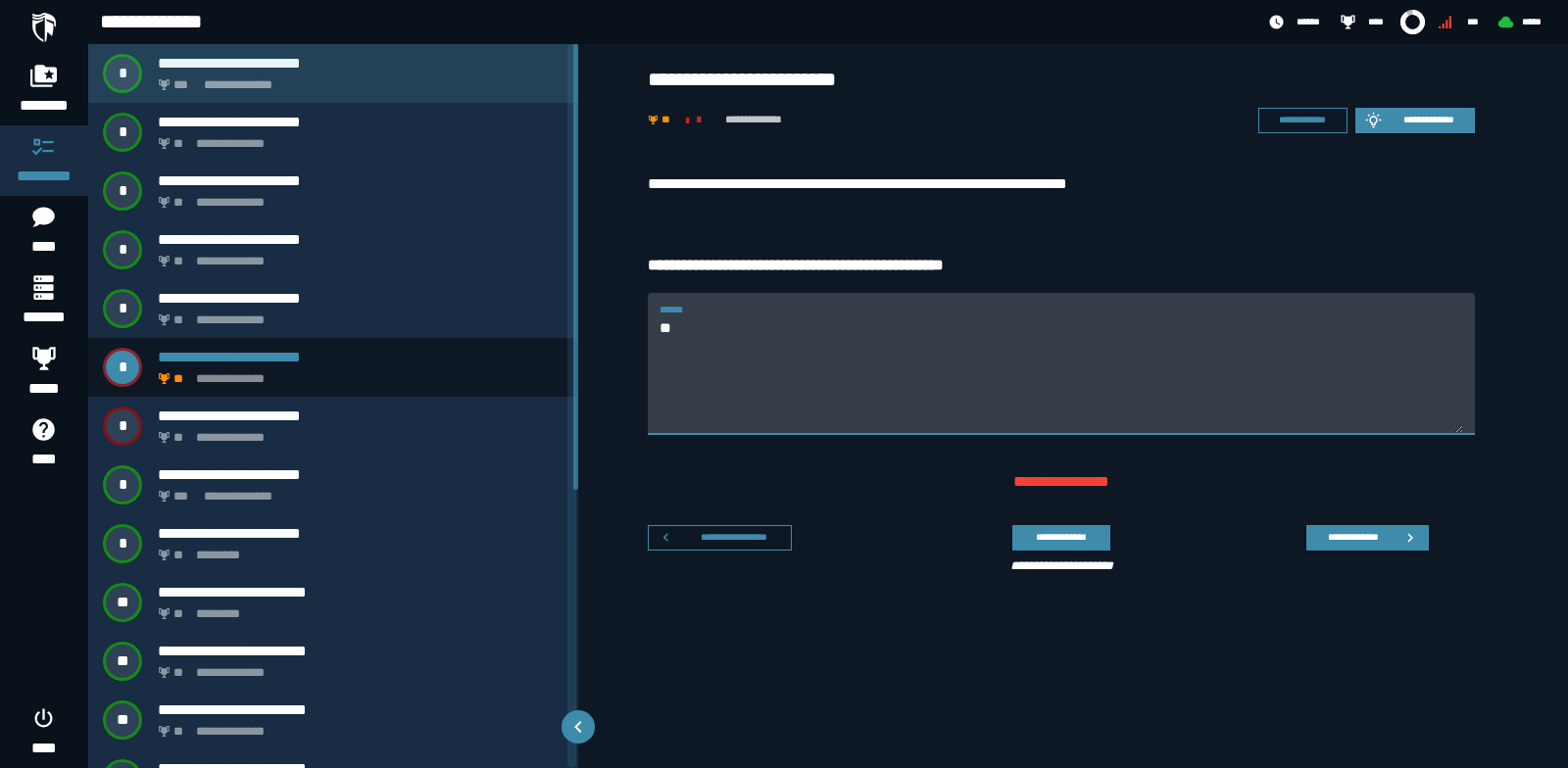 type on "**" 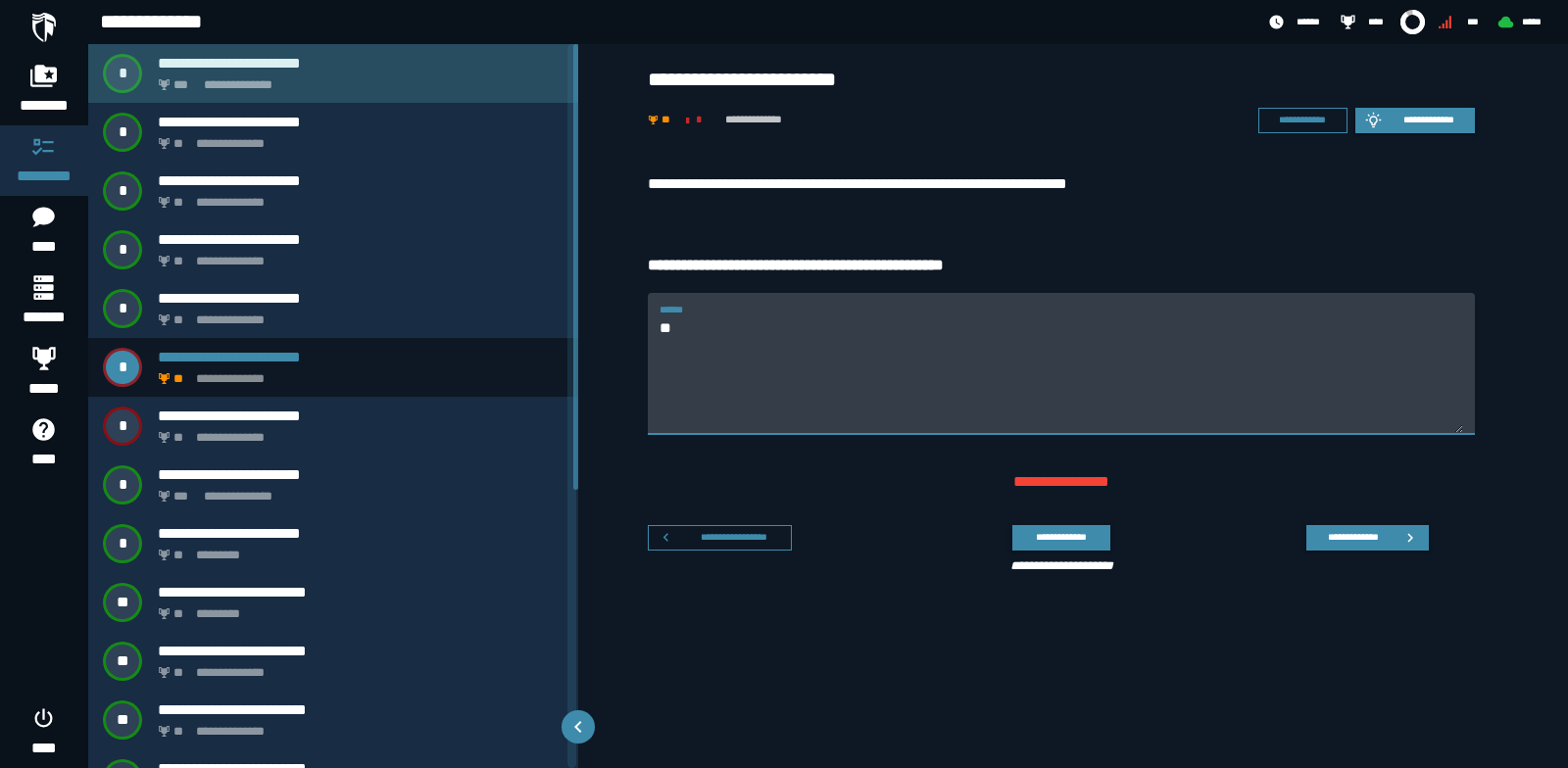 click on "**********" at bounding box center [361, 63] 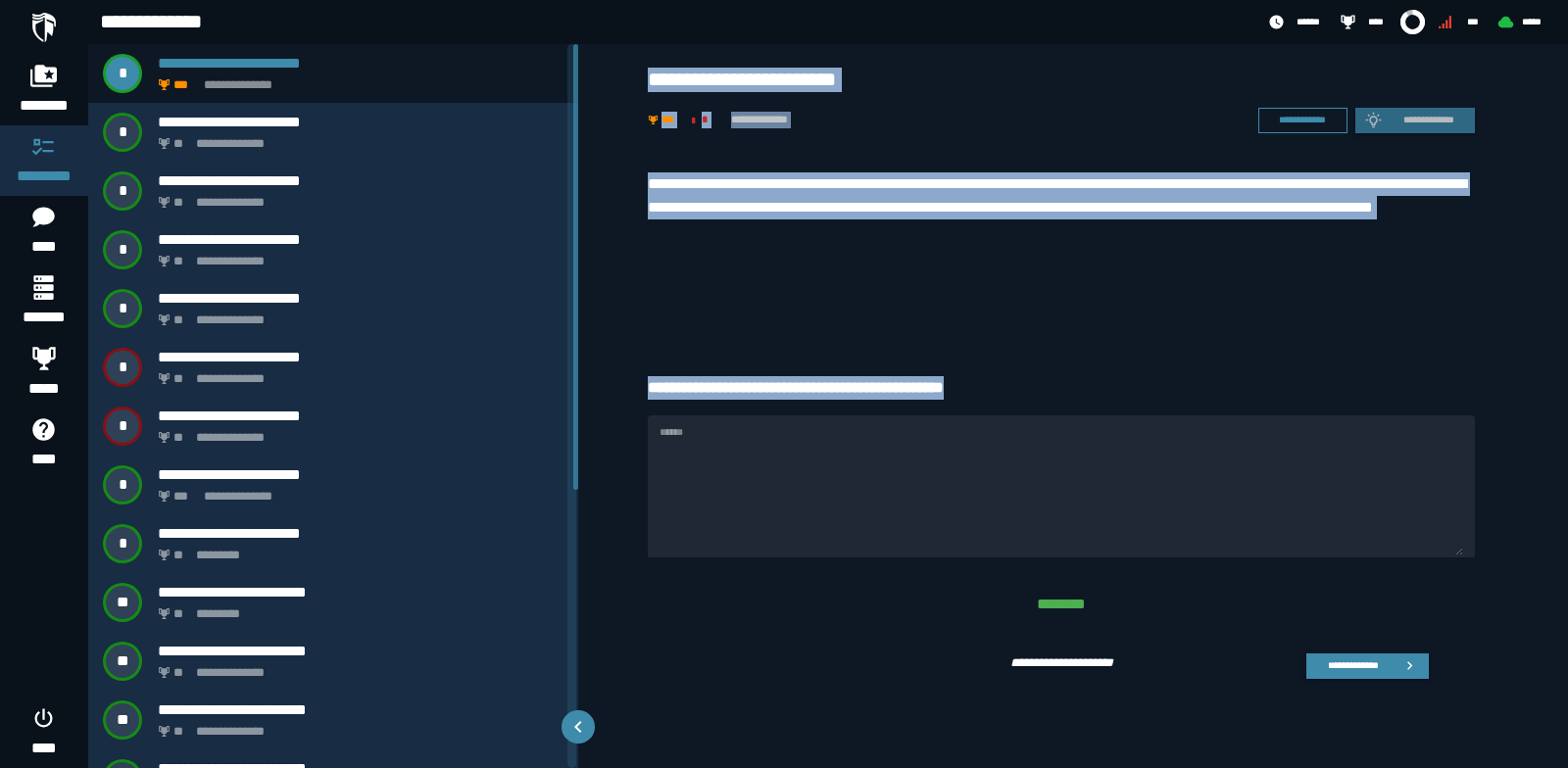 drag, startPoint x: 632, startPoint y: 58, endPoint x: 1067, endPoint y: 389, distance: 546.61321 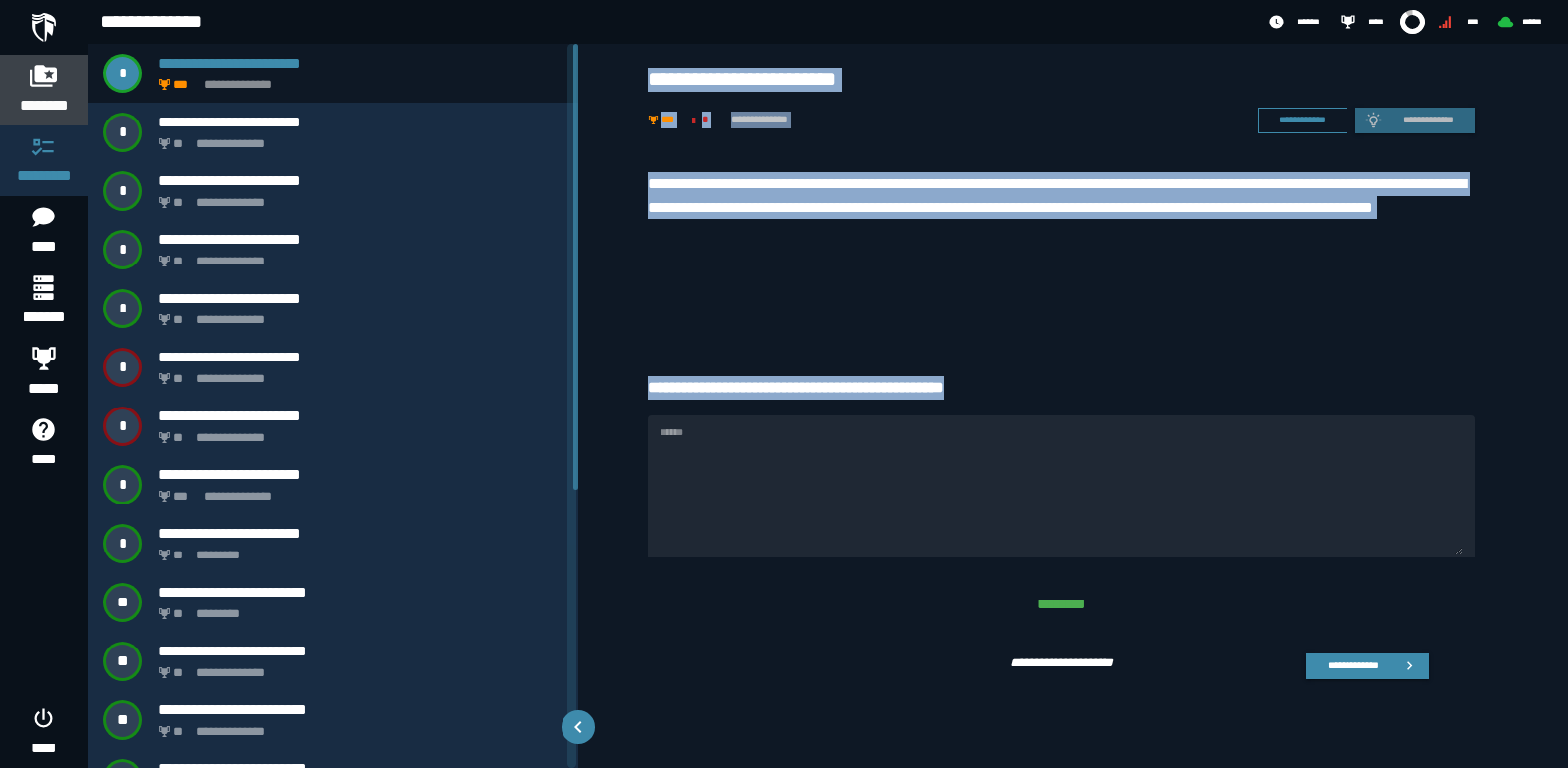 click 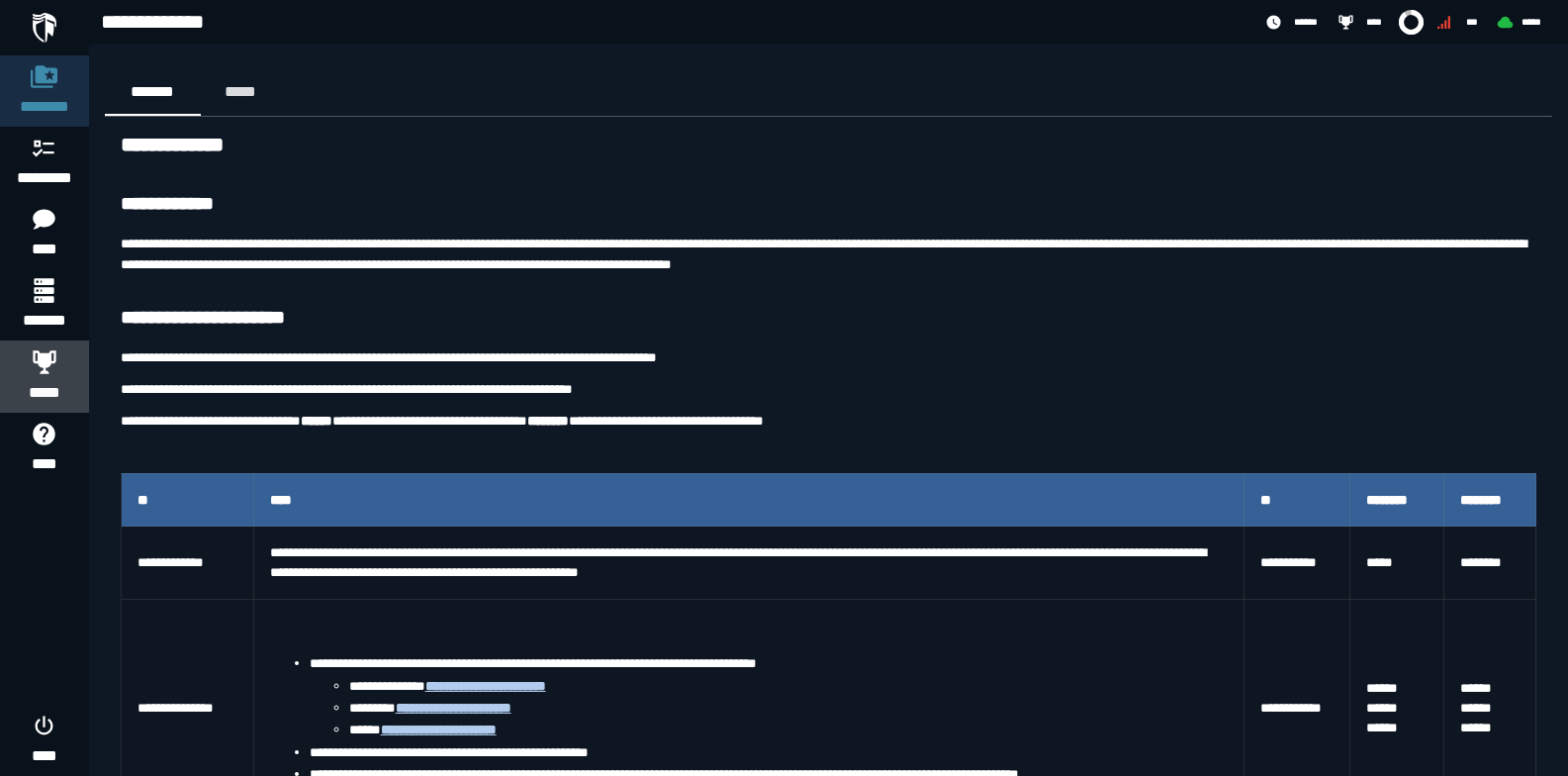 click on "*****" 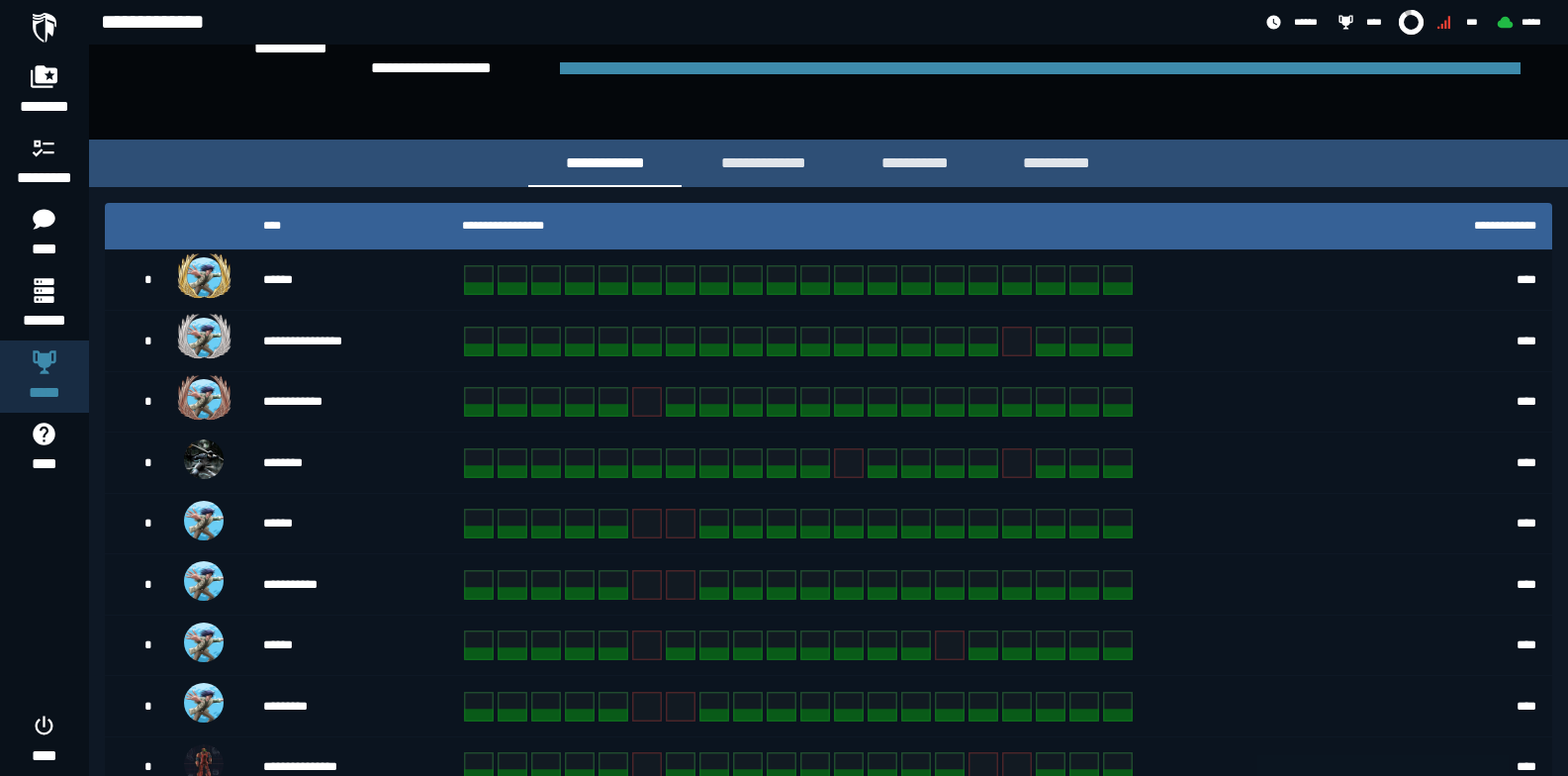 scroll, scrollTop: 0, scrollLeft: 0, axis: both 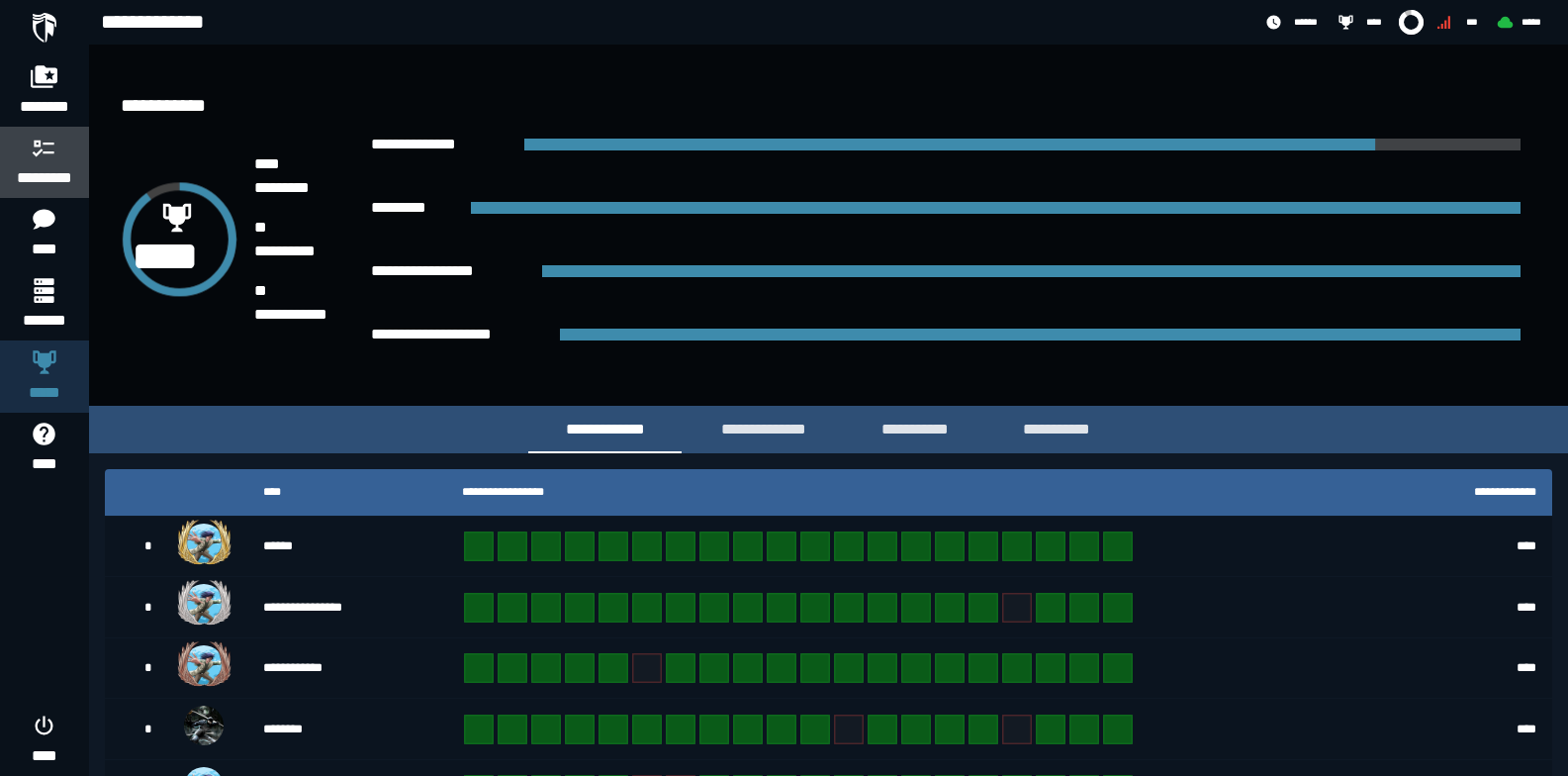 click 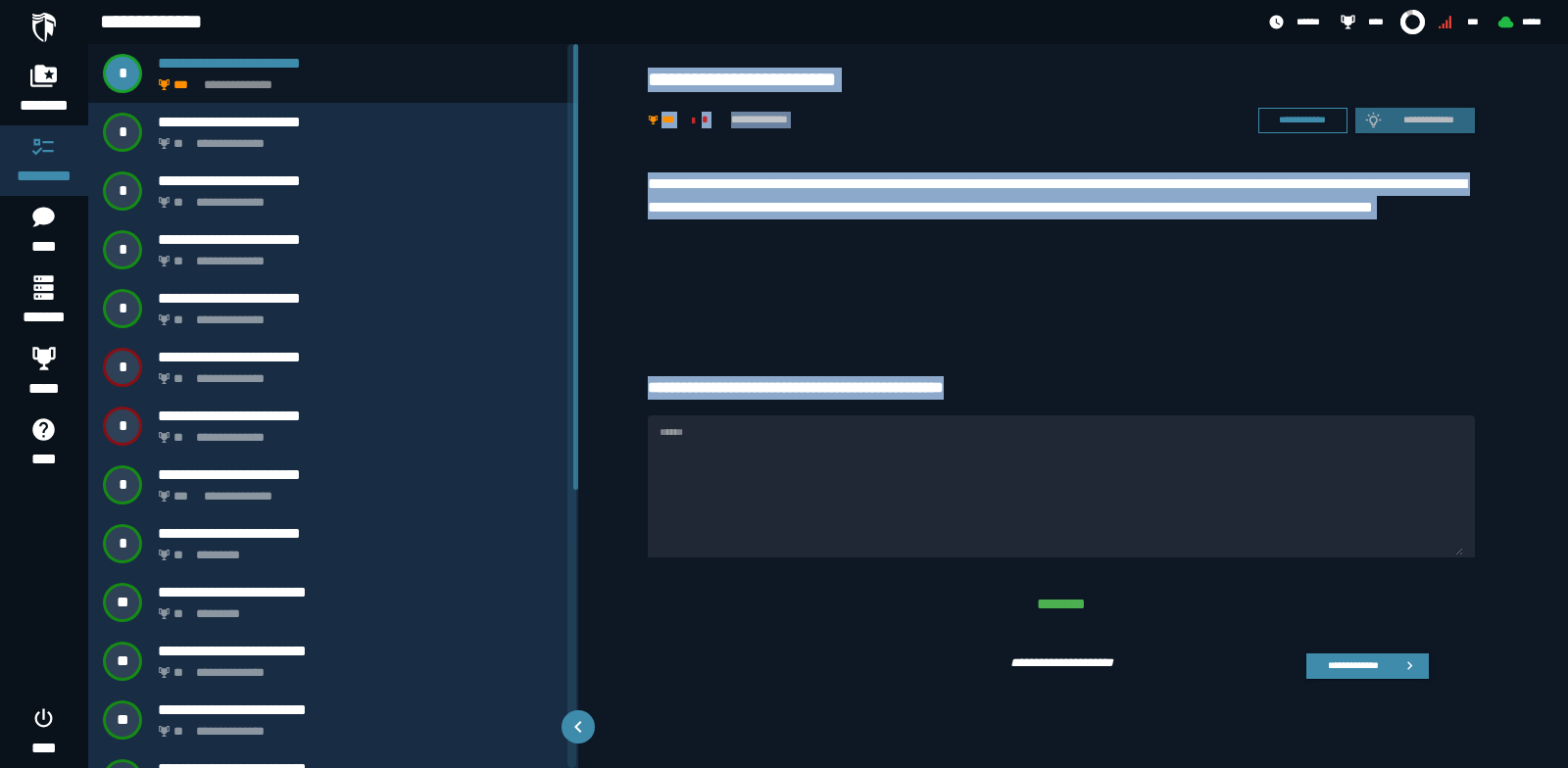drag, startPoint x: 636, startPoint y: 63, endPoint x: 1004, endPoint y: 397, distance: 496.97082 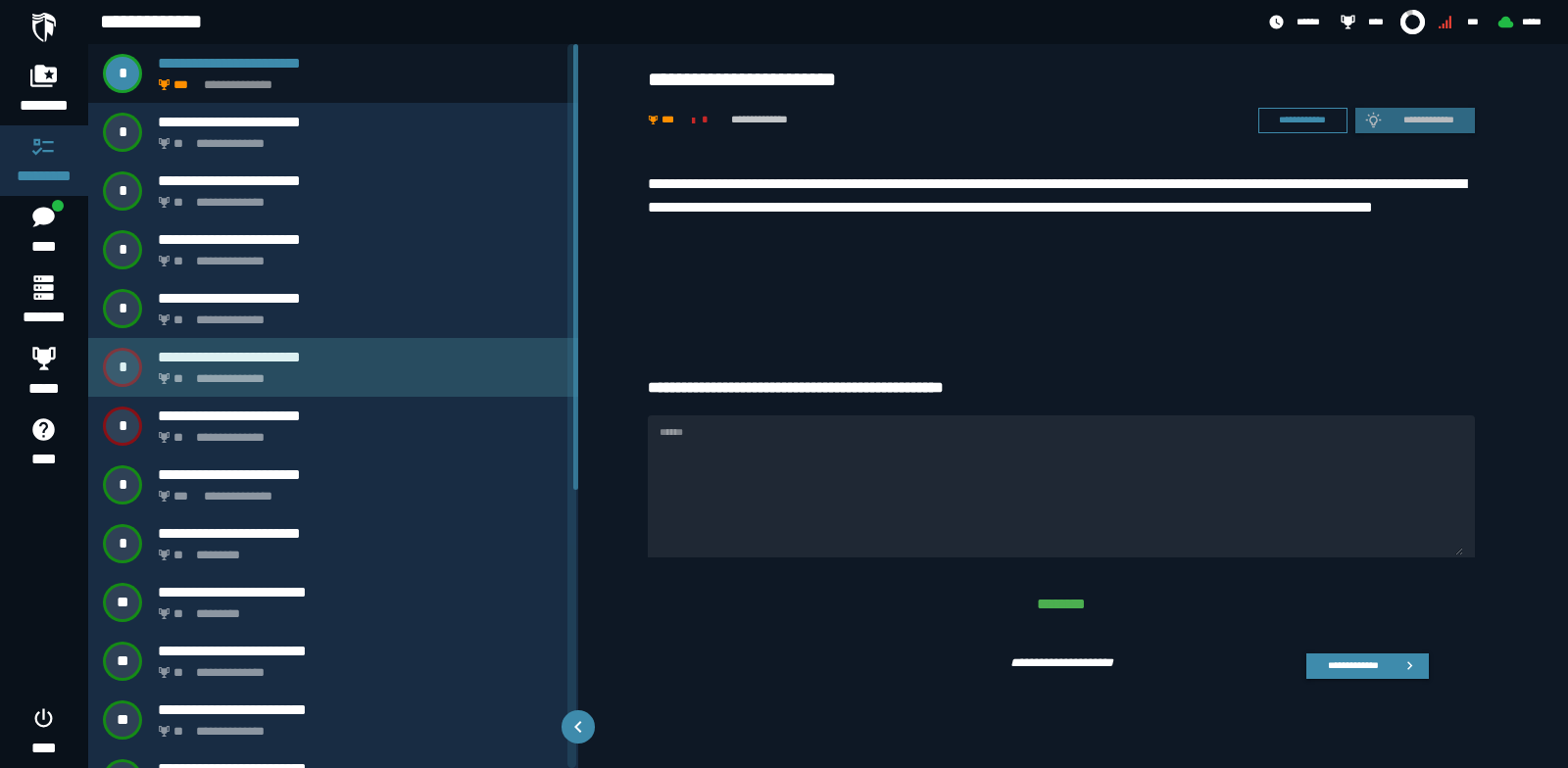 click on "**********" at bounding box center (361, 357) 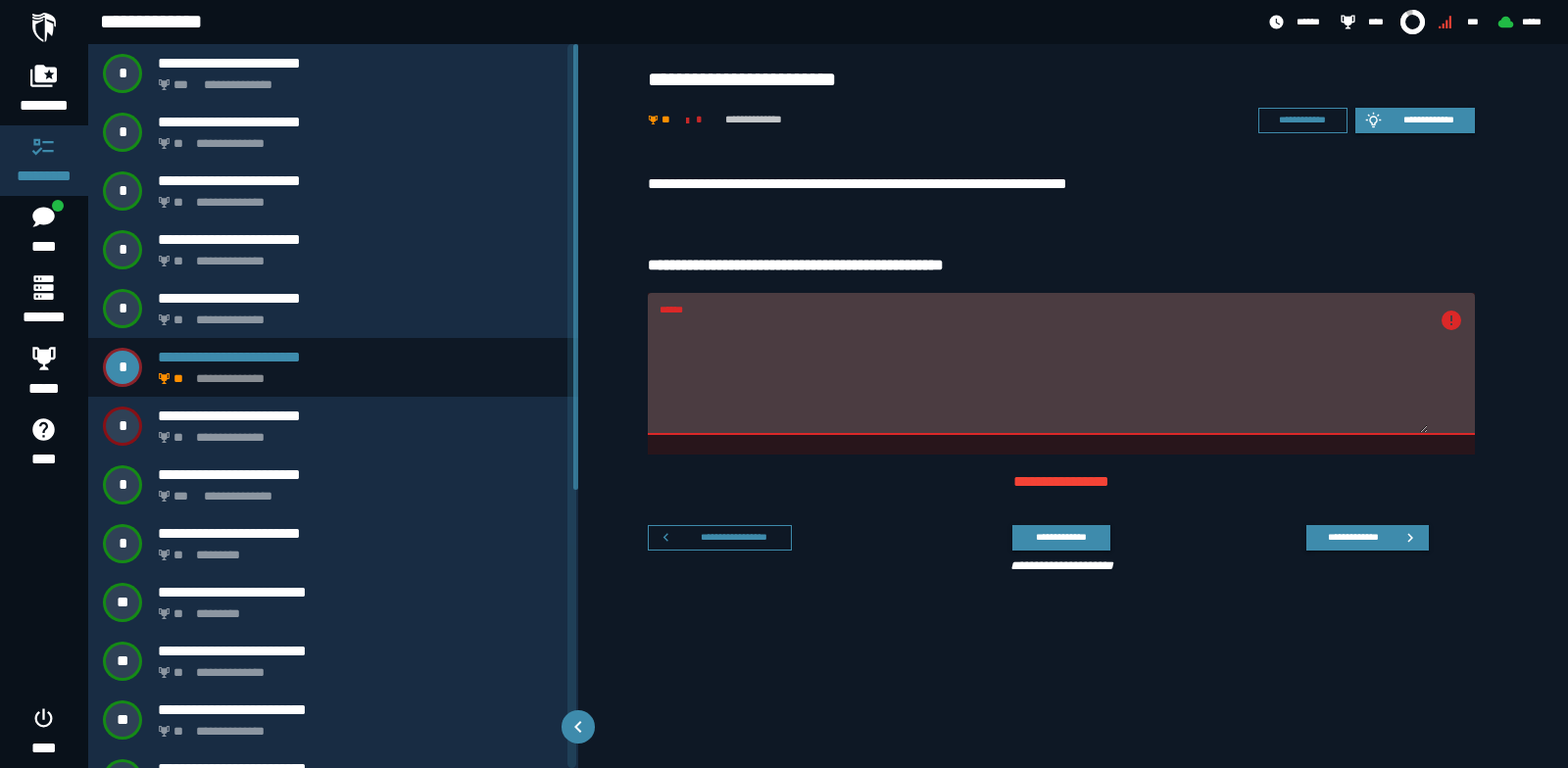 click on "******" at bounding box center (1044, 375) 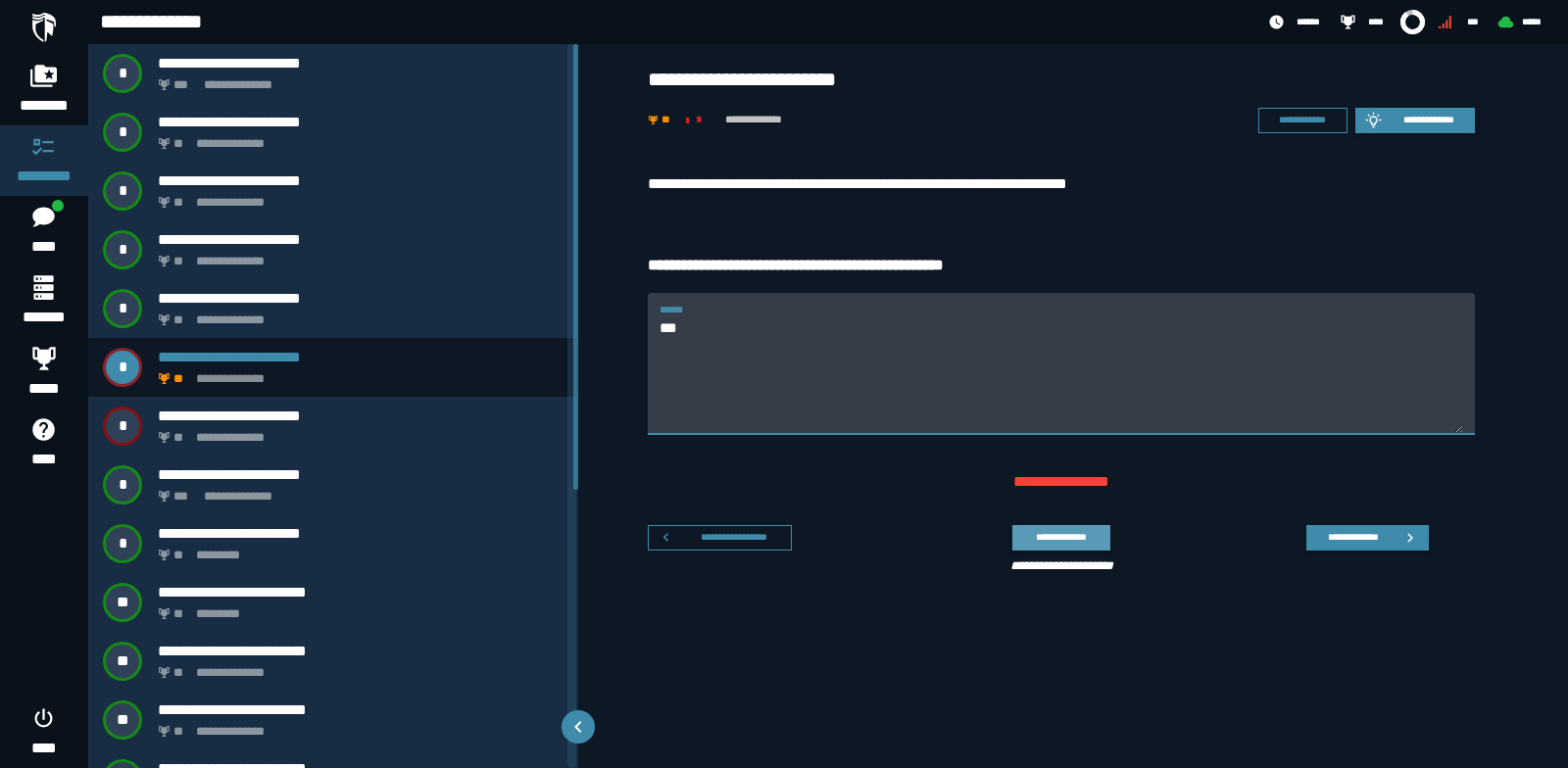 type on "***" 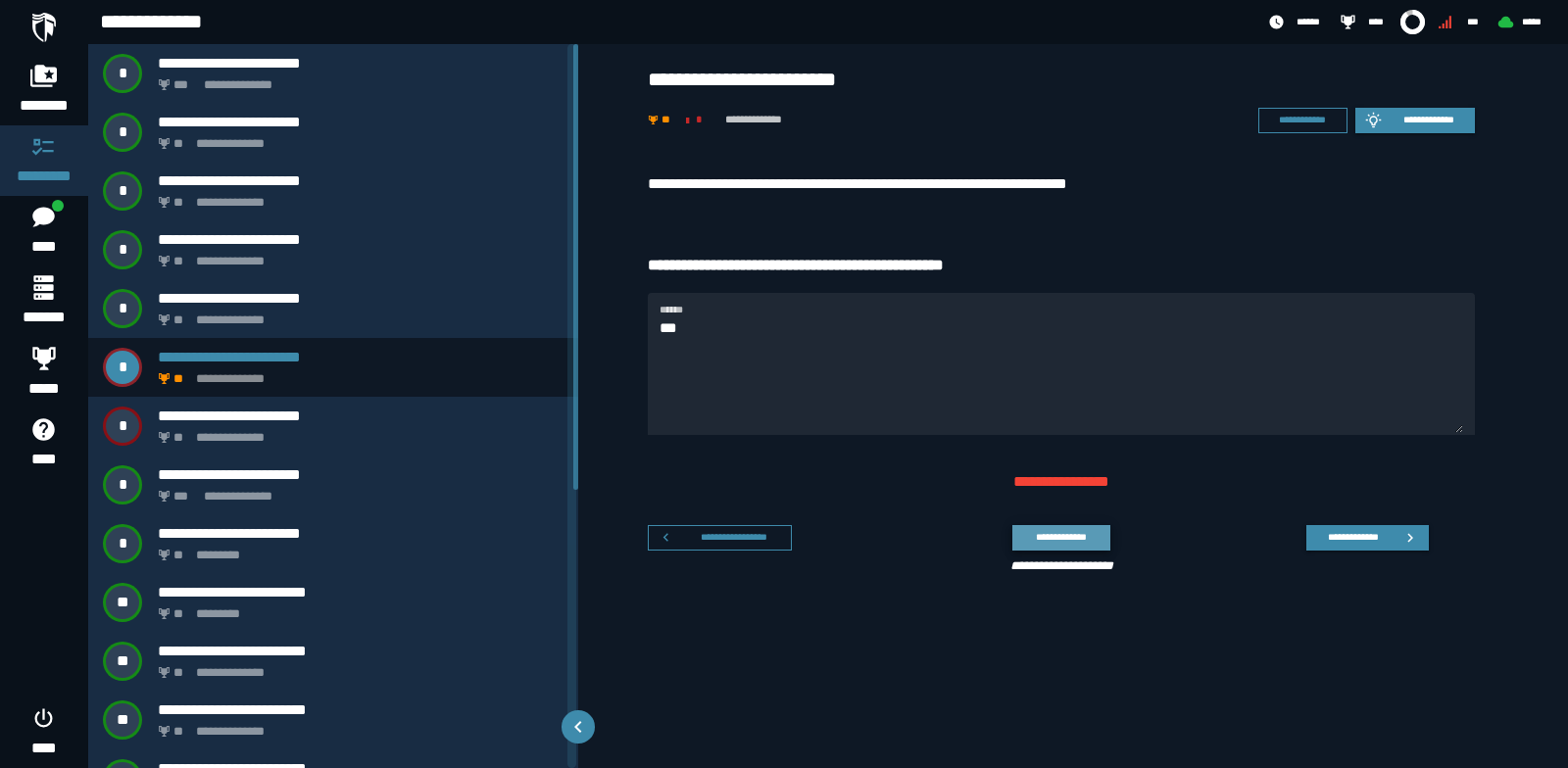 click on "**********" 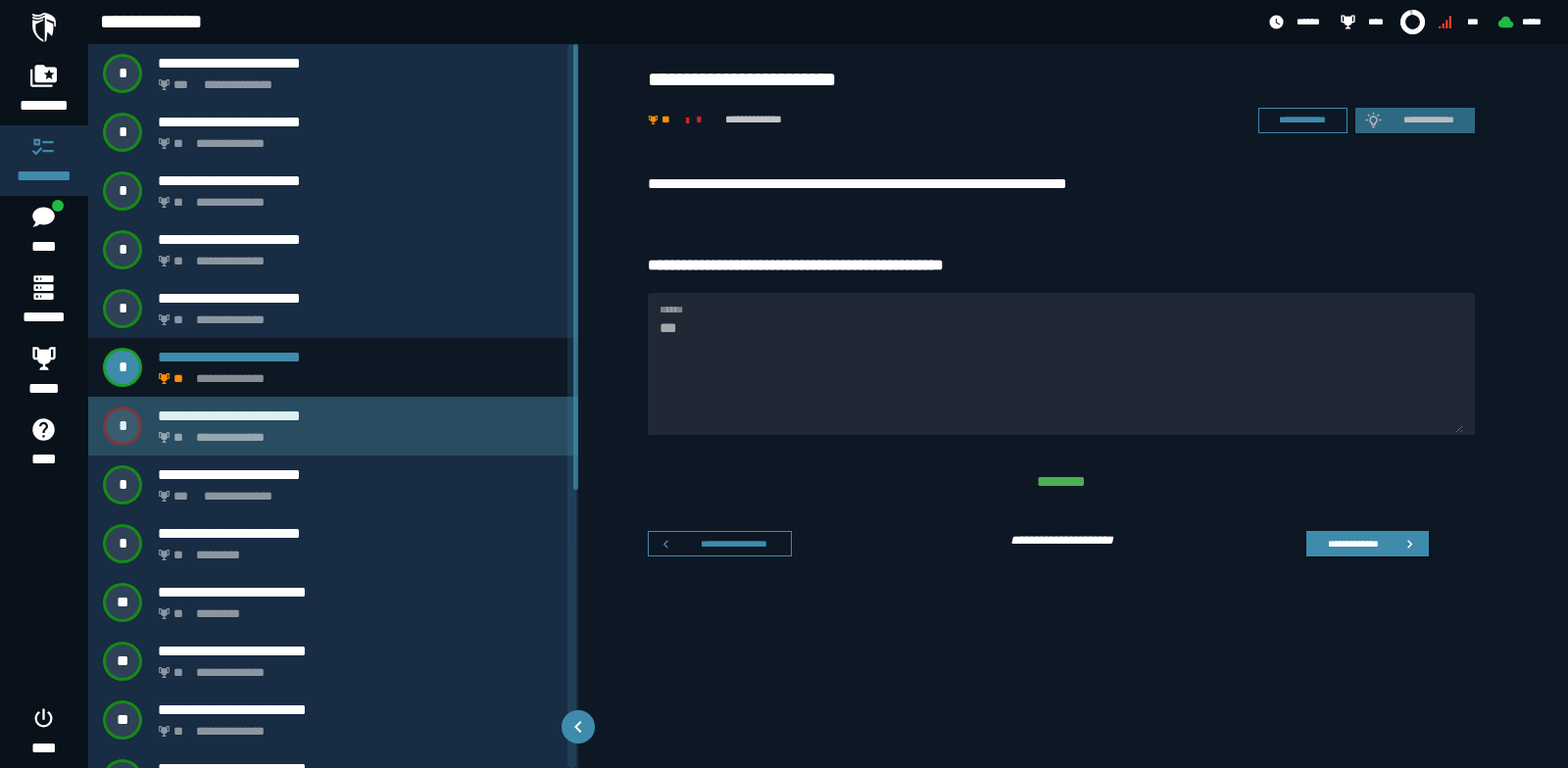click on "**********" at bounding box center [357, 432] 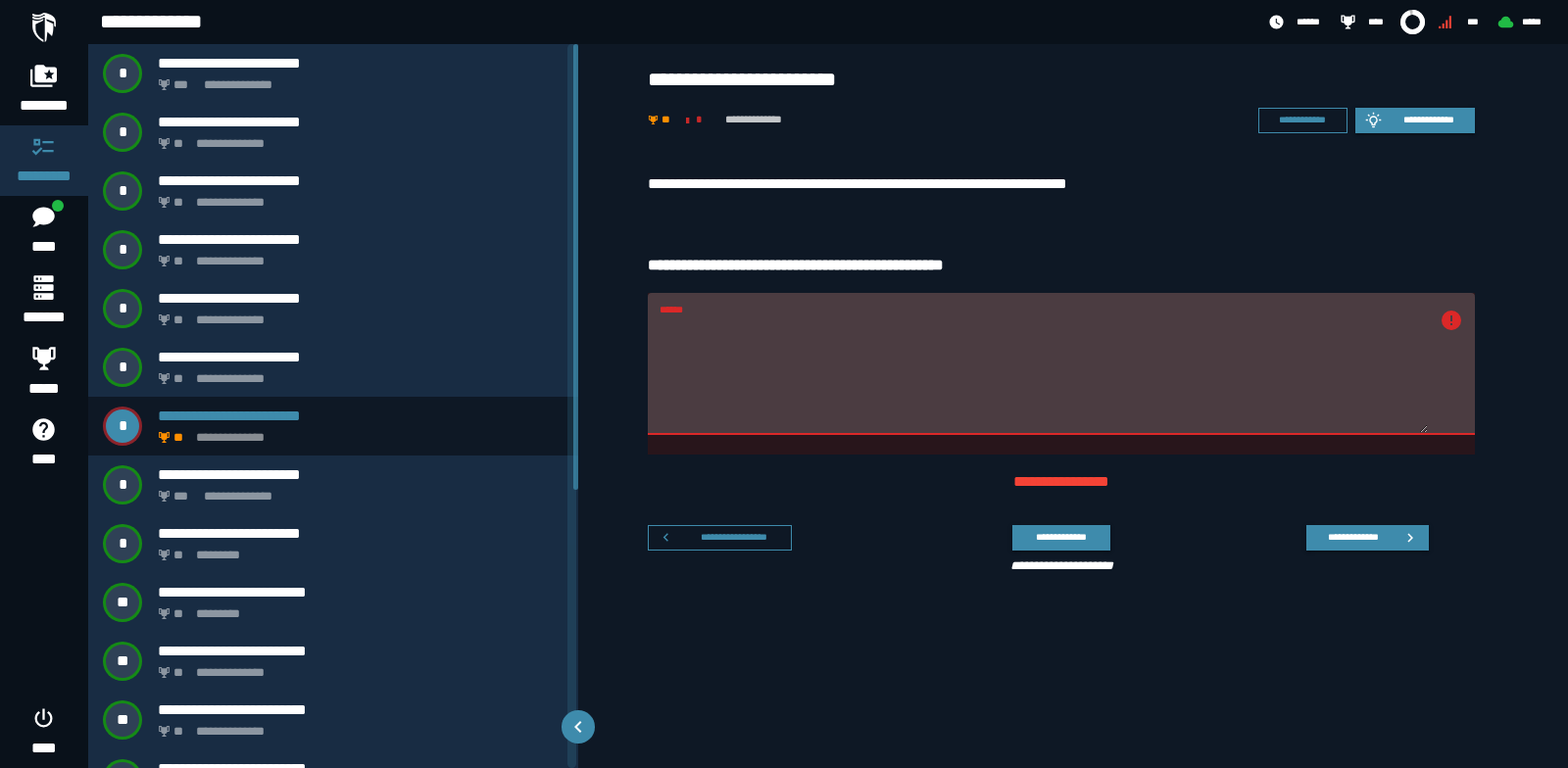 drag, startPoint x: 904, startPoint y: 349, endPoint x: 856, endPoint y: 354, distance: 48.25971 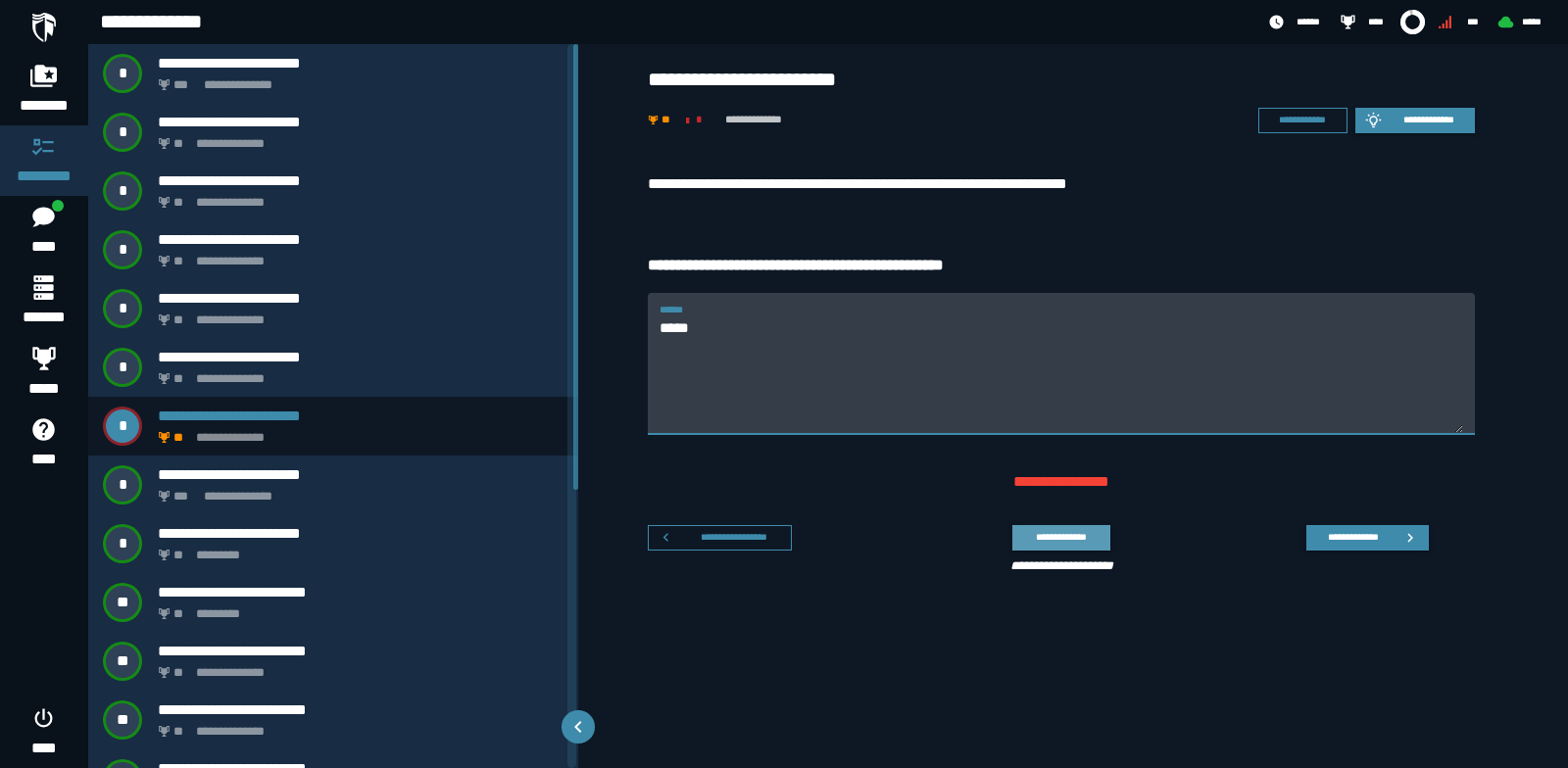 type on "*****" 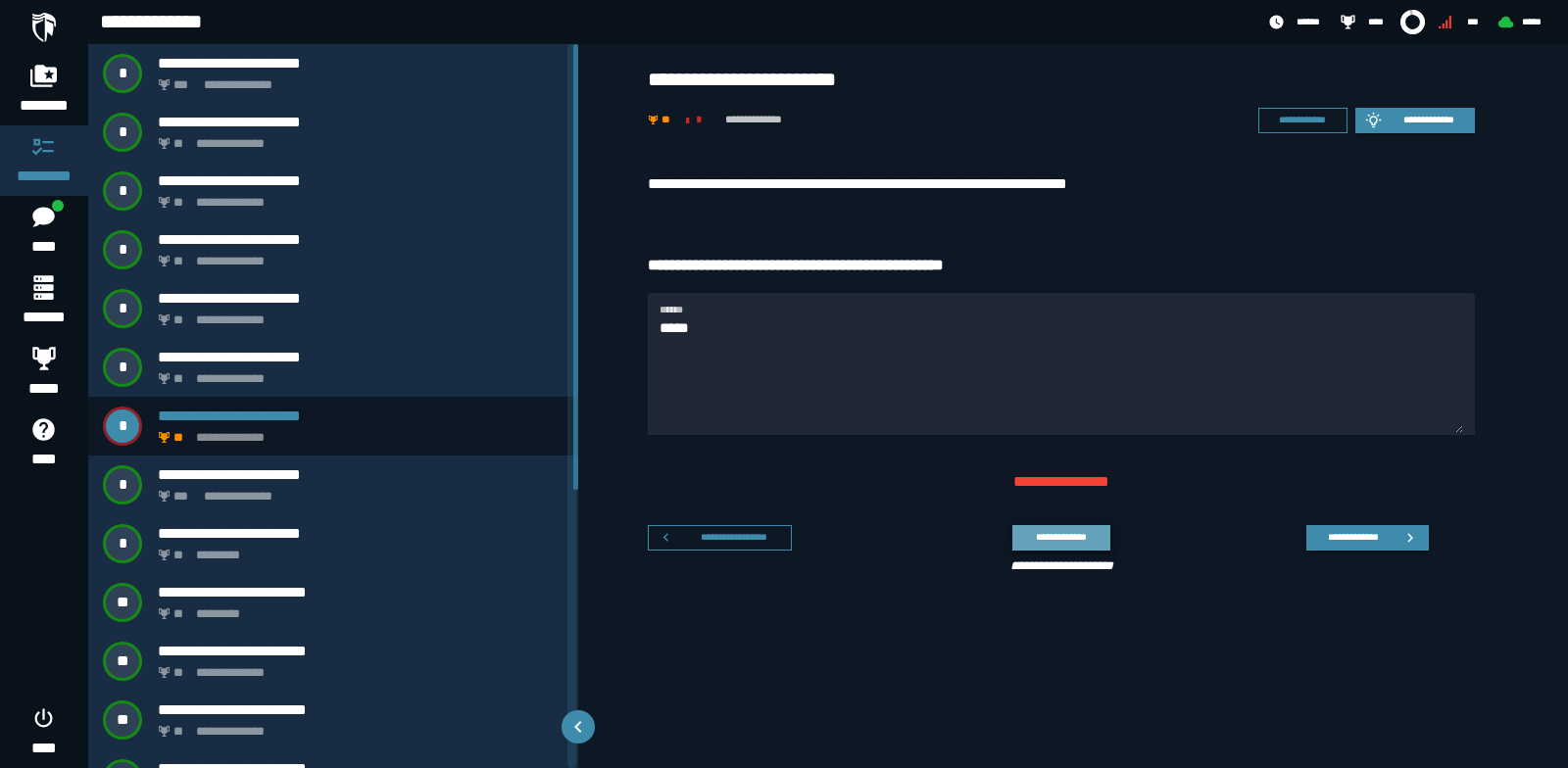 click on "**********" at bounding box center (1060, 537) 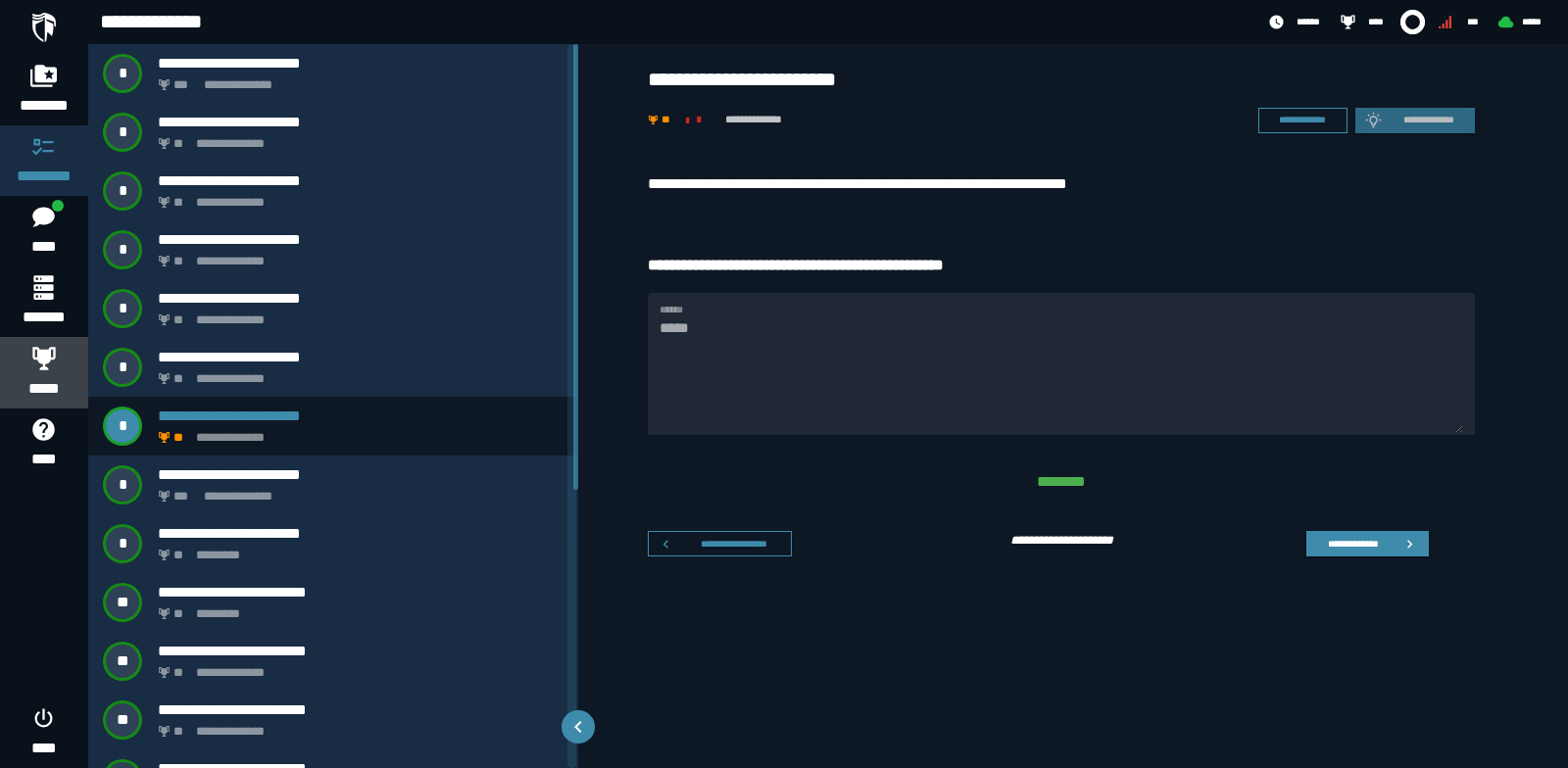 click on "*****" at bounding box center [44, 389] 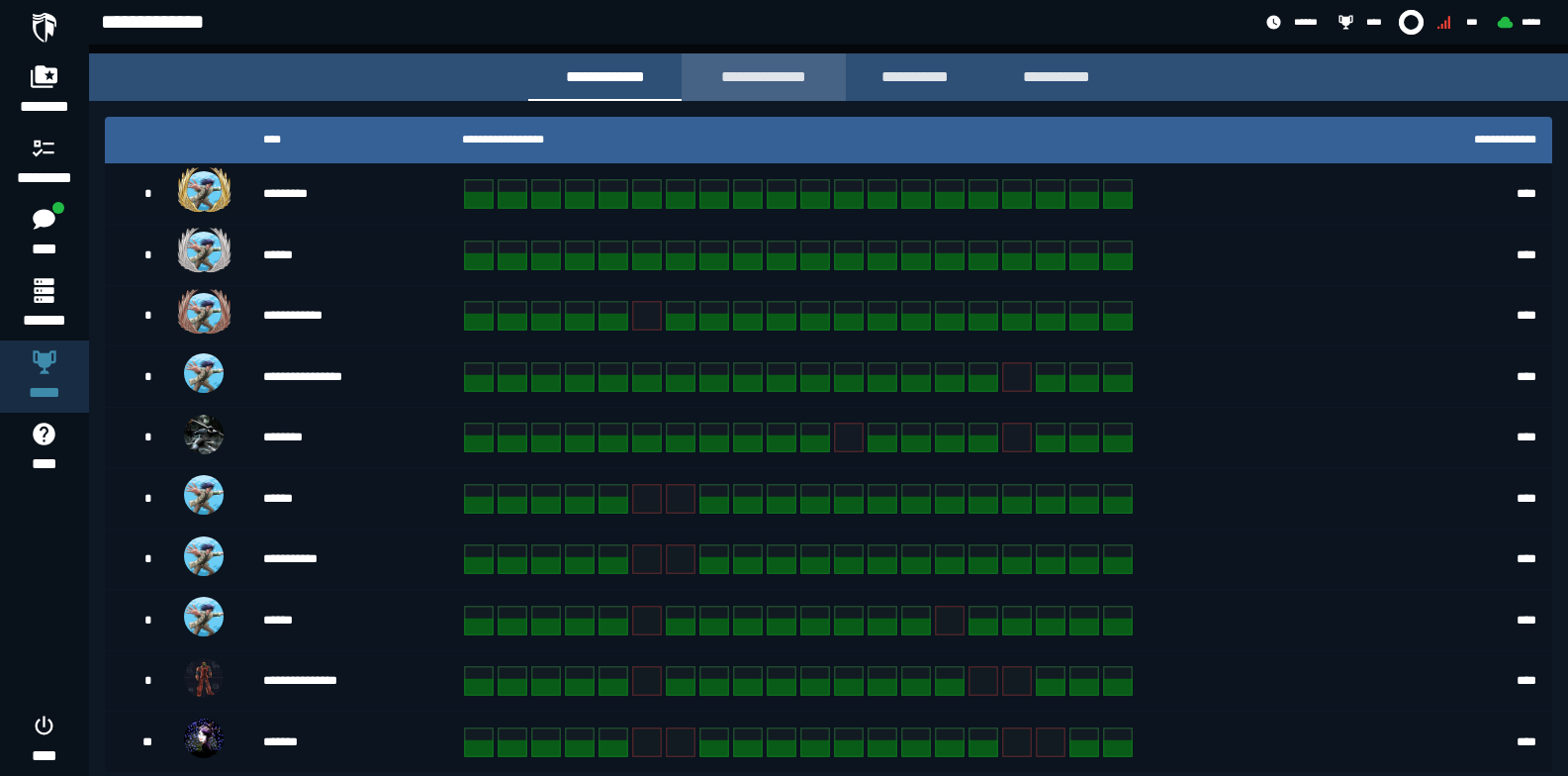 scroll, scrollTop: 348, scrollLeft: 0, axis: vertical 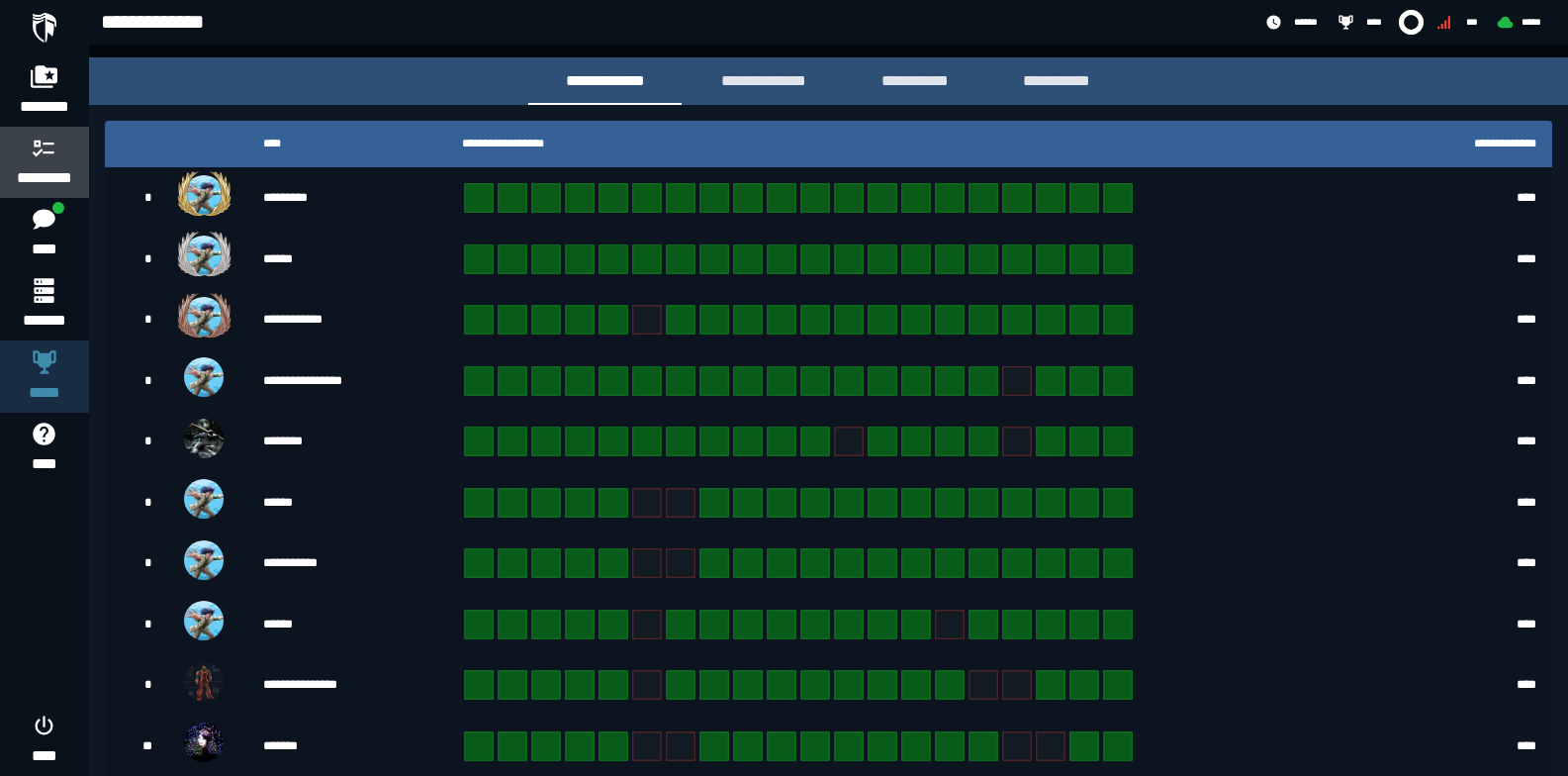click 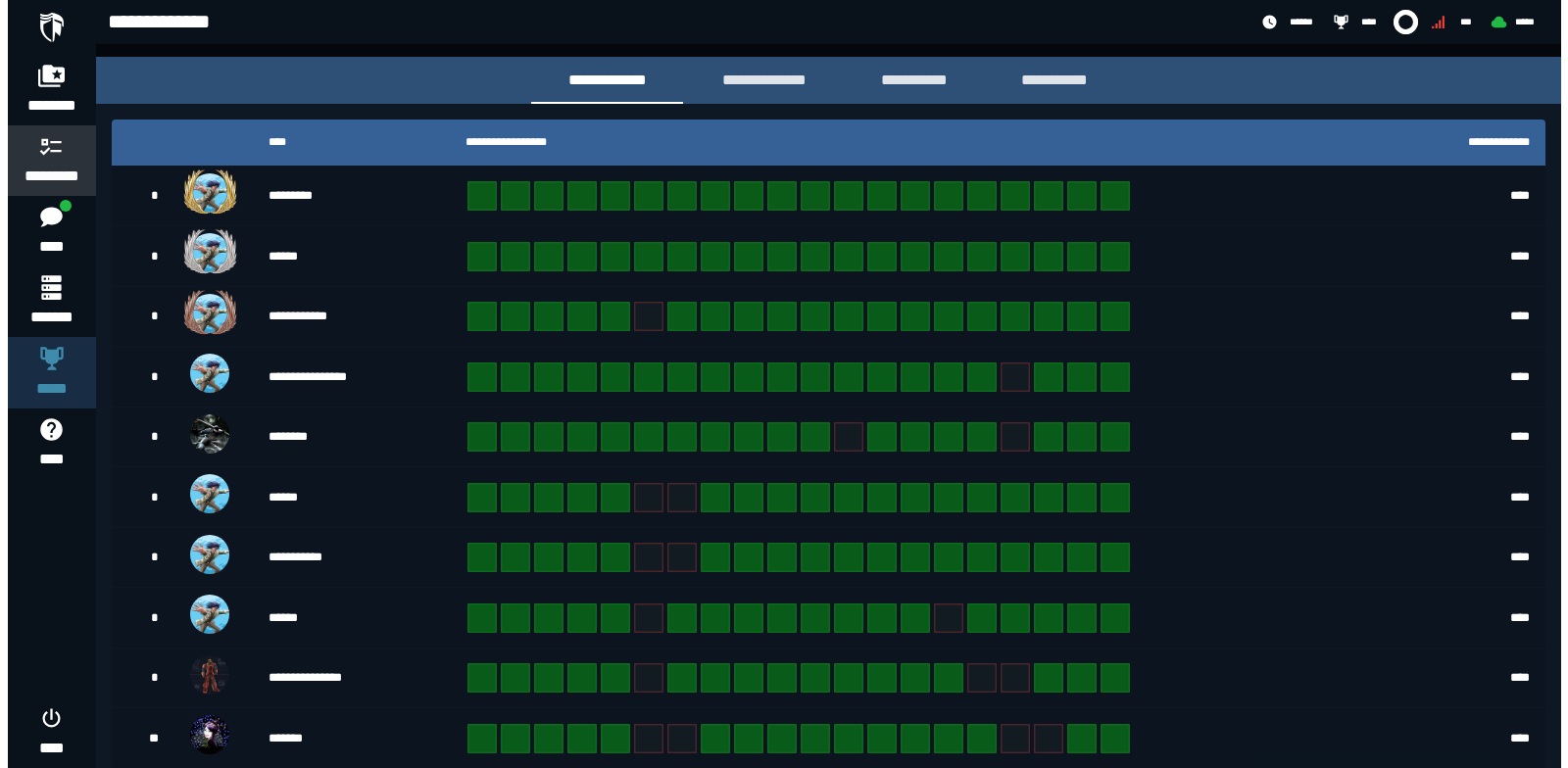 scroll, scrollTop: 0, scrollLeft: 0, axis: both 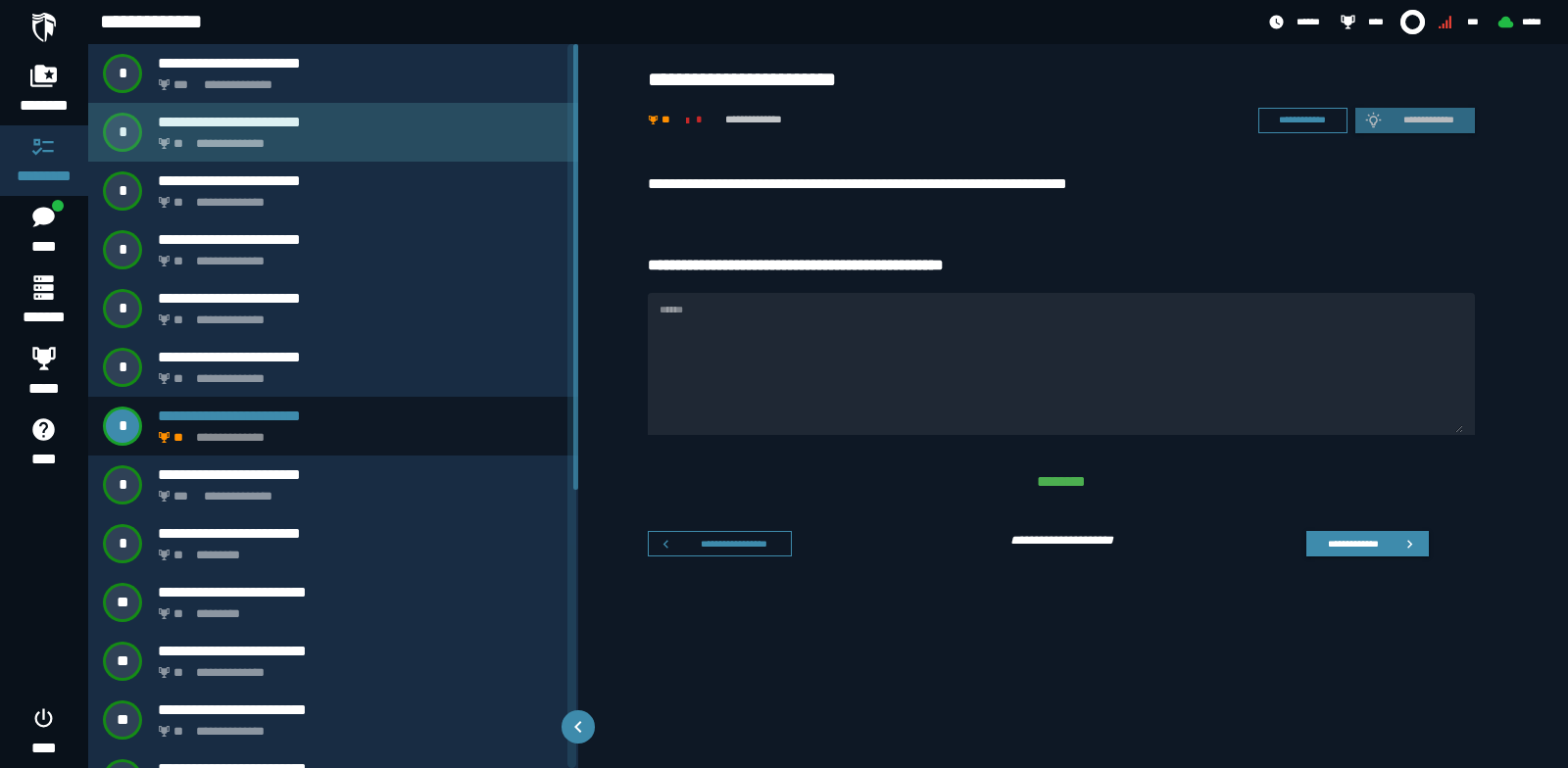 click on "**********" at bounding box center [333, 132] 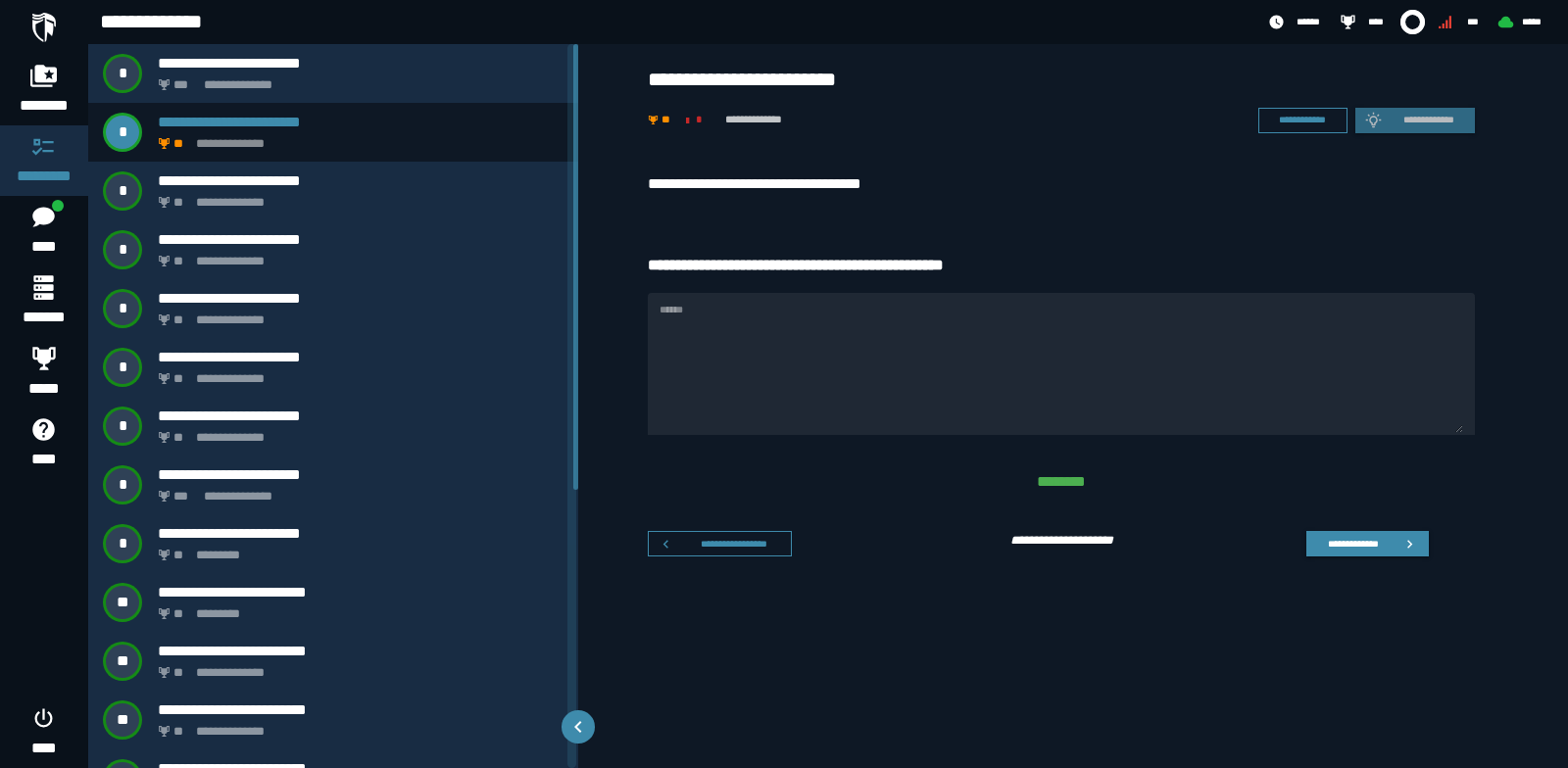 click on "**********" at bounding box center [1073, 406] 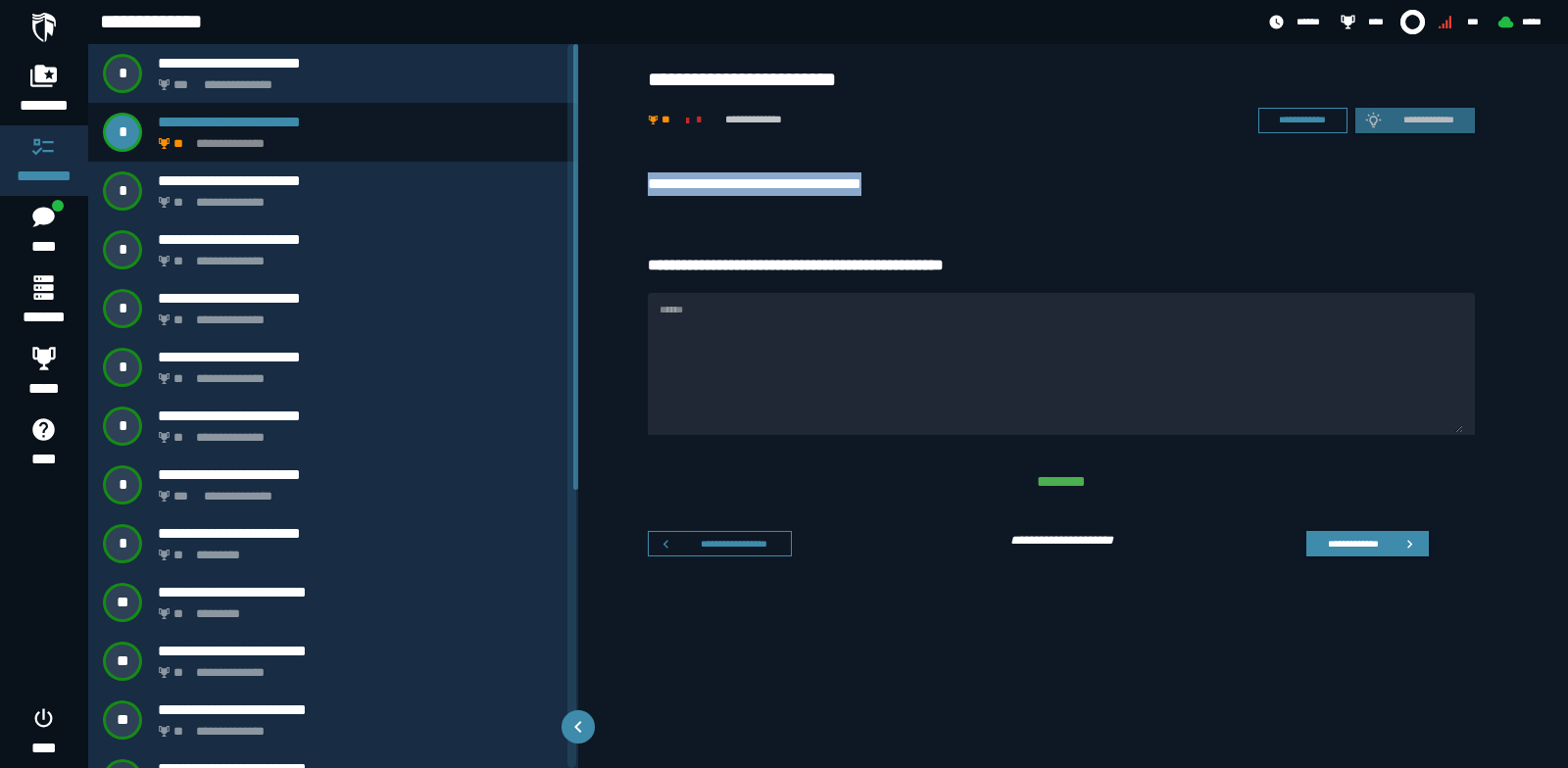drag, startPoint x: 932, startPoint y: 179, endPoint x: 624, endPoint y: 170, distance: 308.13147 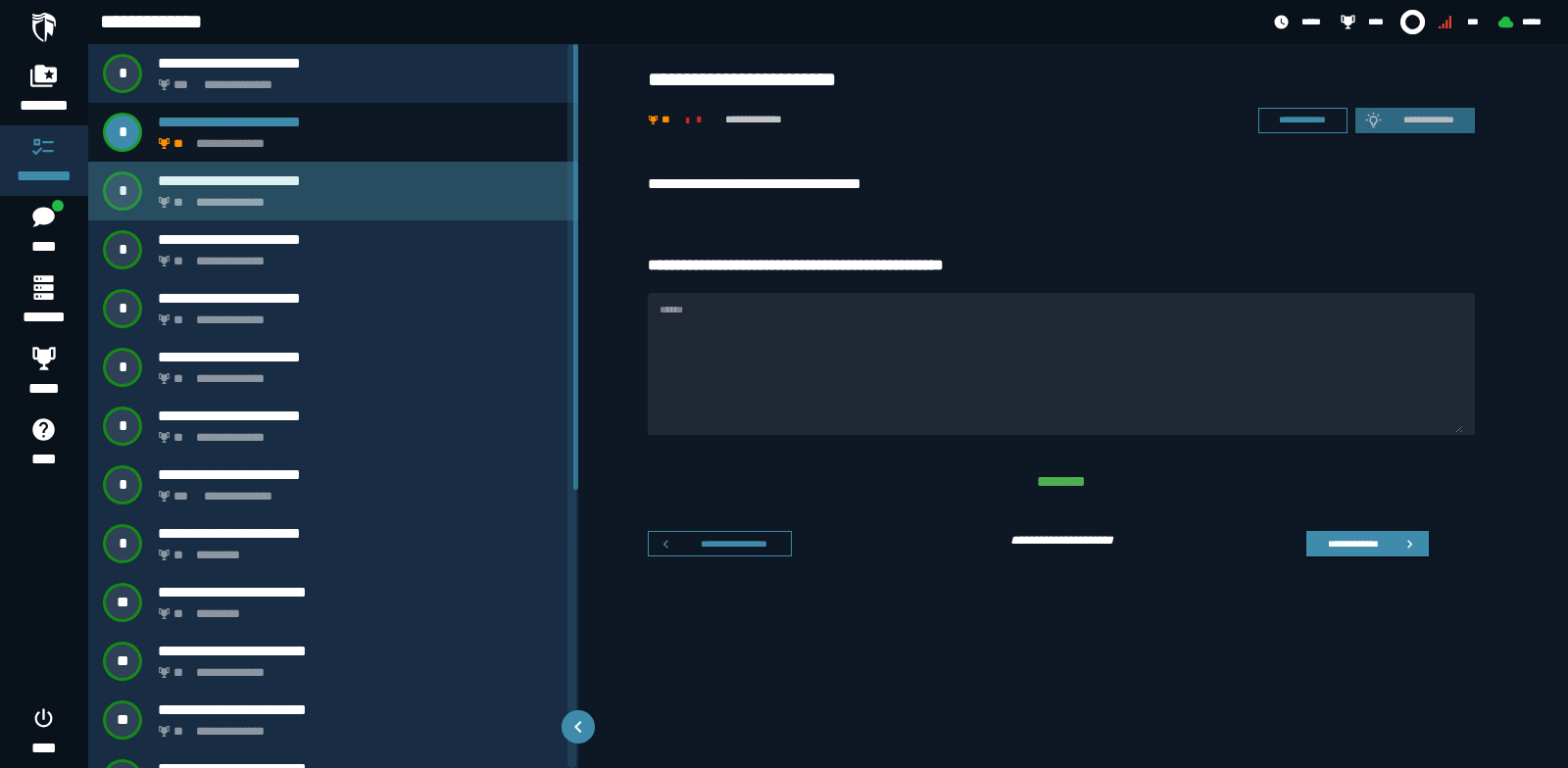 click on "**********" at bounding box center (361, 180) 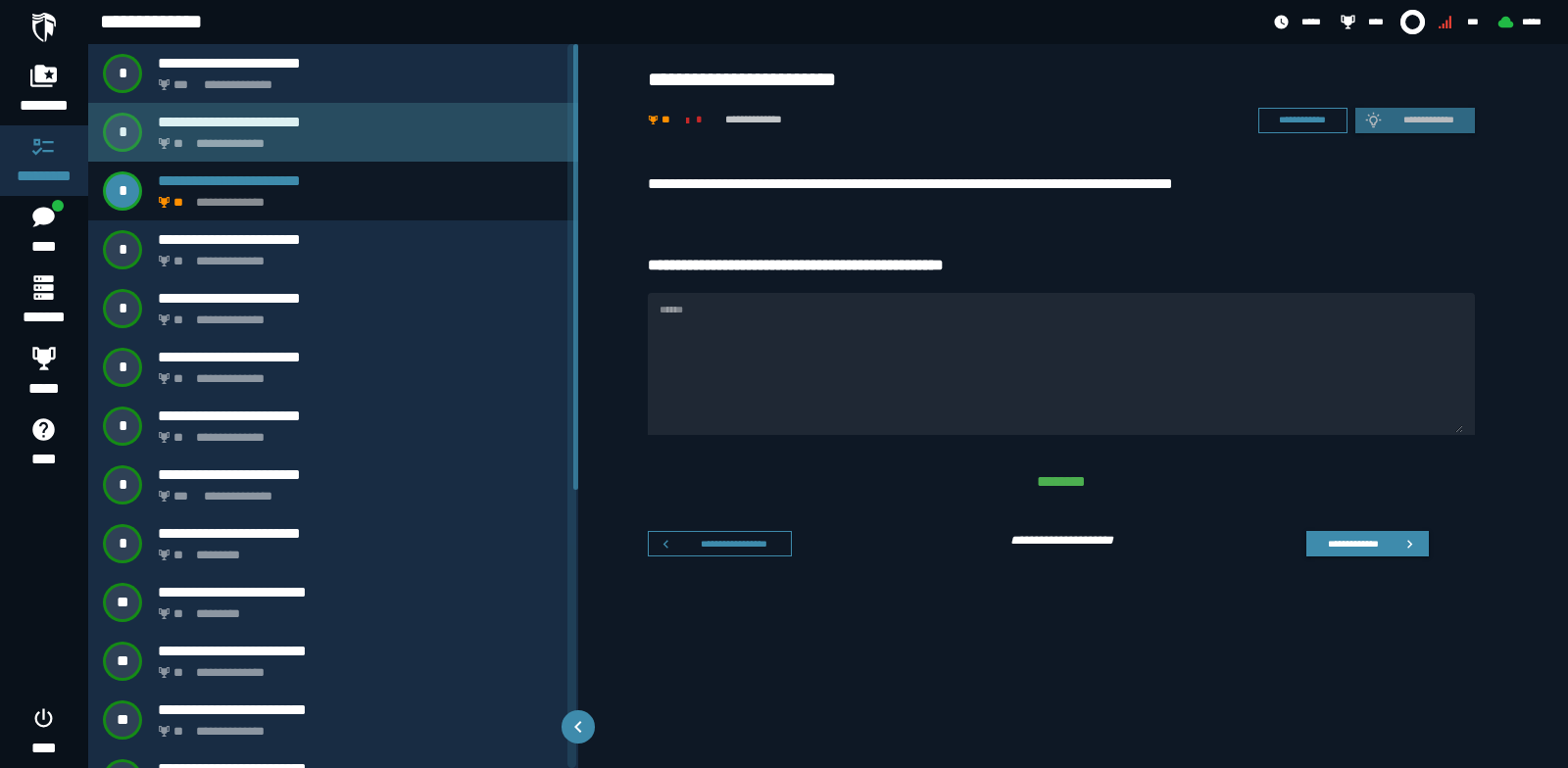 click on "**********" at bounding box center (357, 138) 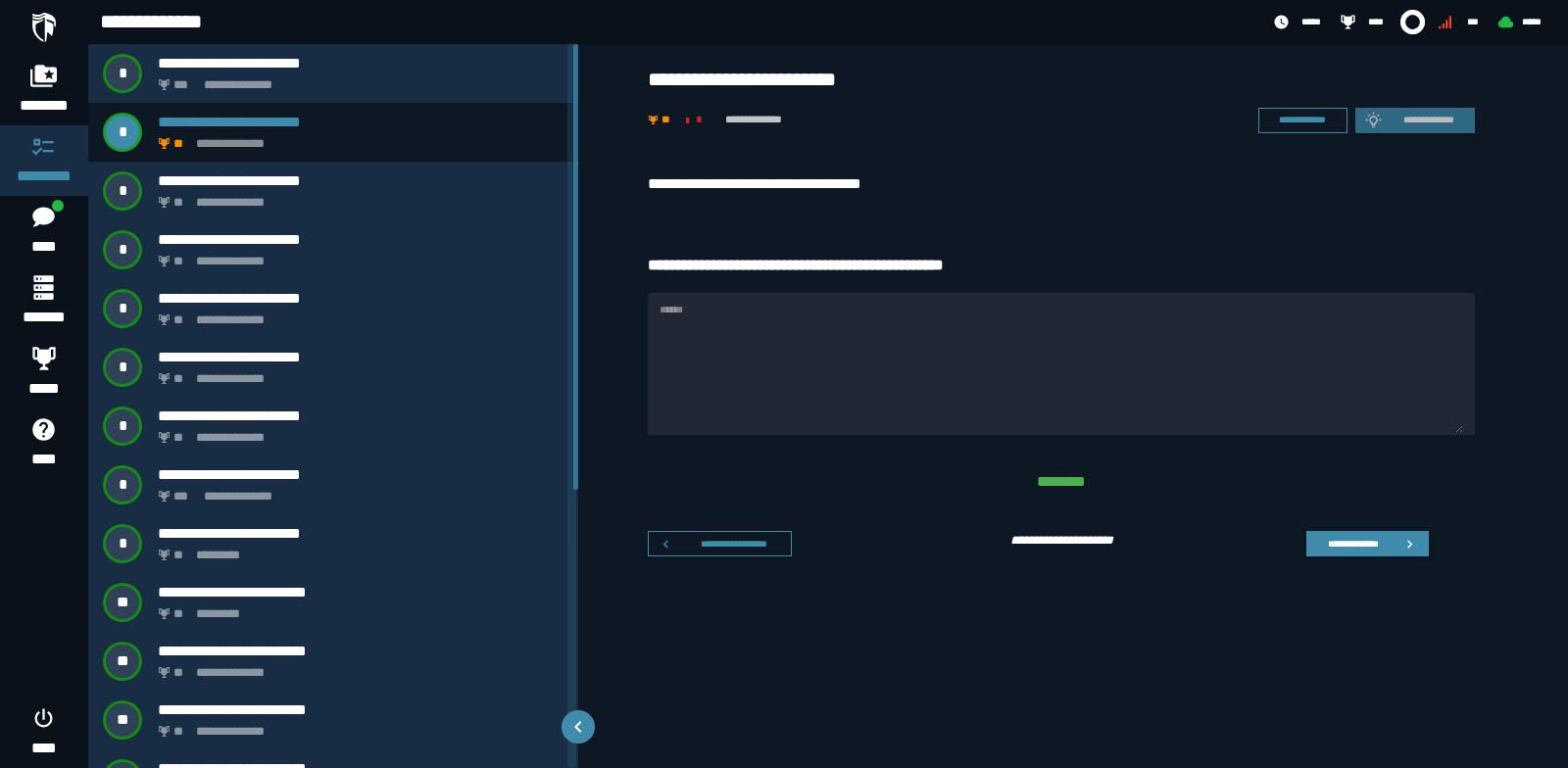 click on "******" at bounding box center [1061, 363] 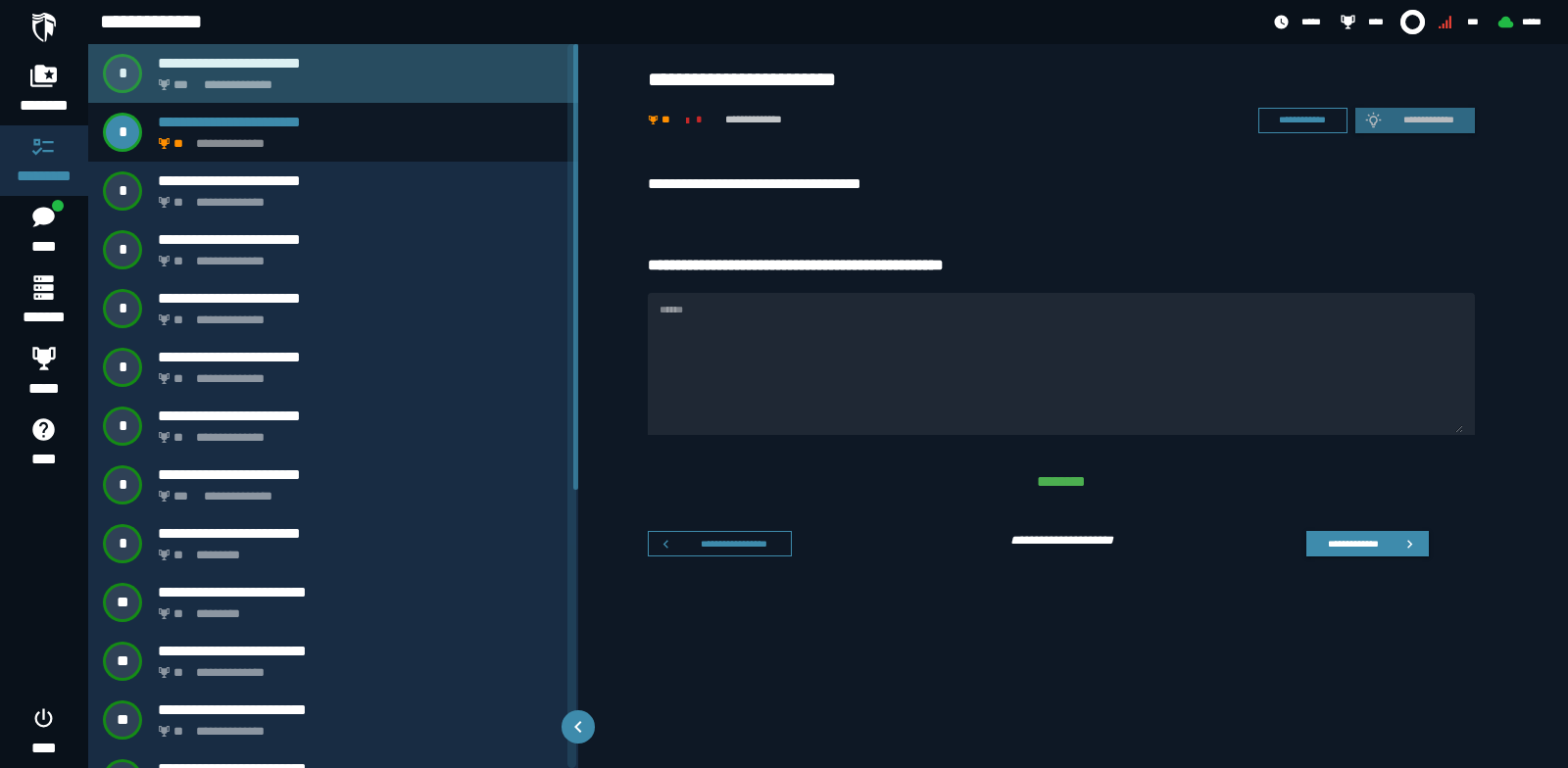 click on "**********" at bounding box center [357, 79] 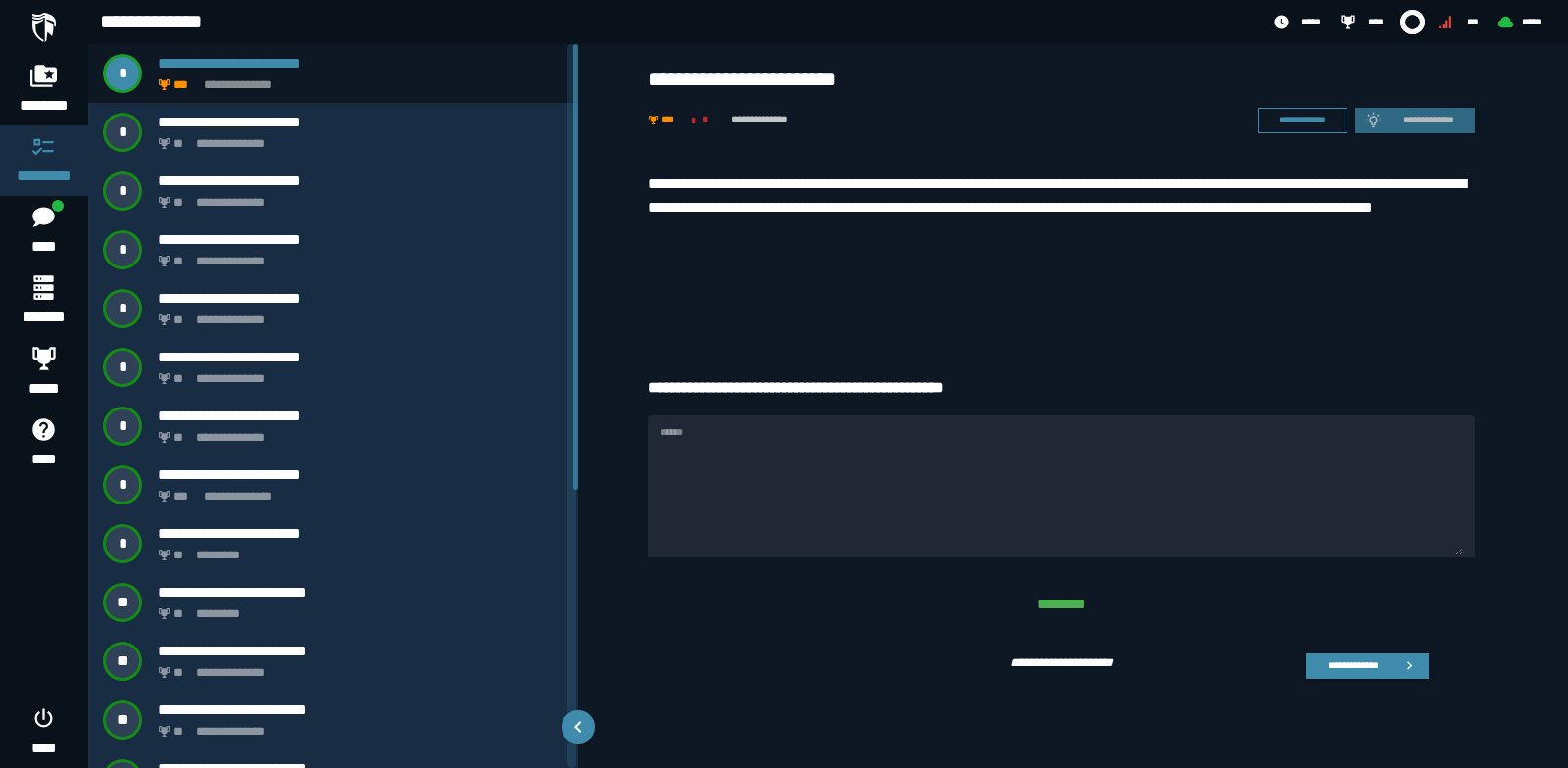 click on "******" at bounding box center (1061, 485) 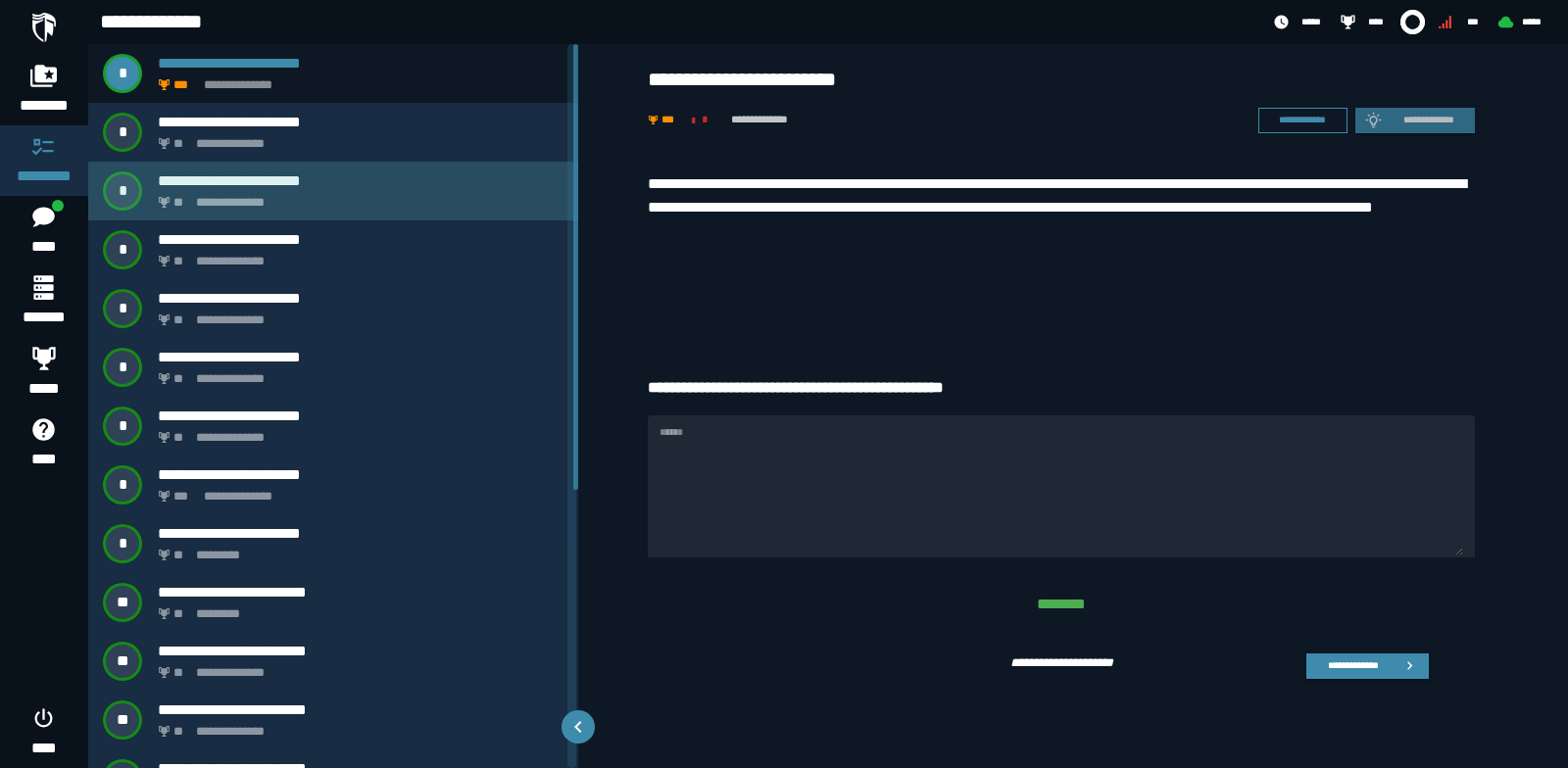 click on "**********" at bounding box center [357, 197] 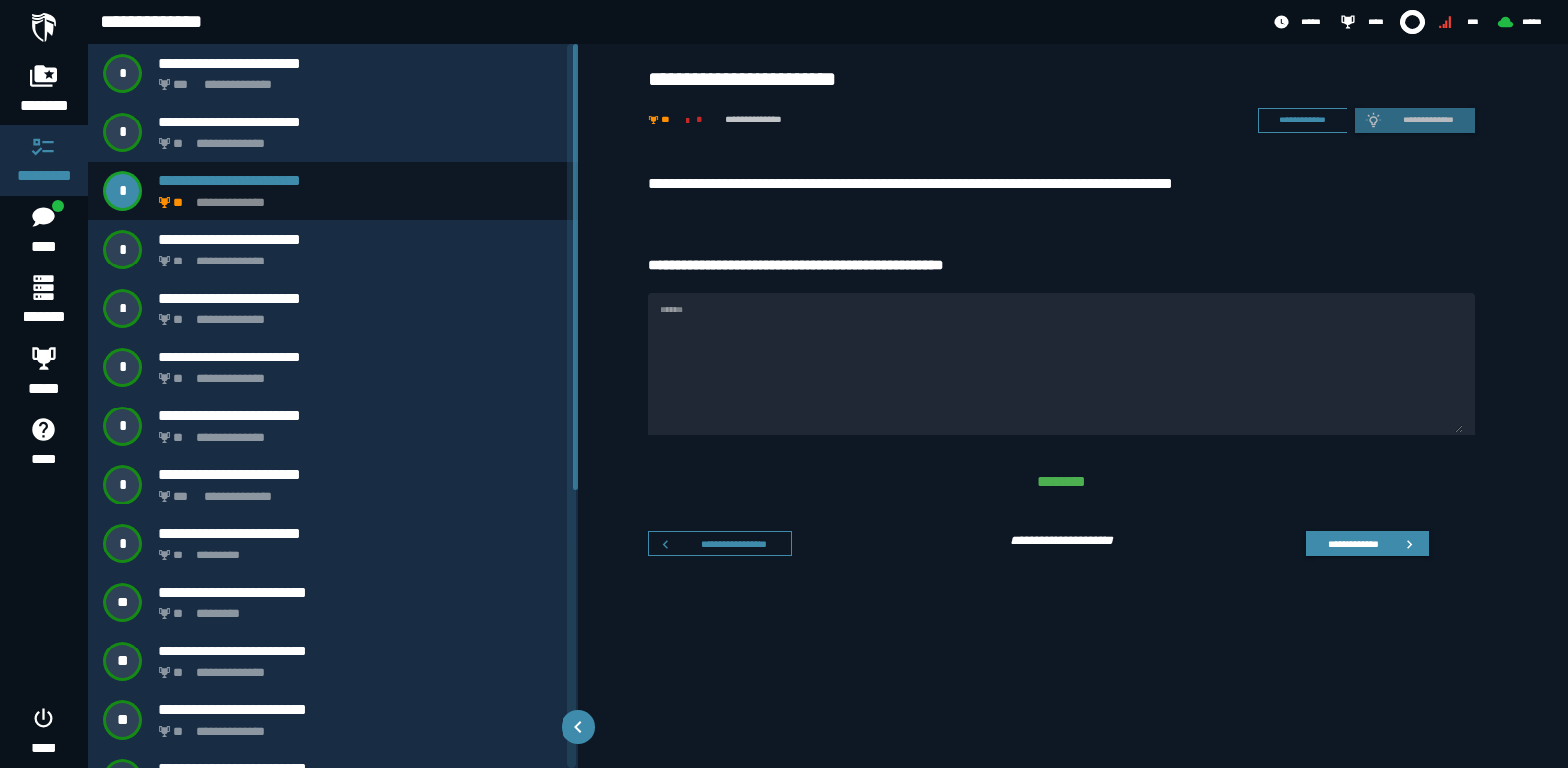 click on "**********" at bounding box center [1061, 184] 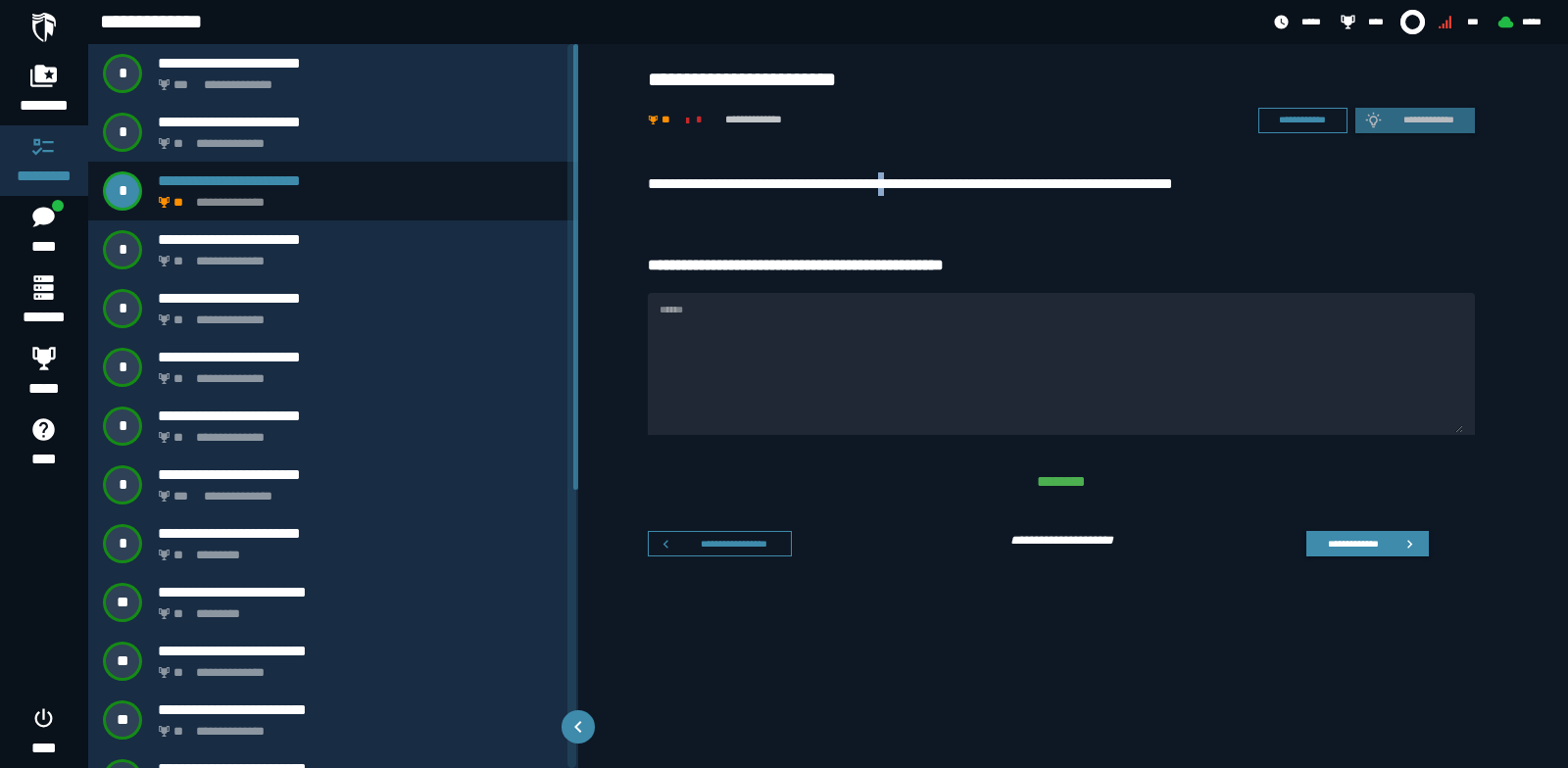 click on "**********" at bounding box center (1061, 184) 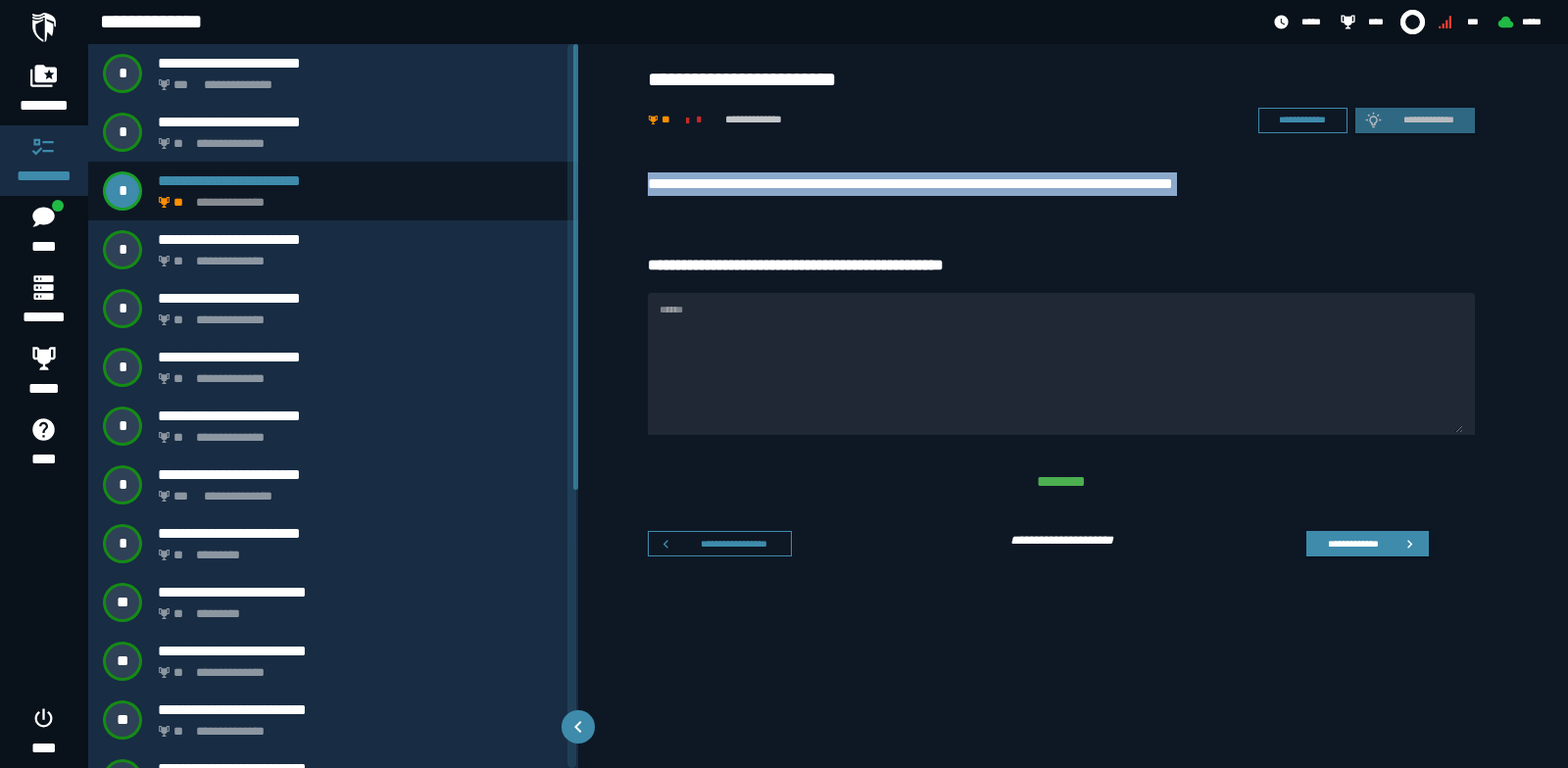 click on "**********" at bounding box center (1061, 184) 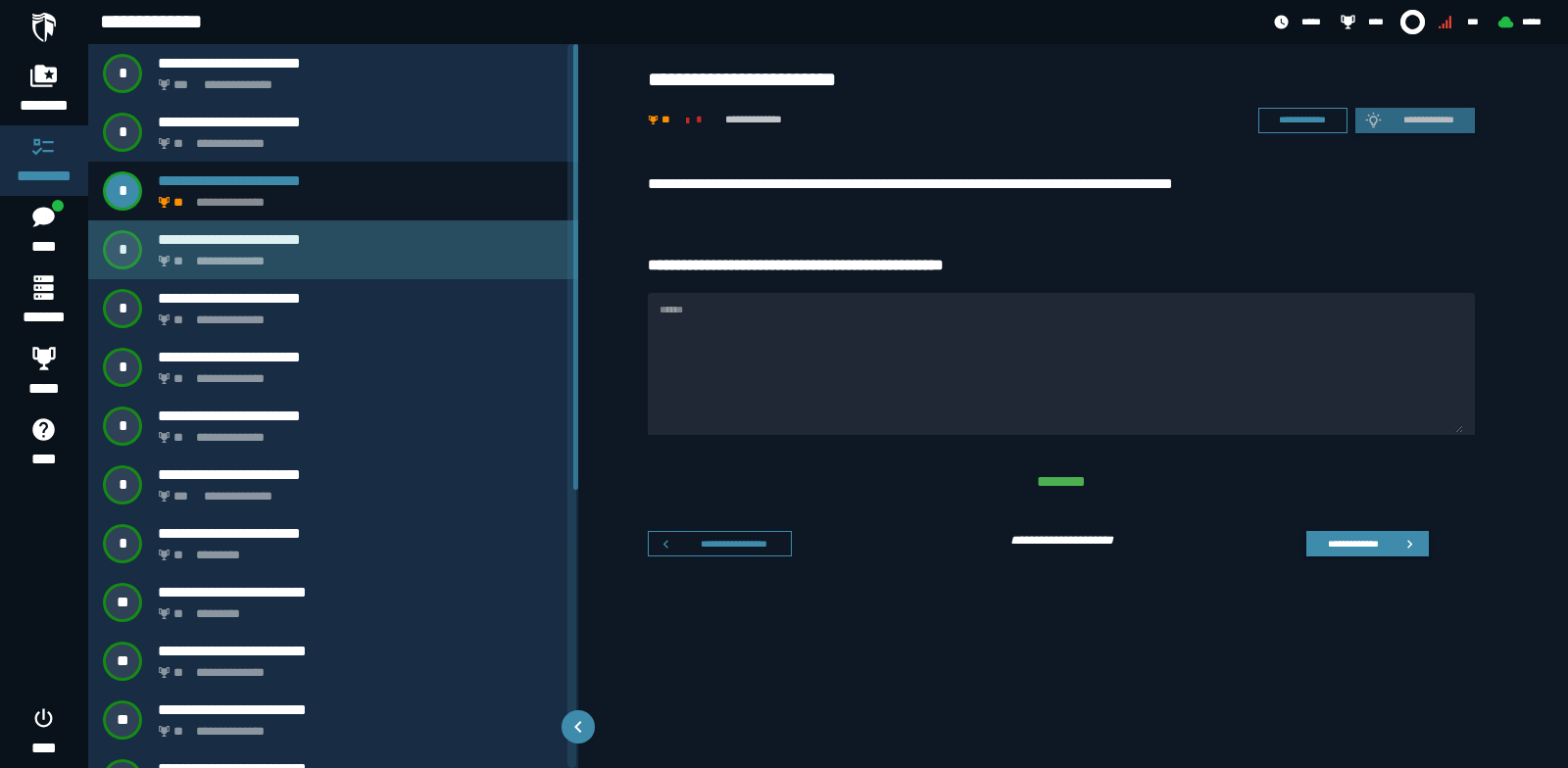 click on "**********" at bounding box center [333, 250] 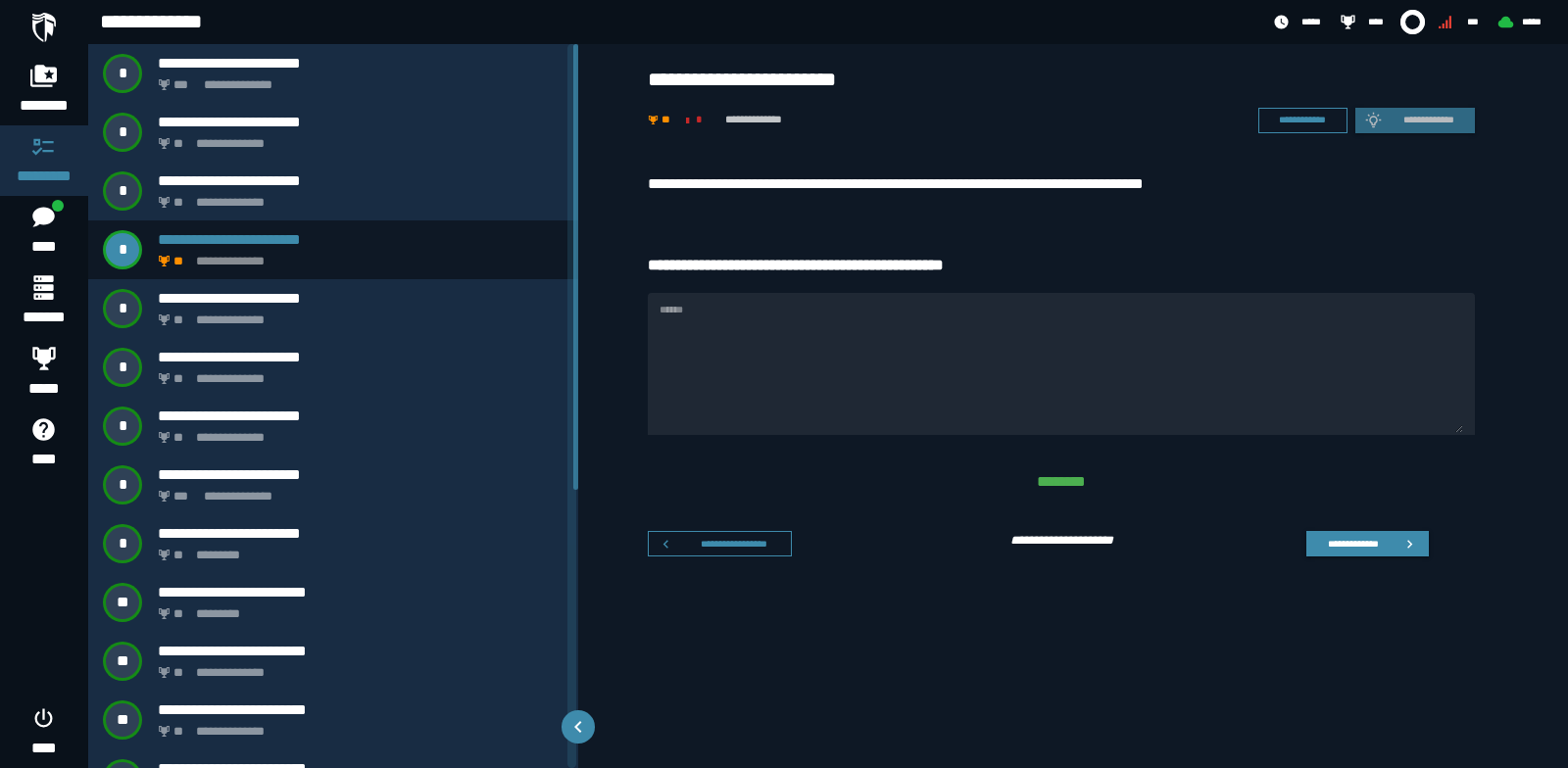 click on "**********" at bounding box center [1061, 184] 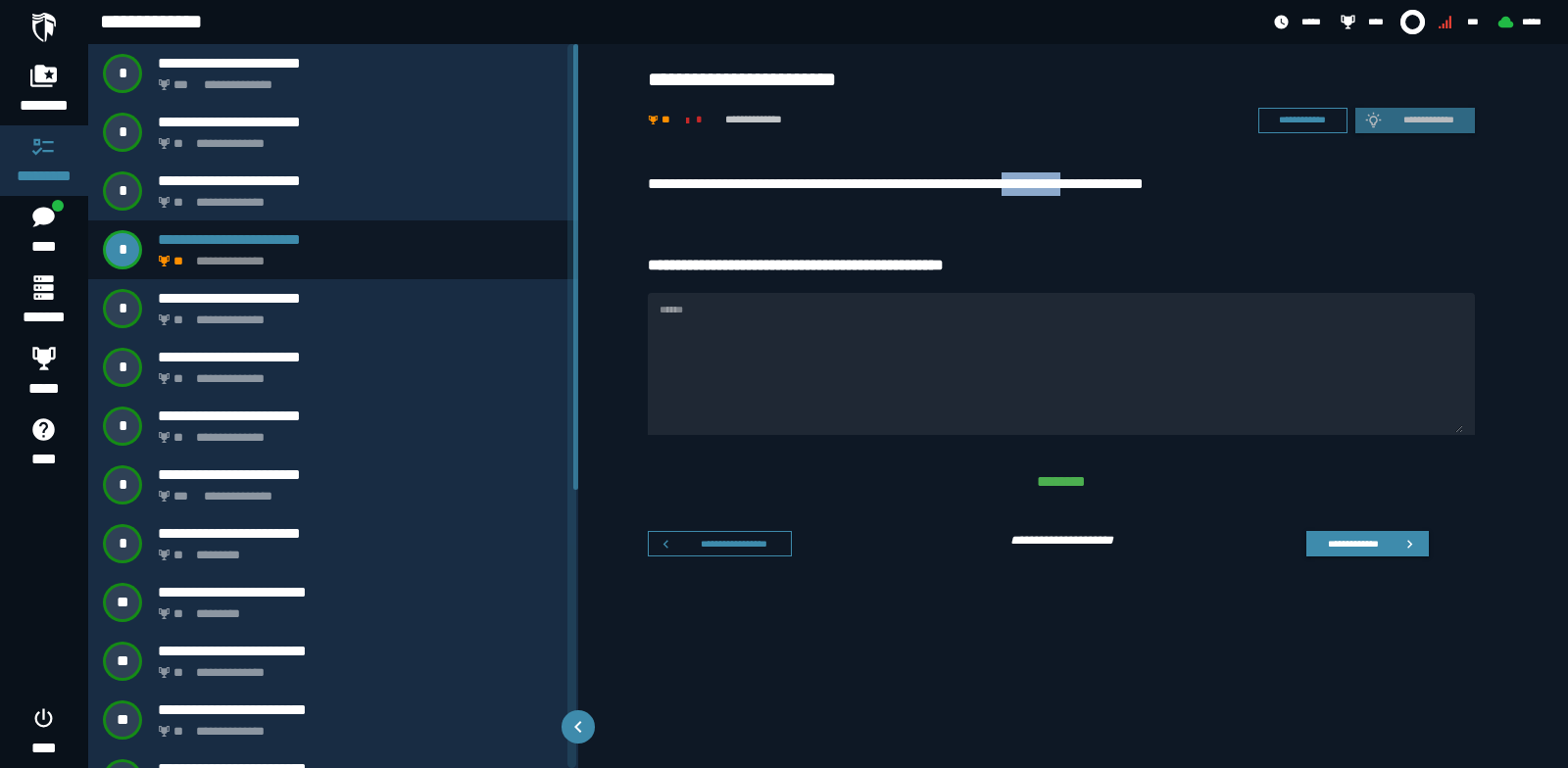 click on "**********" at bounding box center [1061, 184] 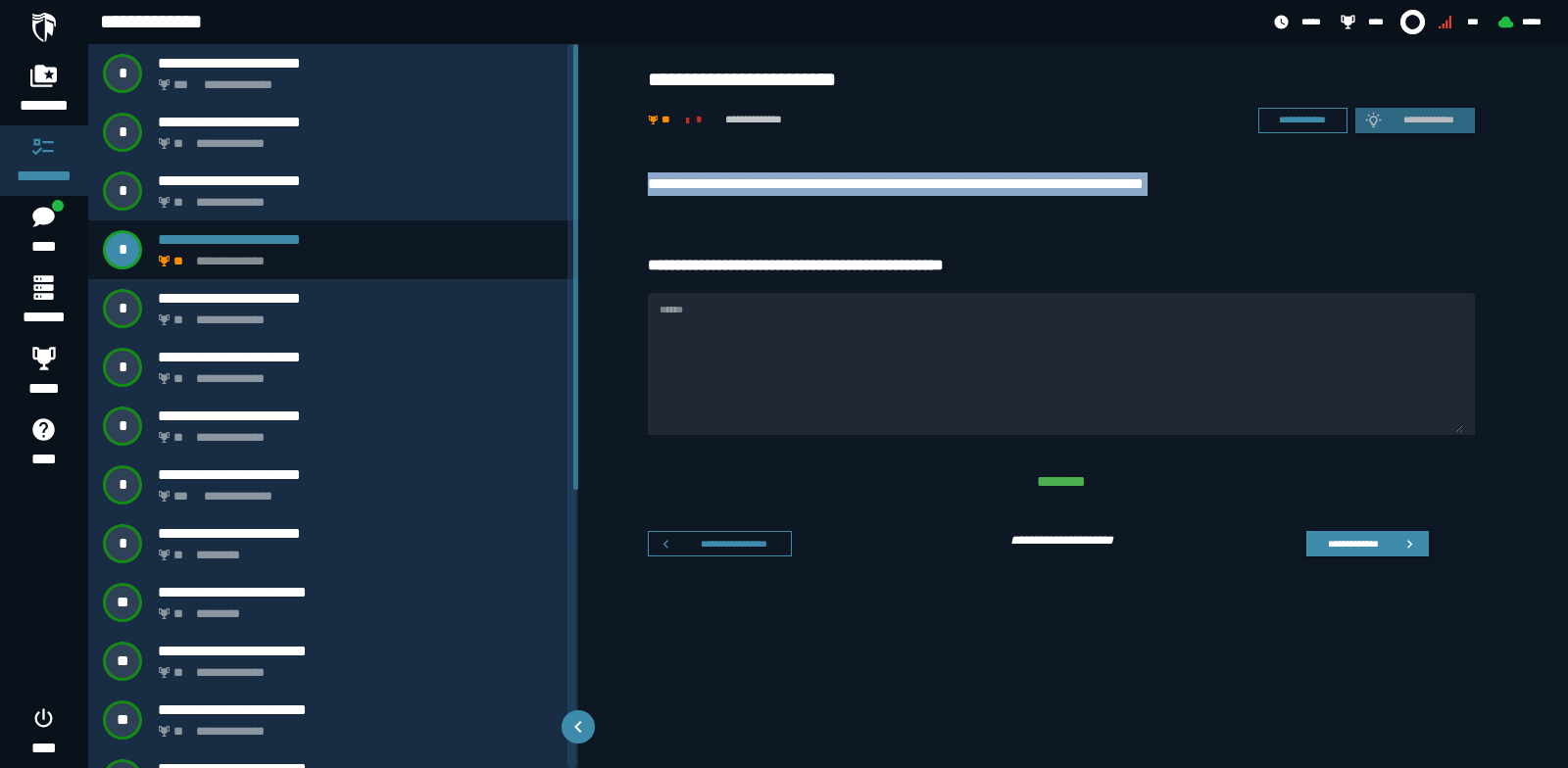 click on "**********" at bounding box center (1061, 184) 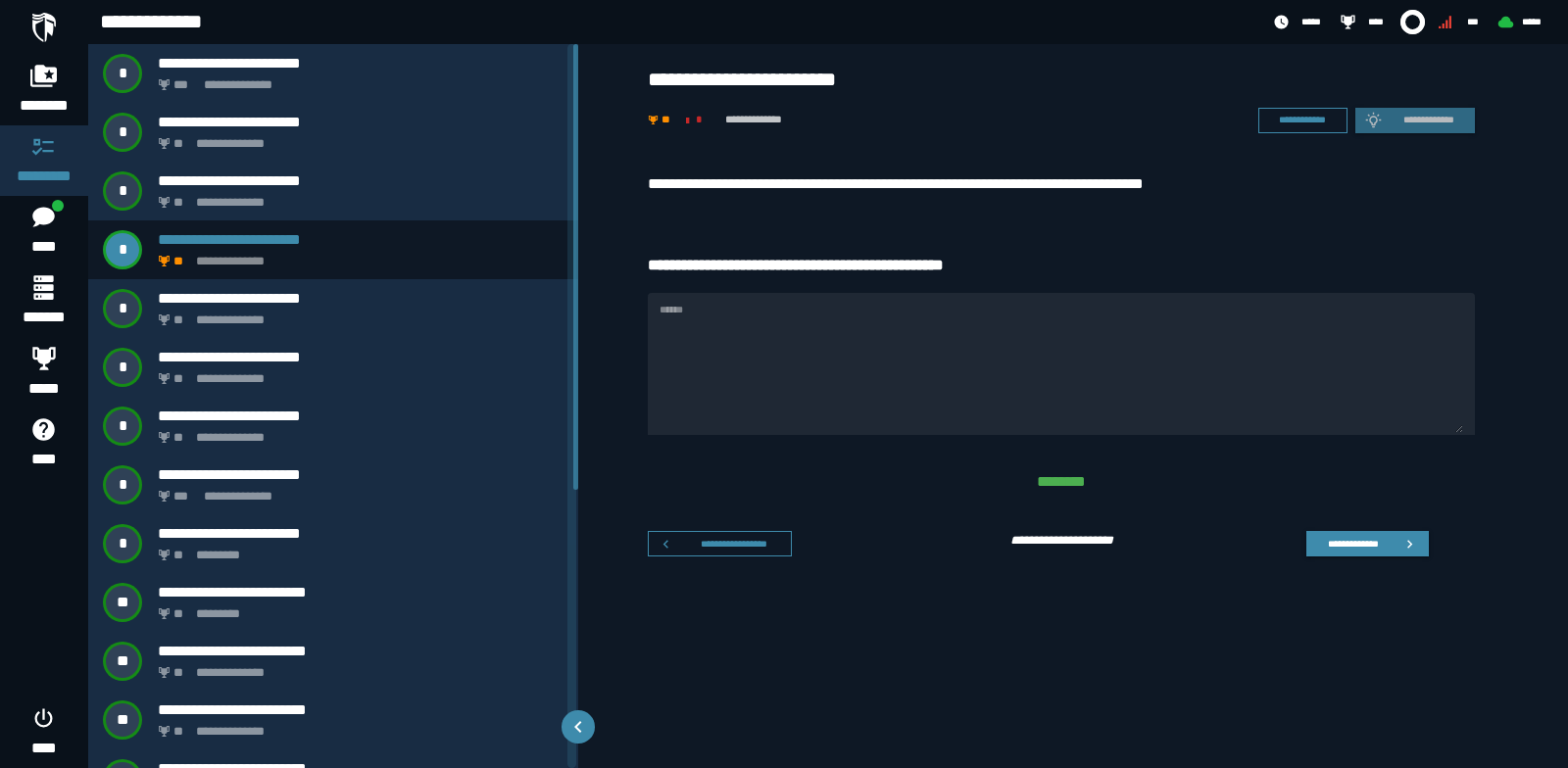 click on "******" at bounding box center [1061, 363] 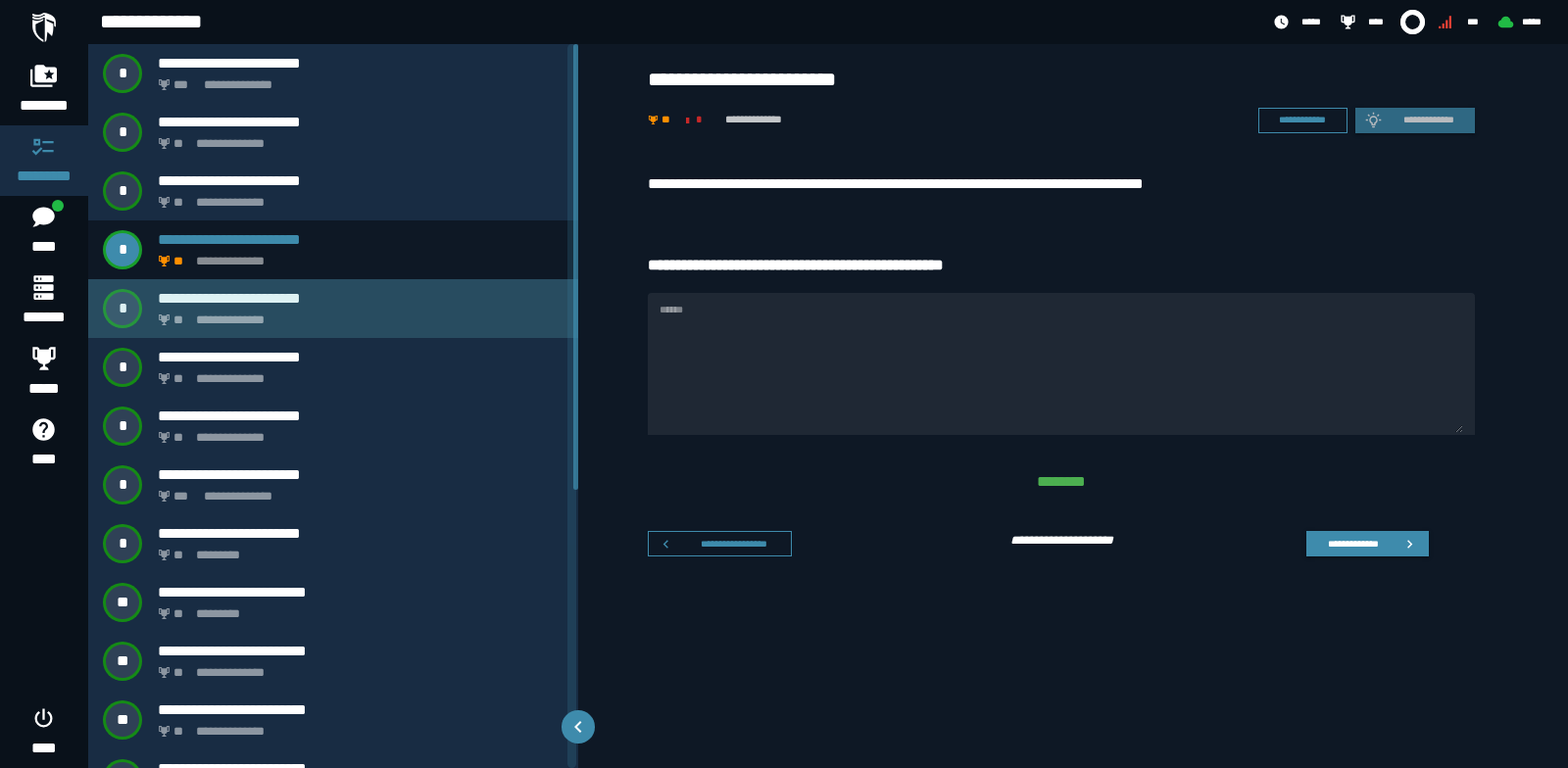 click on "**********" at bounding box center [357, 314] 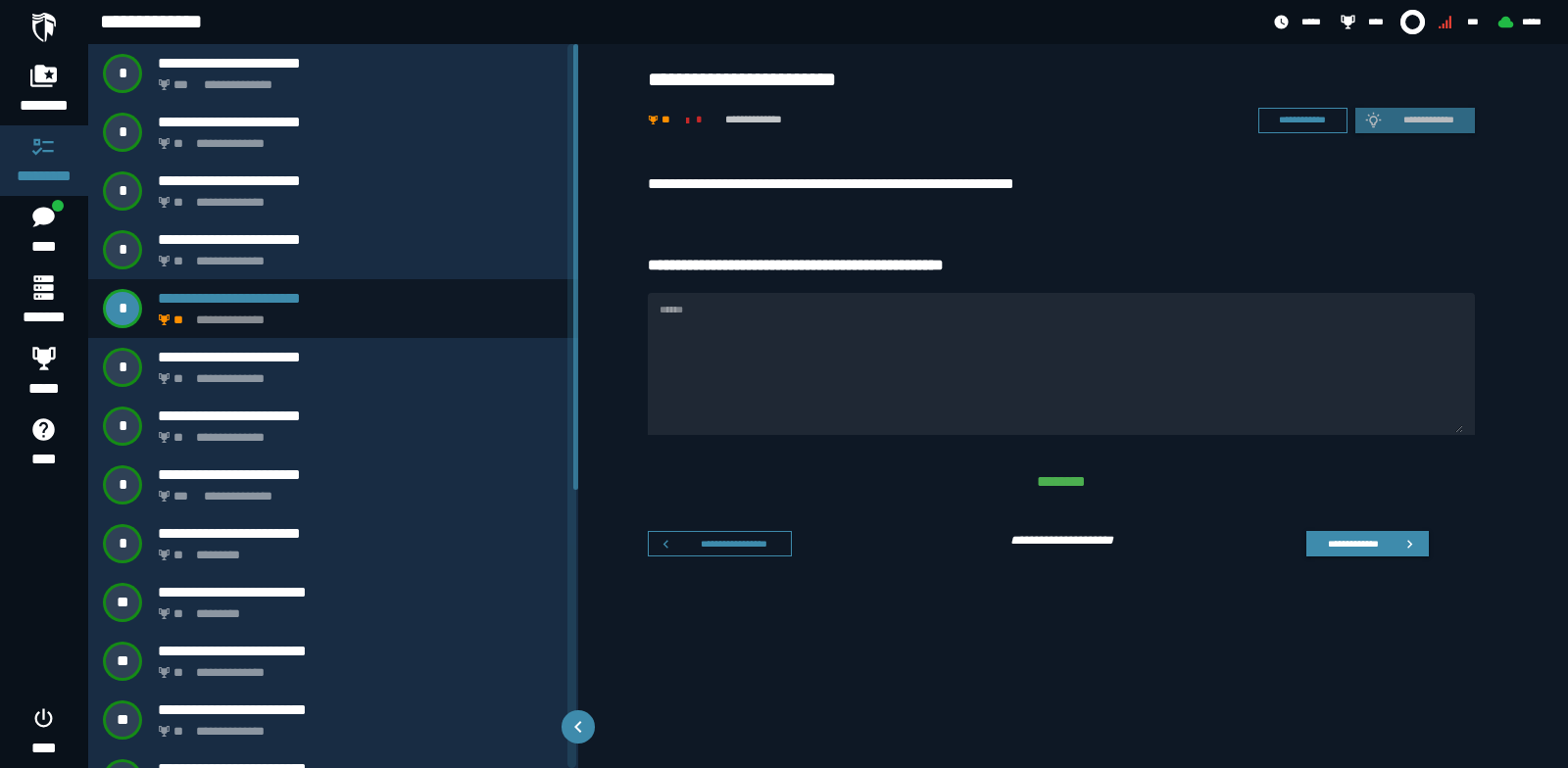 click on "**********" at bounding box center [1061, 184] 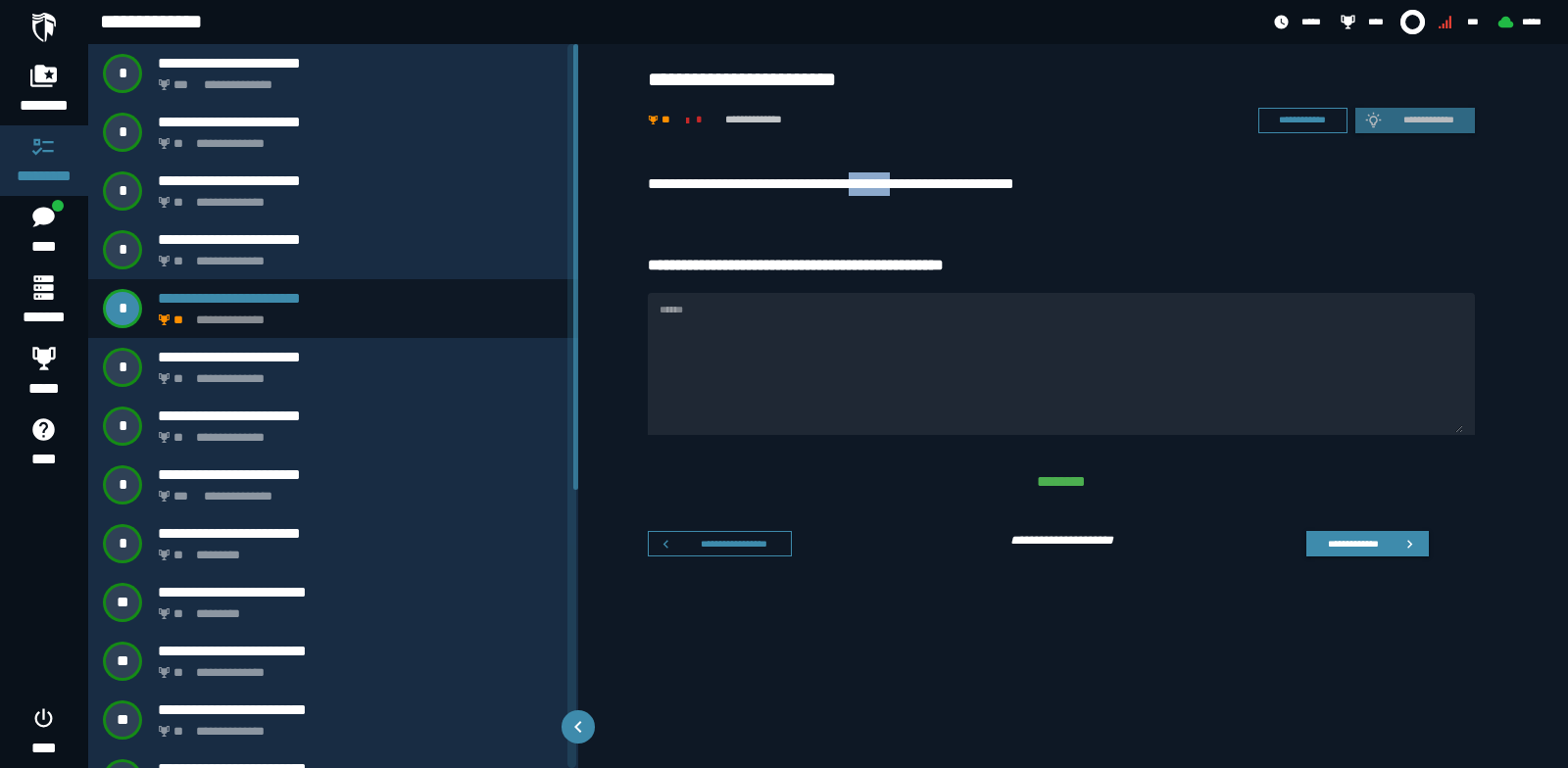 click on "**********" at bounding box center (1061, 184) 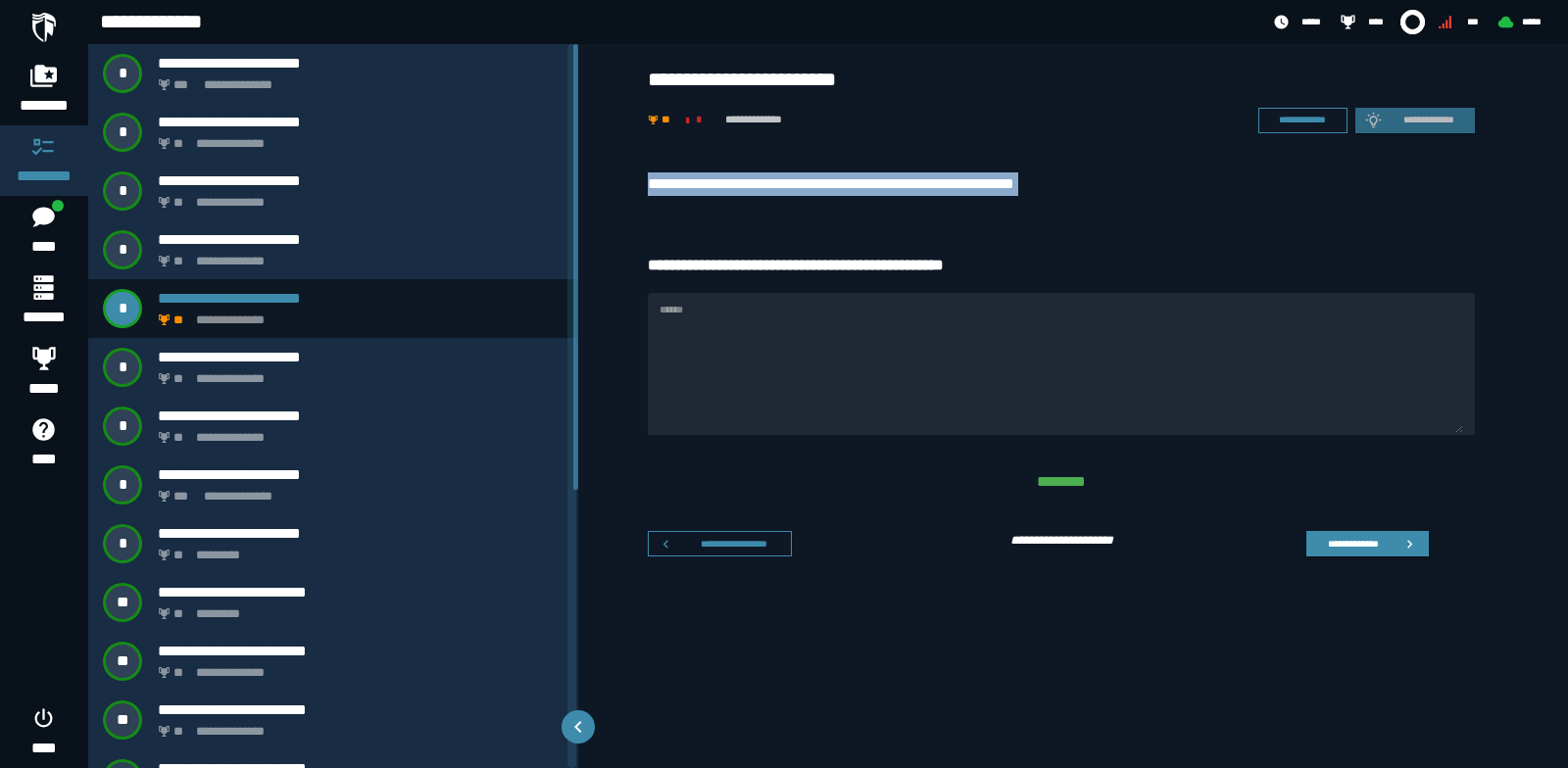 click on "**********" at bounding box center [1061, 184] 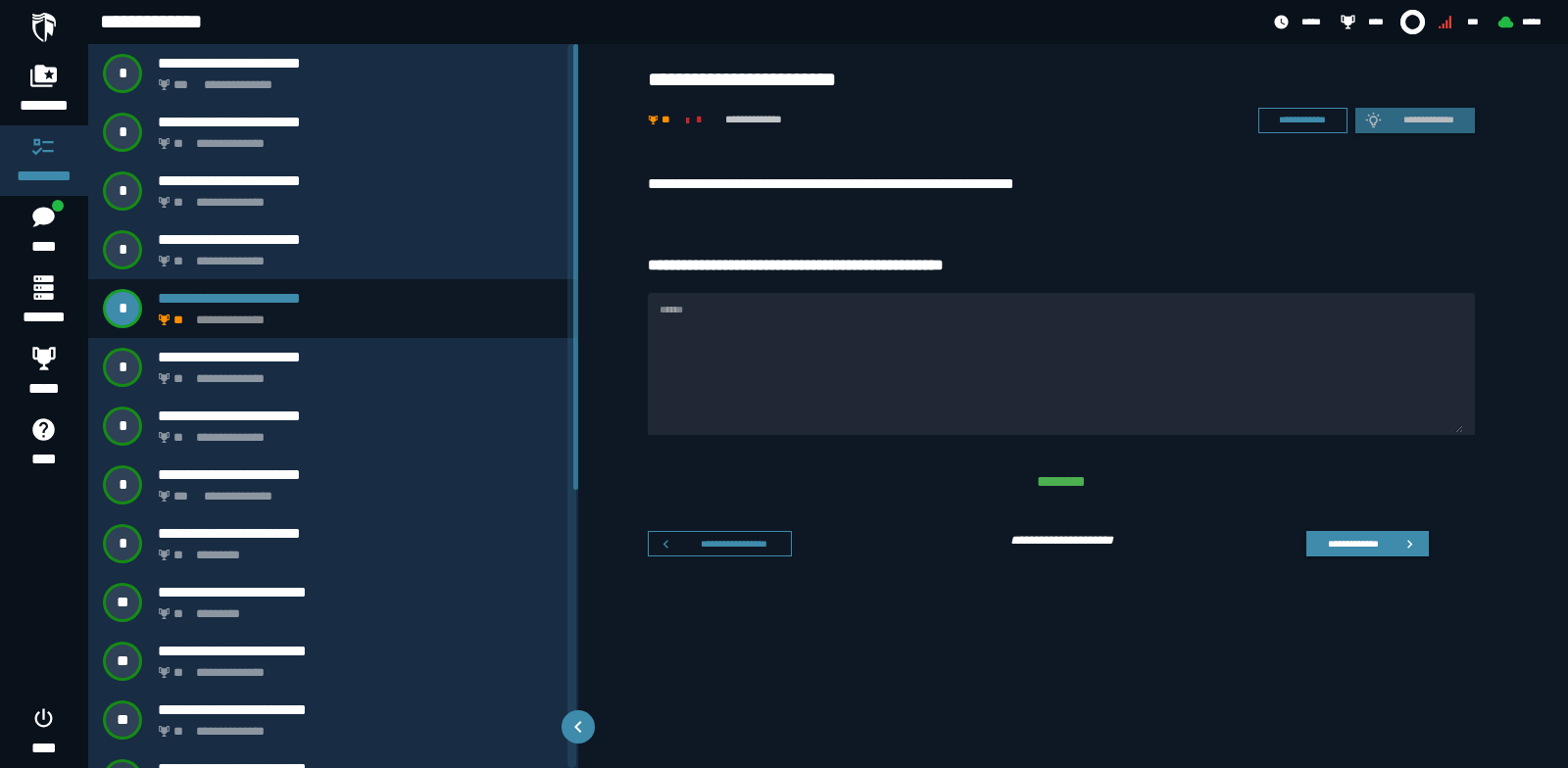 click on "******" at bounding box center (1061, 363) 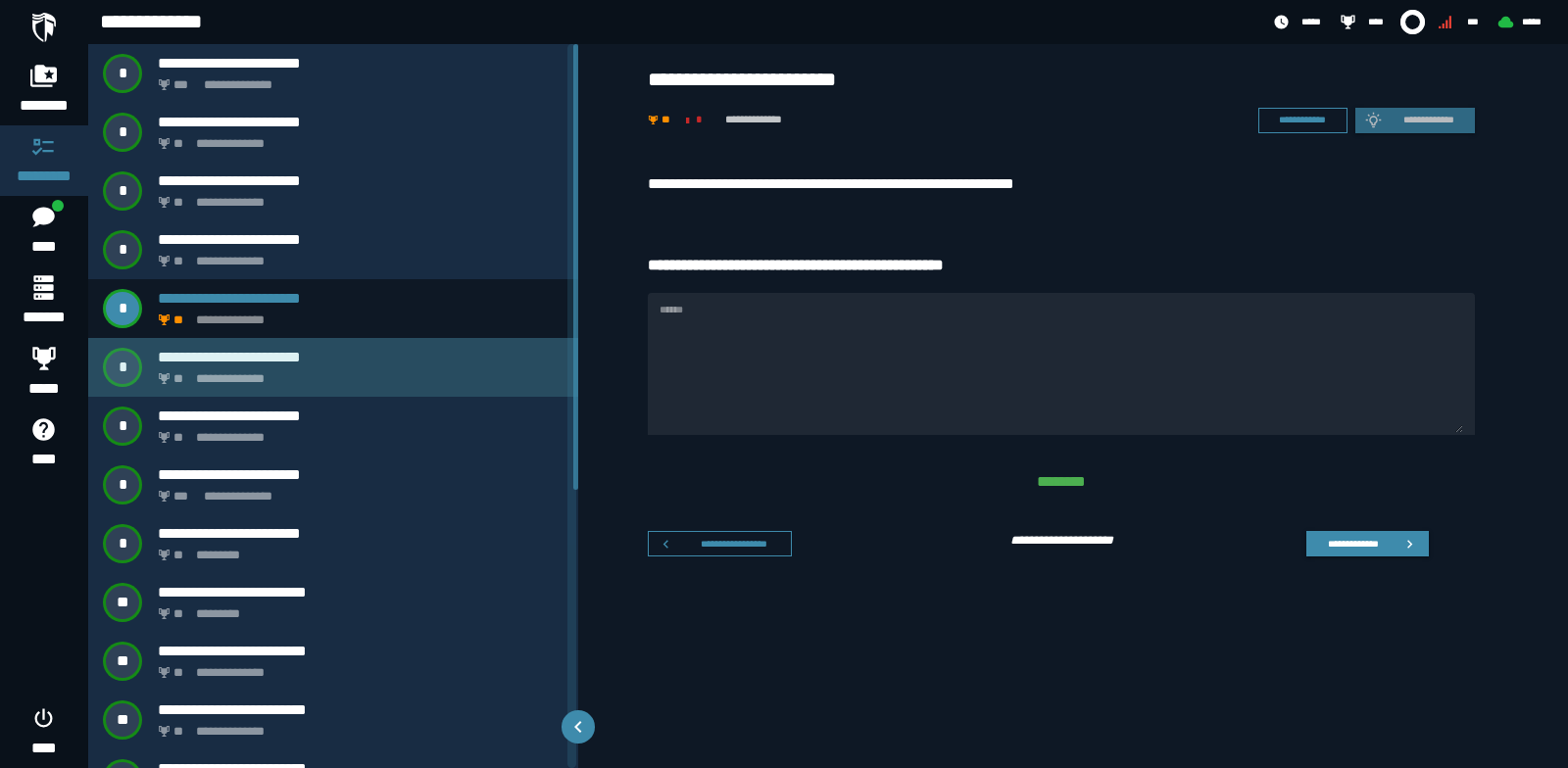 click on "**********" at bounding box center (357, 373) 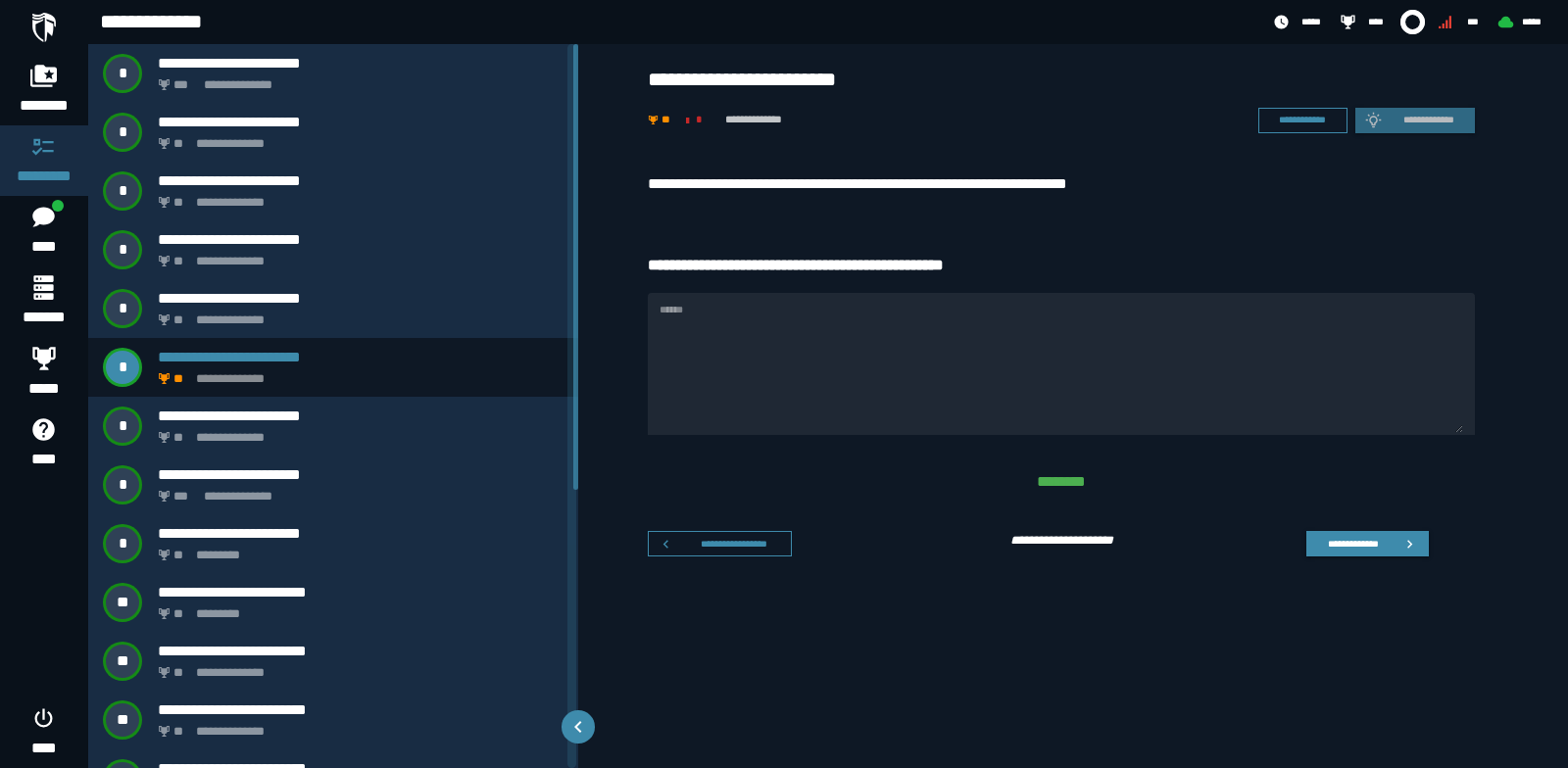 click on "**********" at bounding box center [1061, 184] 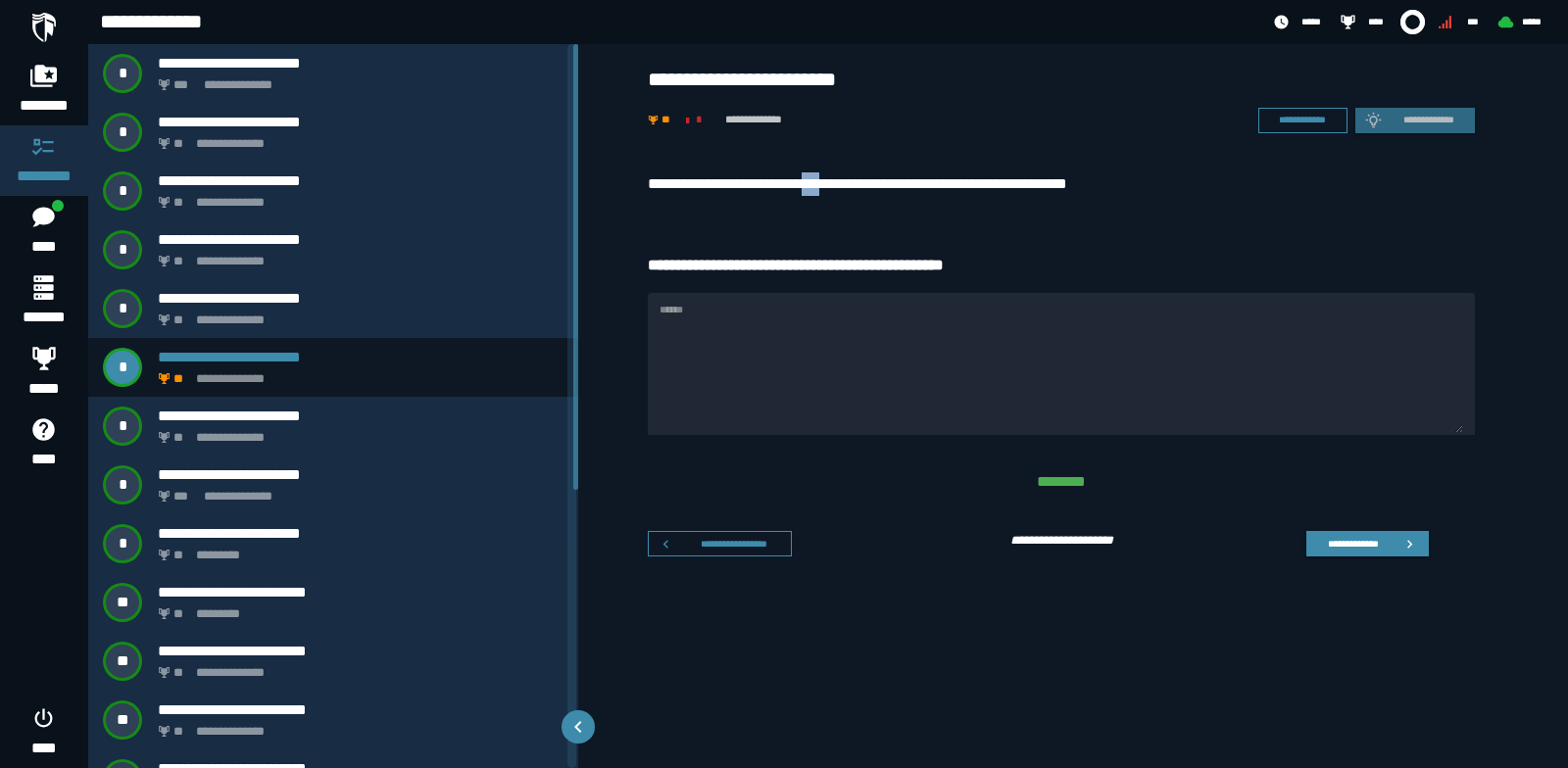 click on "**********" at bounding box center [1061, 184] 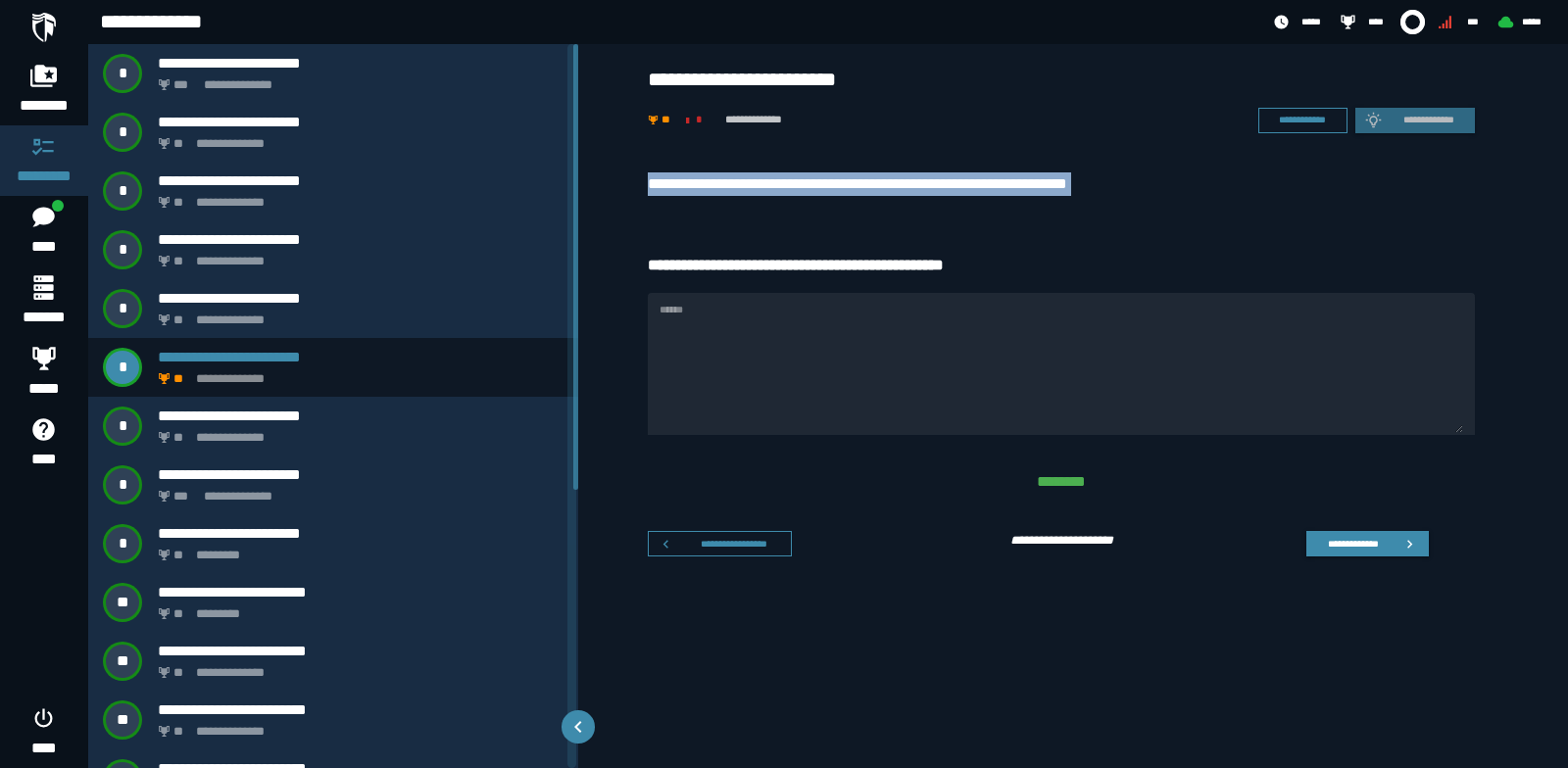 click on "**********" at bounding box center (1061, 184) 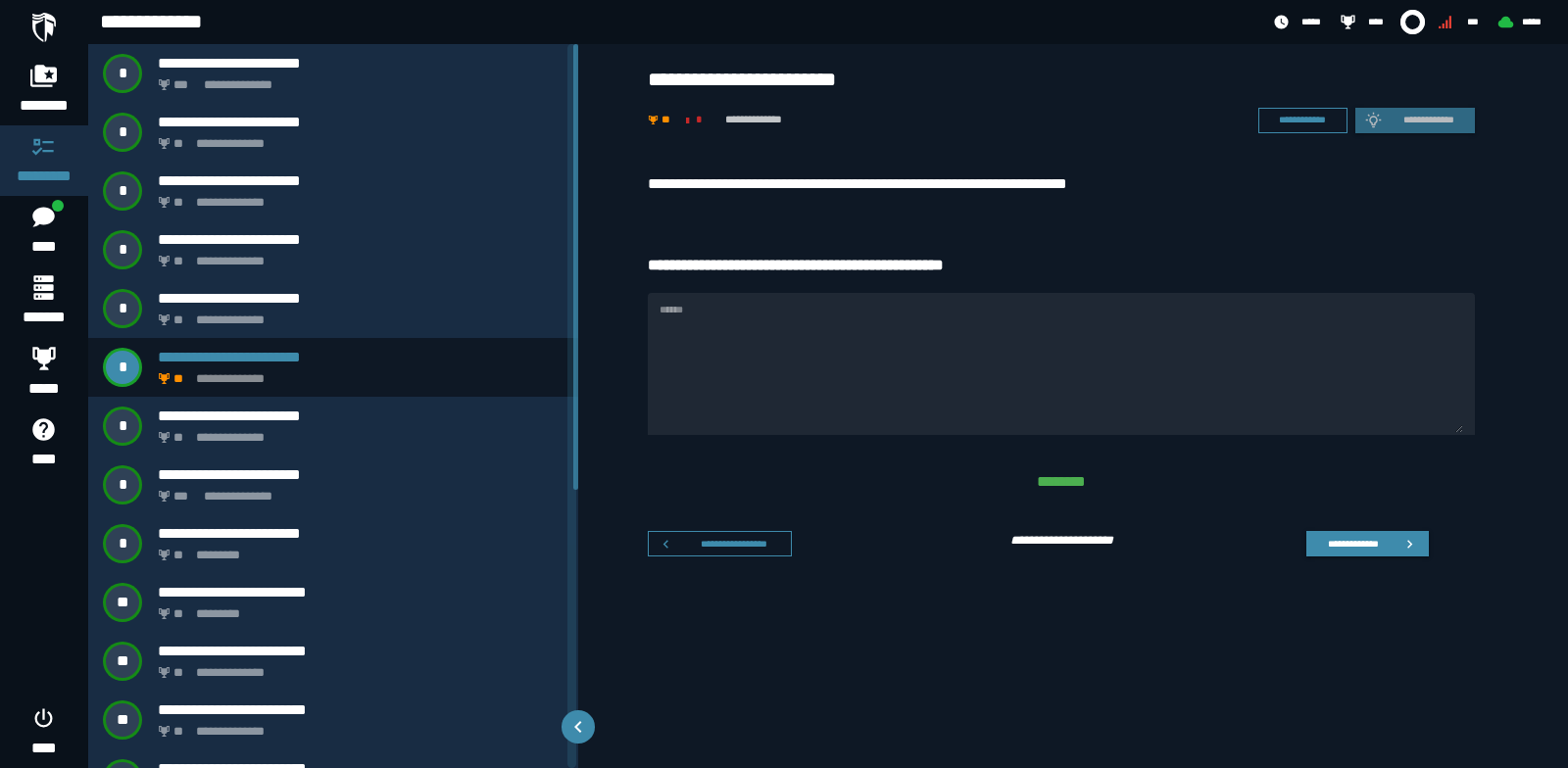 click on "******" at bounding box center [1061, 363] 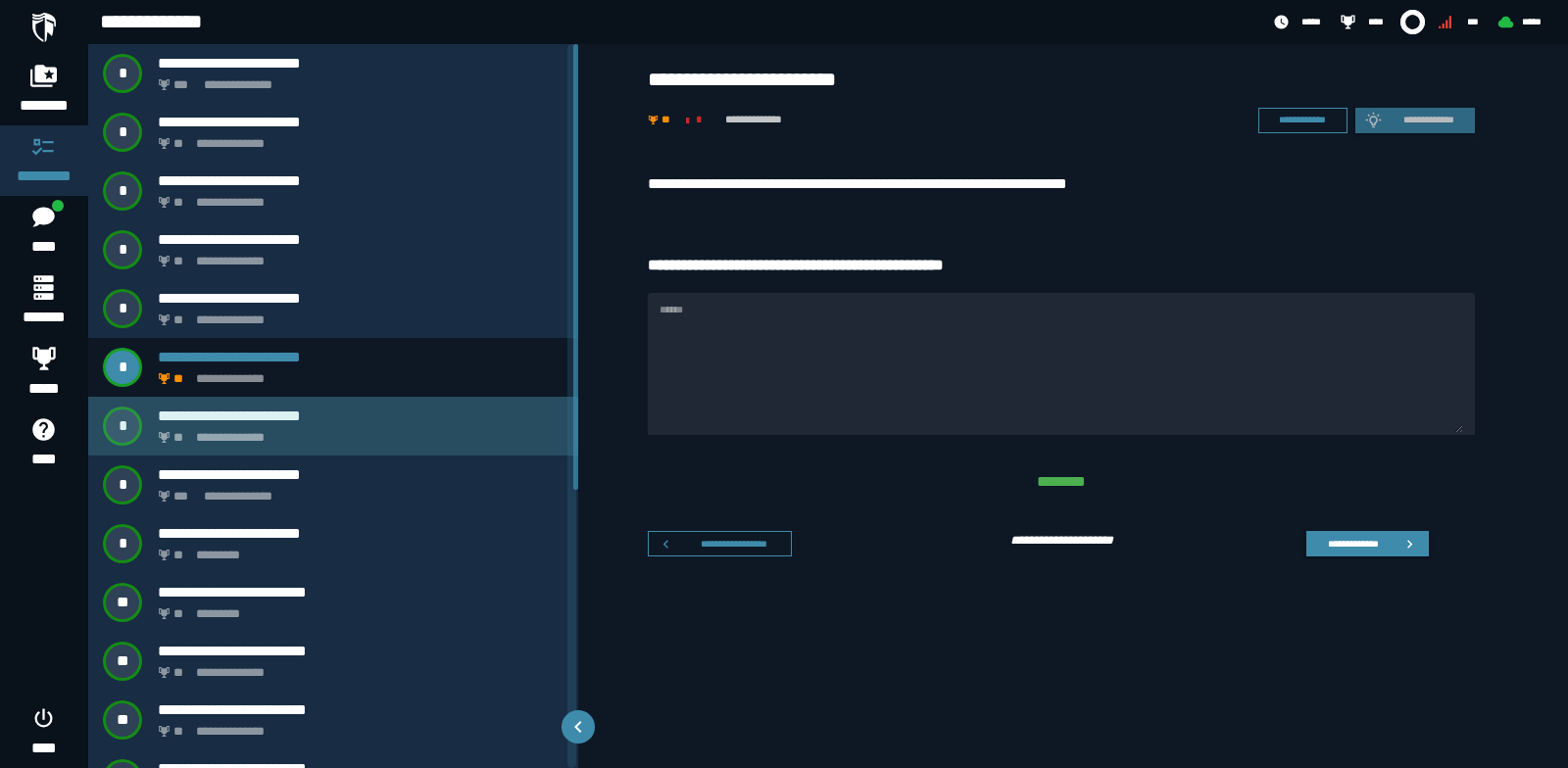 click on "**********" at bounding box center (357, 432) 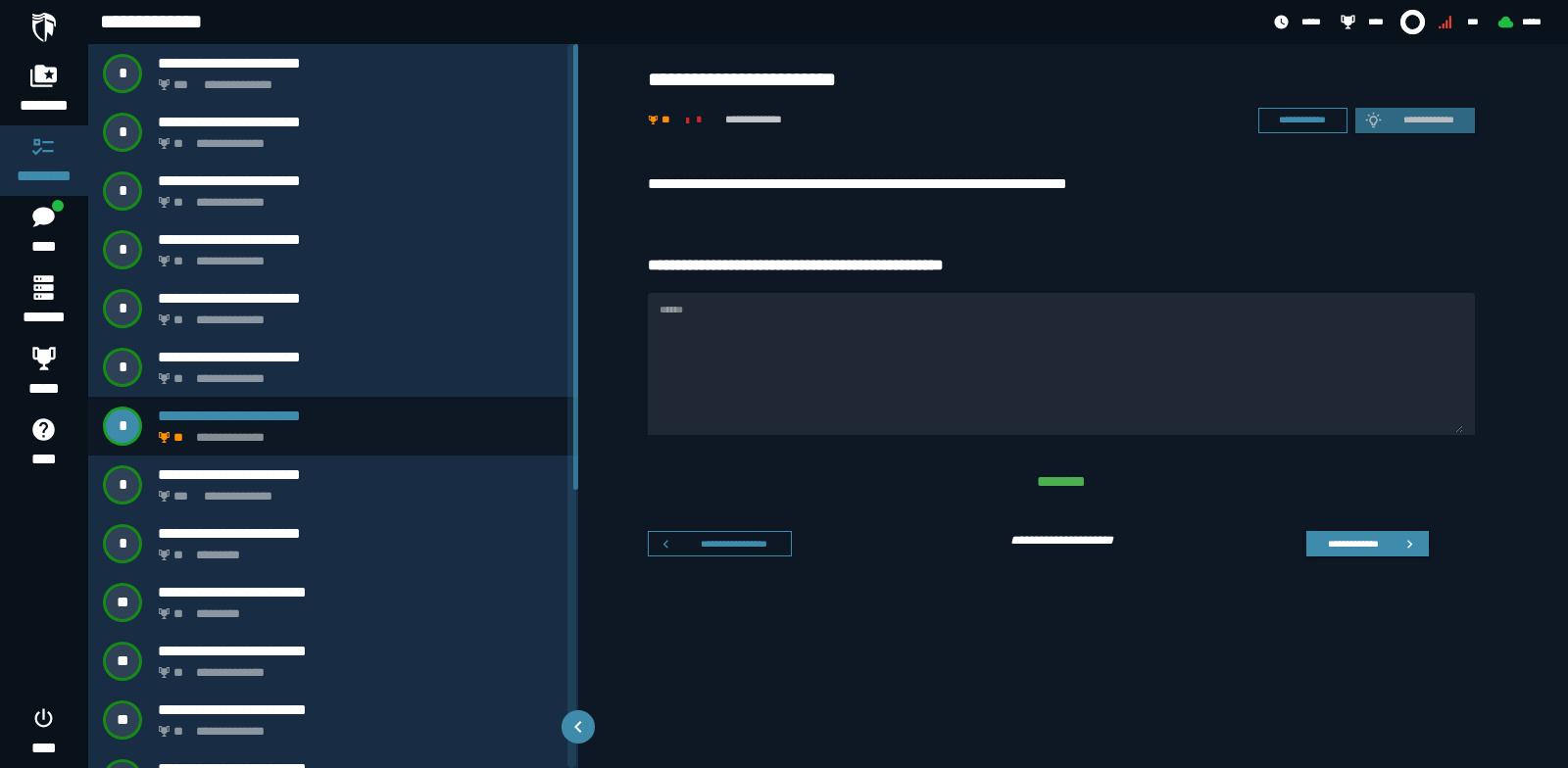 click on "**********" at bounding box center (1061, 184) 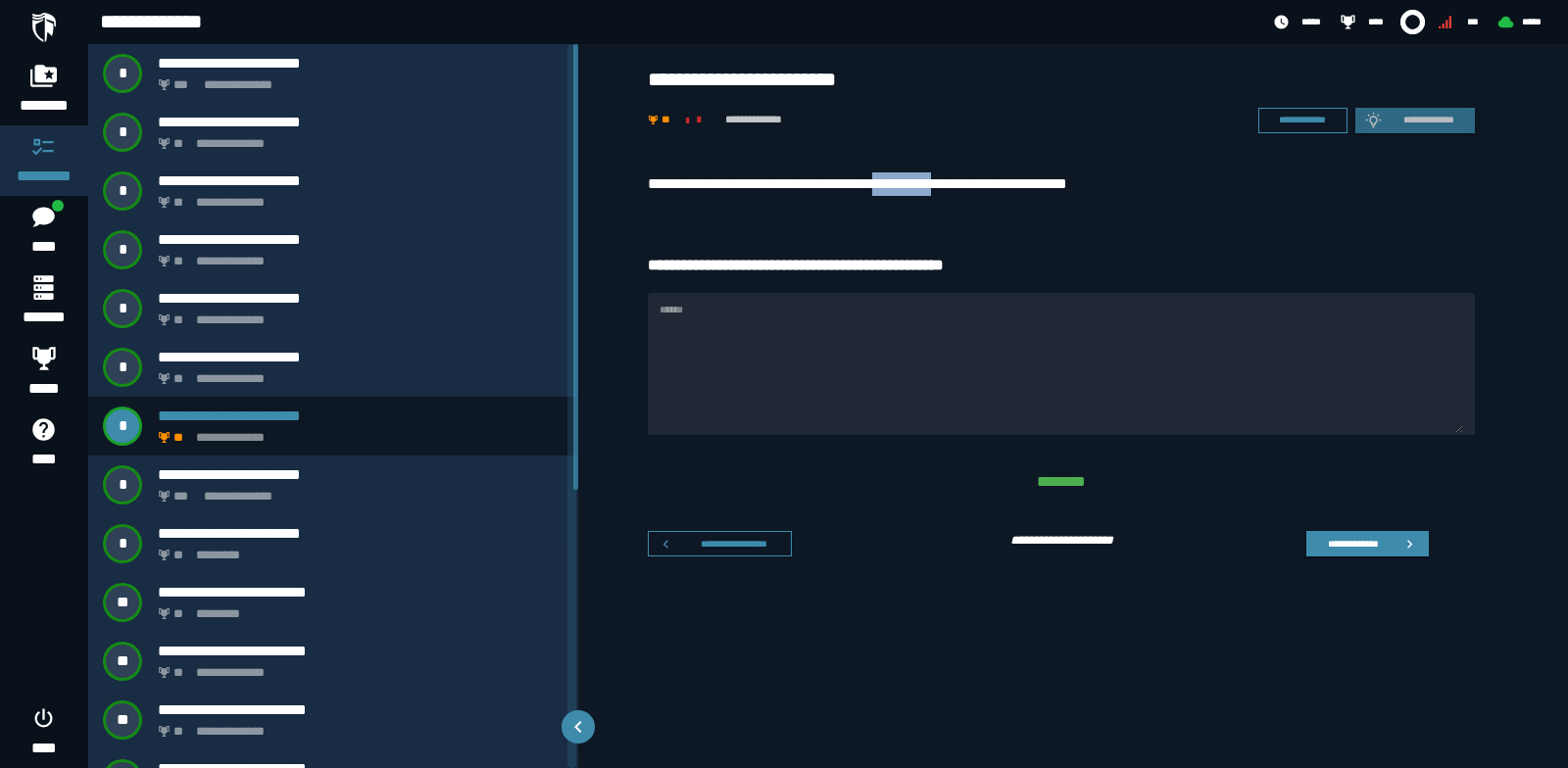 click on "**********" at bounding box center [1061, 184] 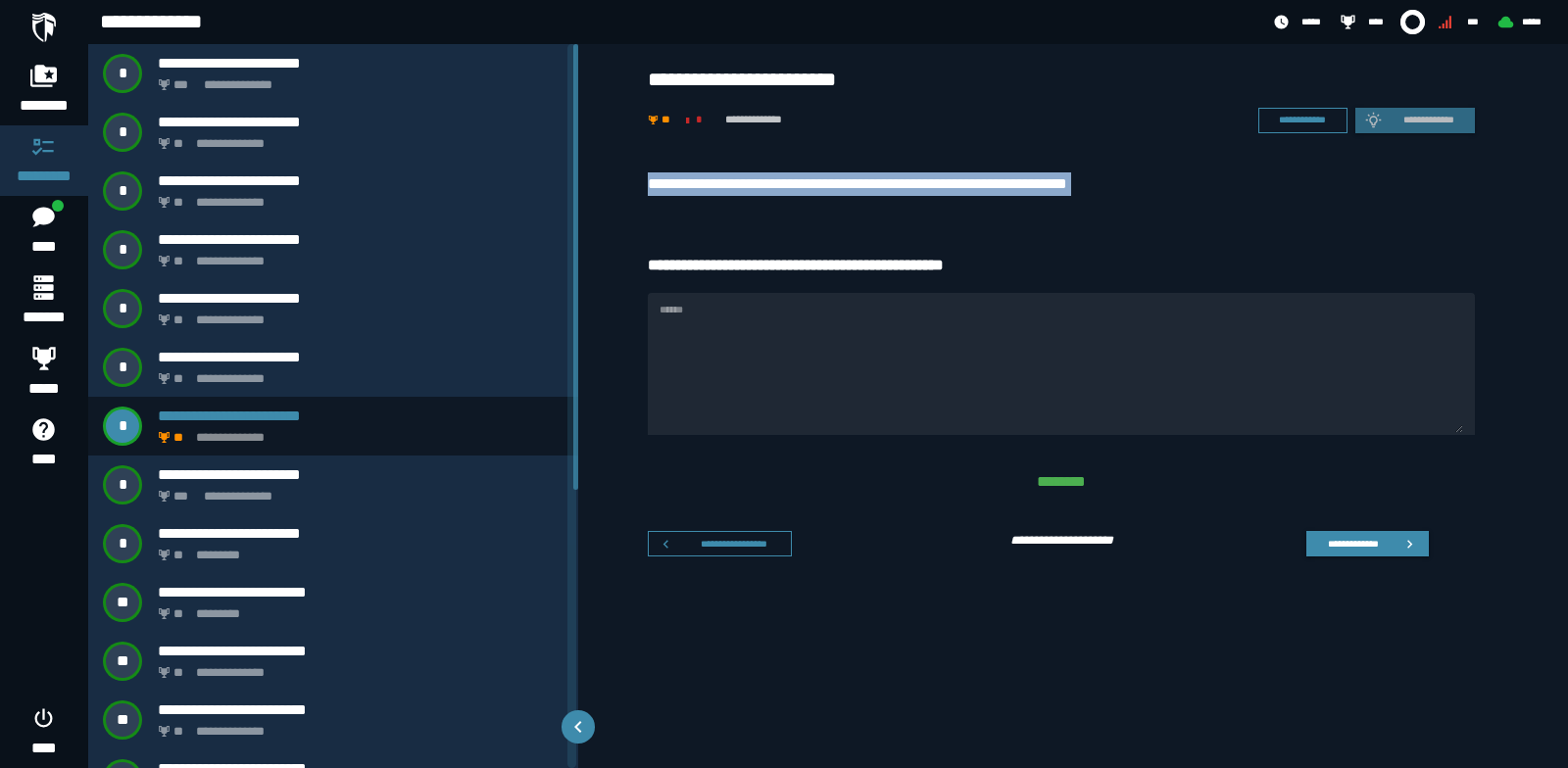 click on "**********" at bounding box center (1061, 184) 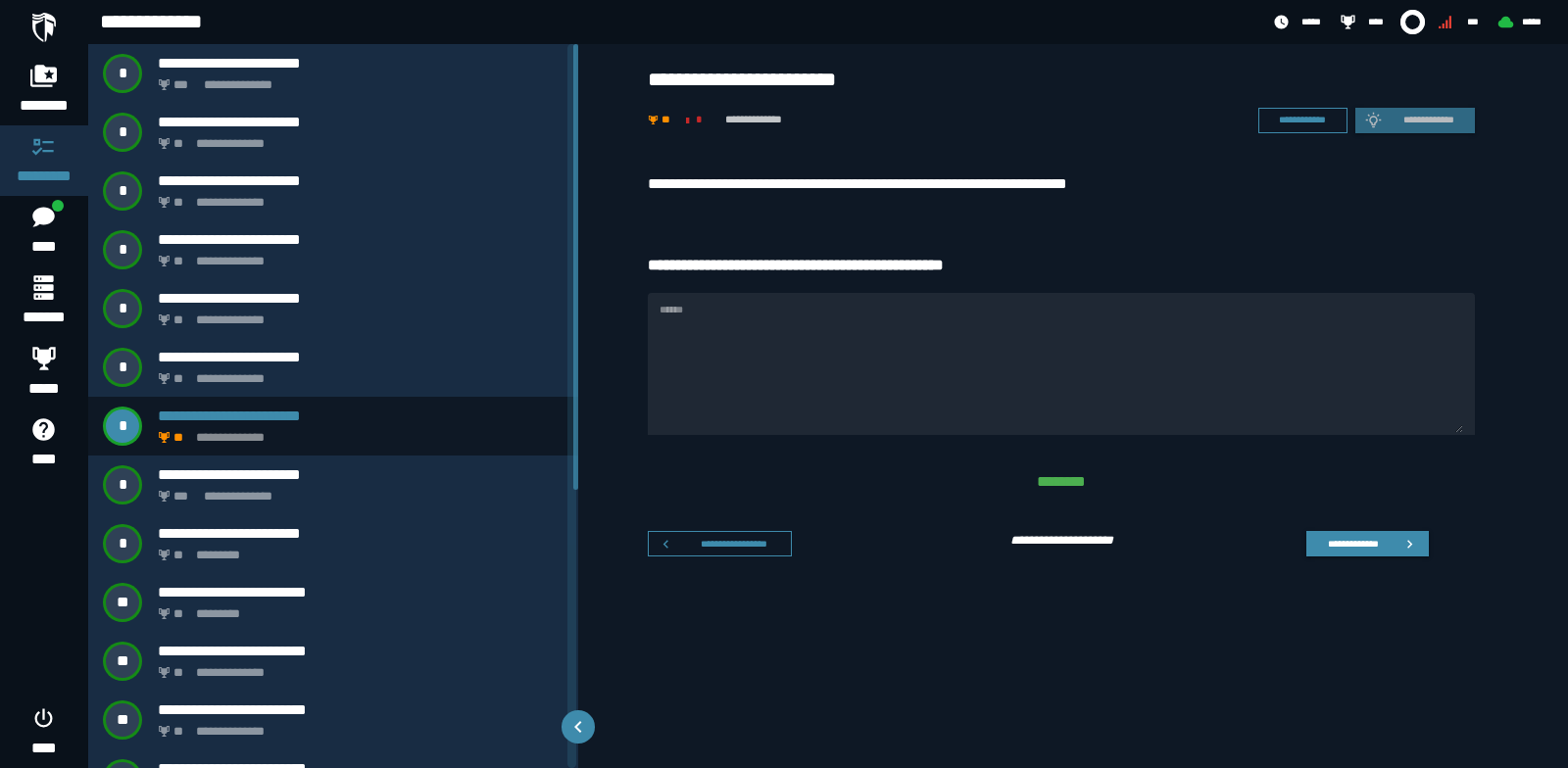 click on "******" at bounding box center (1061, 363) 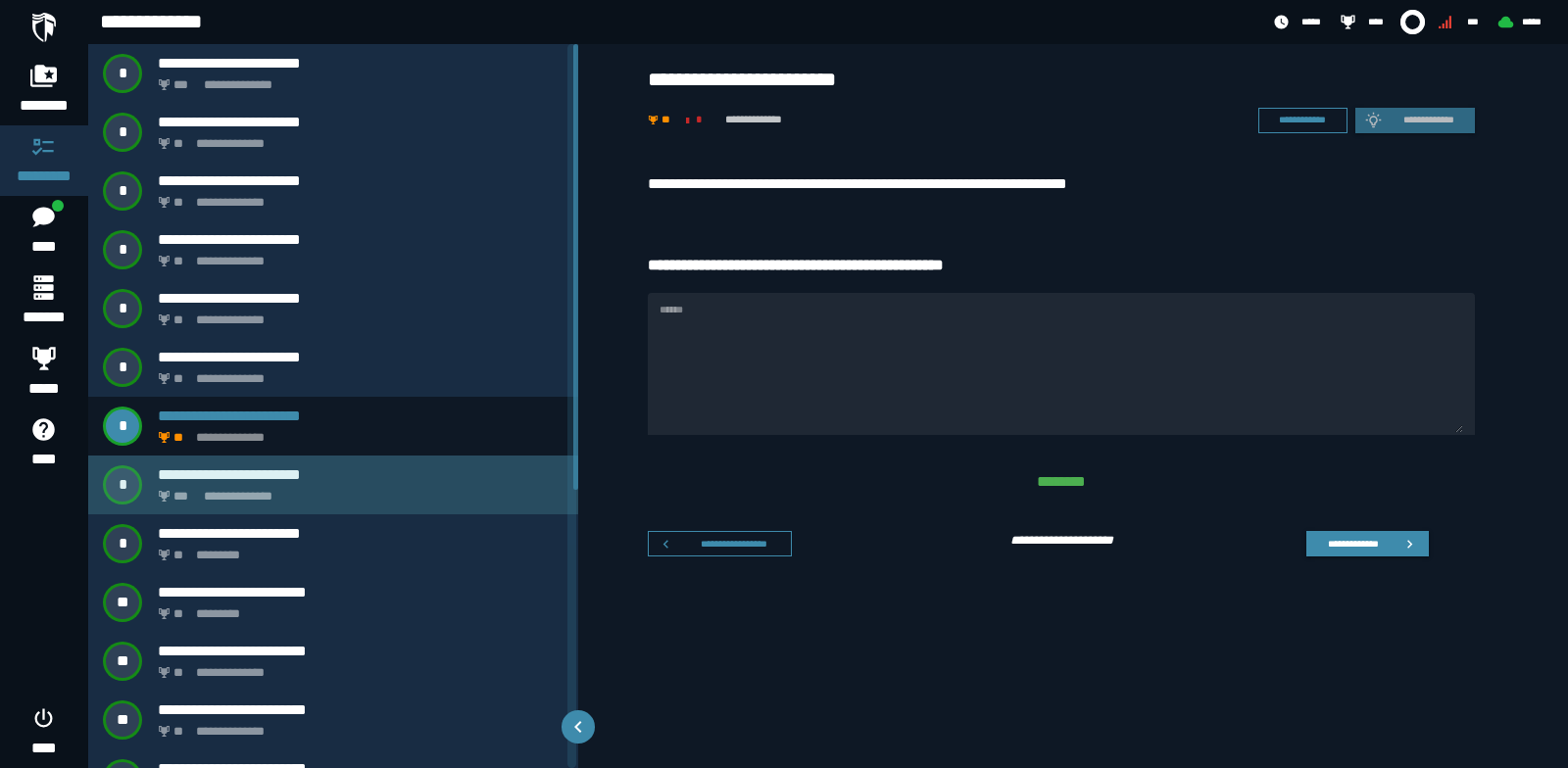 click on "**********" at bounding box center [357, 491] 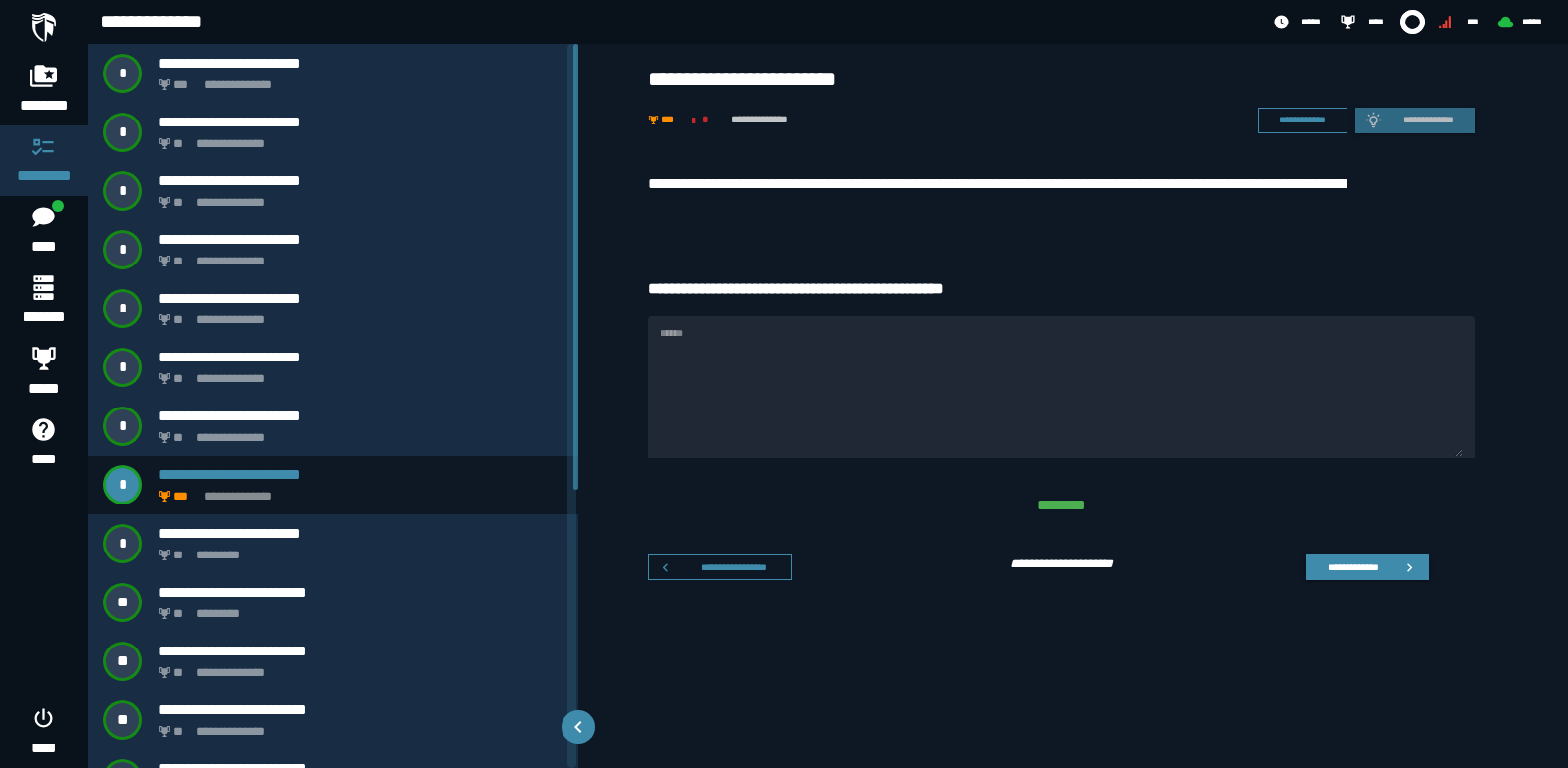 click on "**********" at bounding box center [1061, 196] 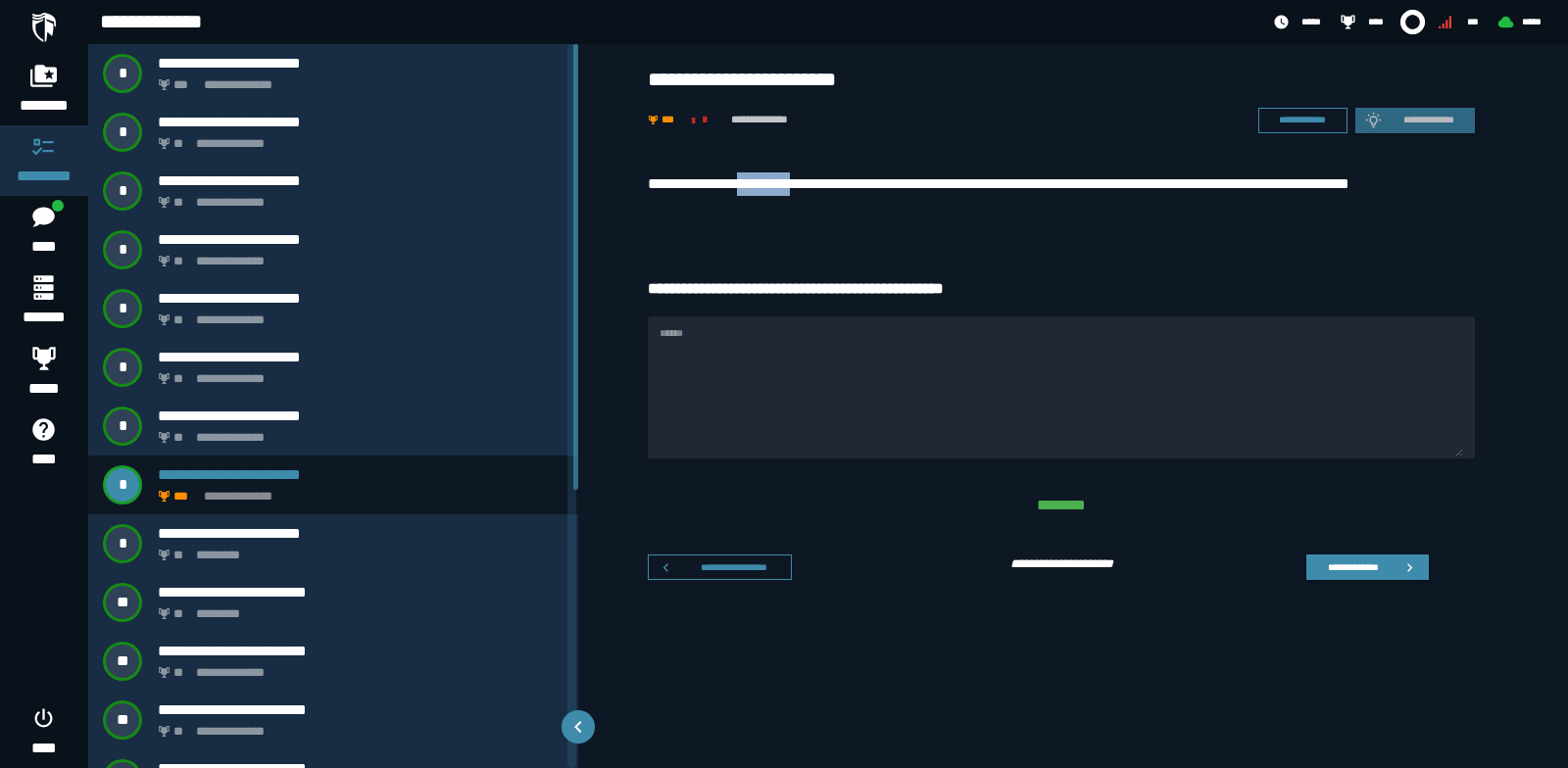 click on "**********" at bounding box center [1061, 196] 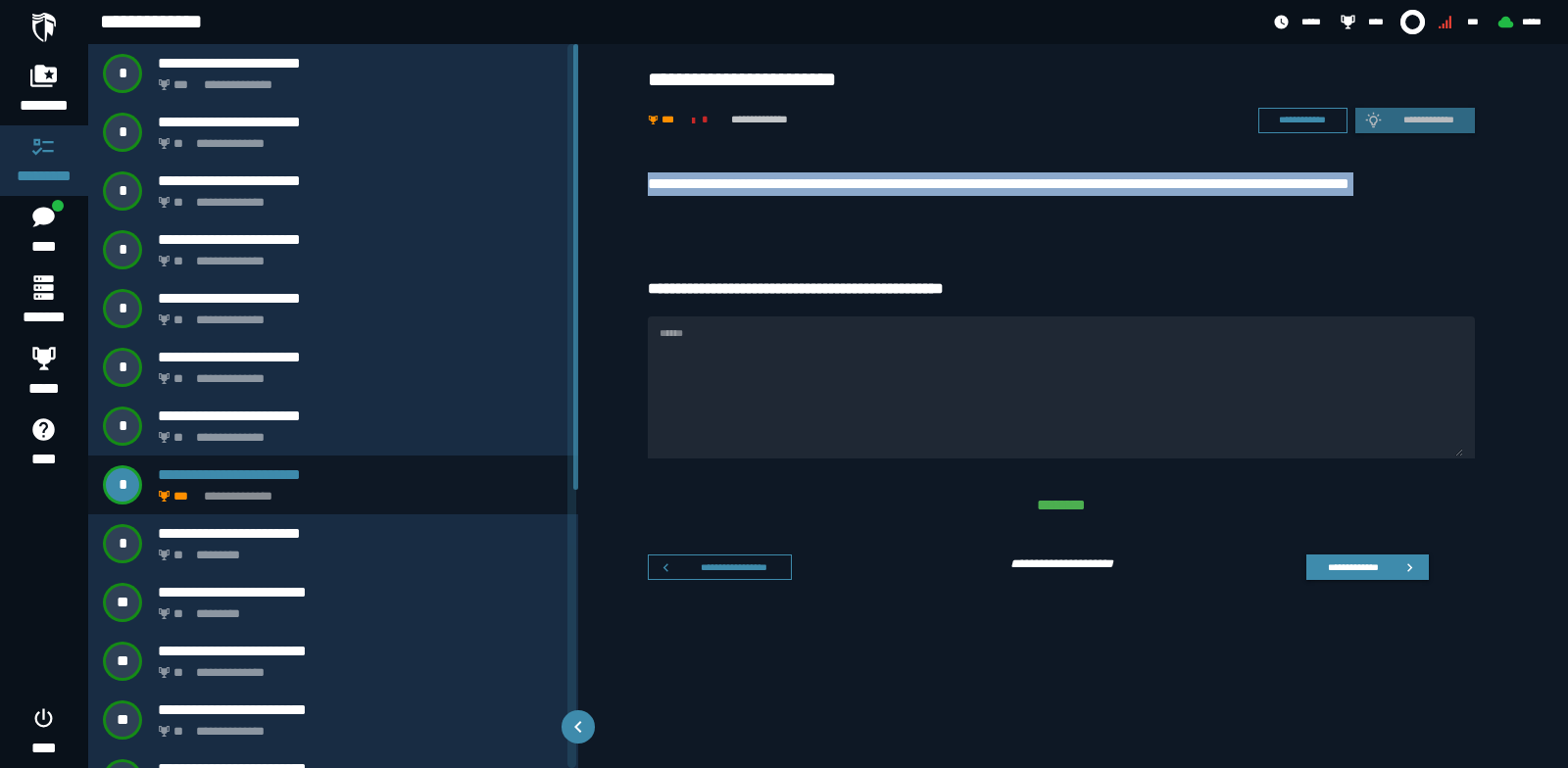 click on "**********" at bounding box center (1061, 196) 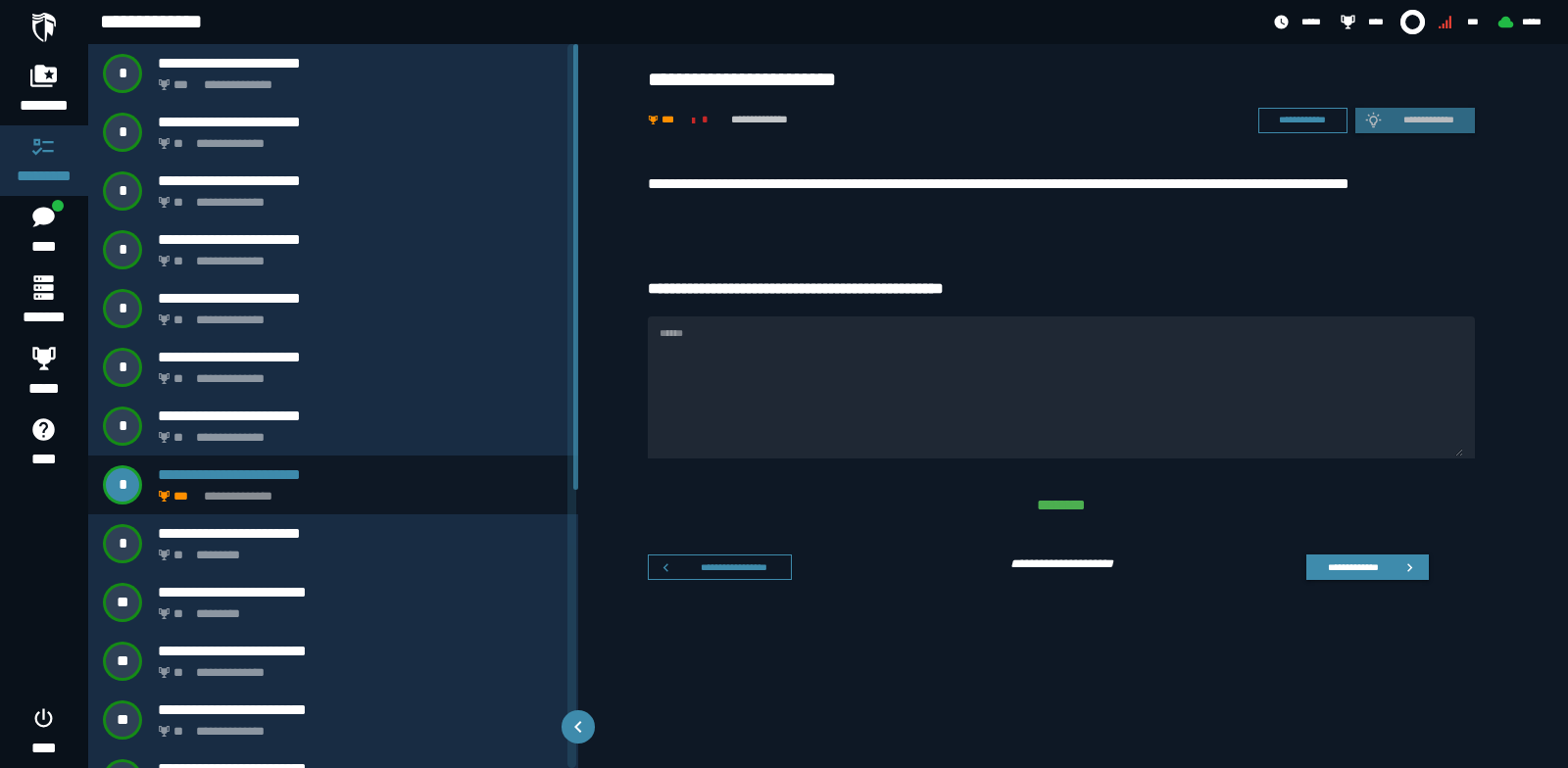 click on "******" at bounding box center (1061, 387) 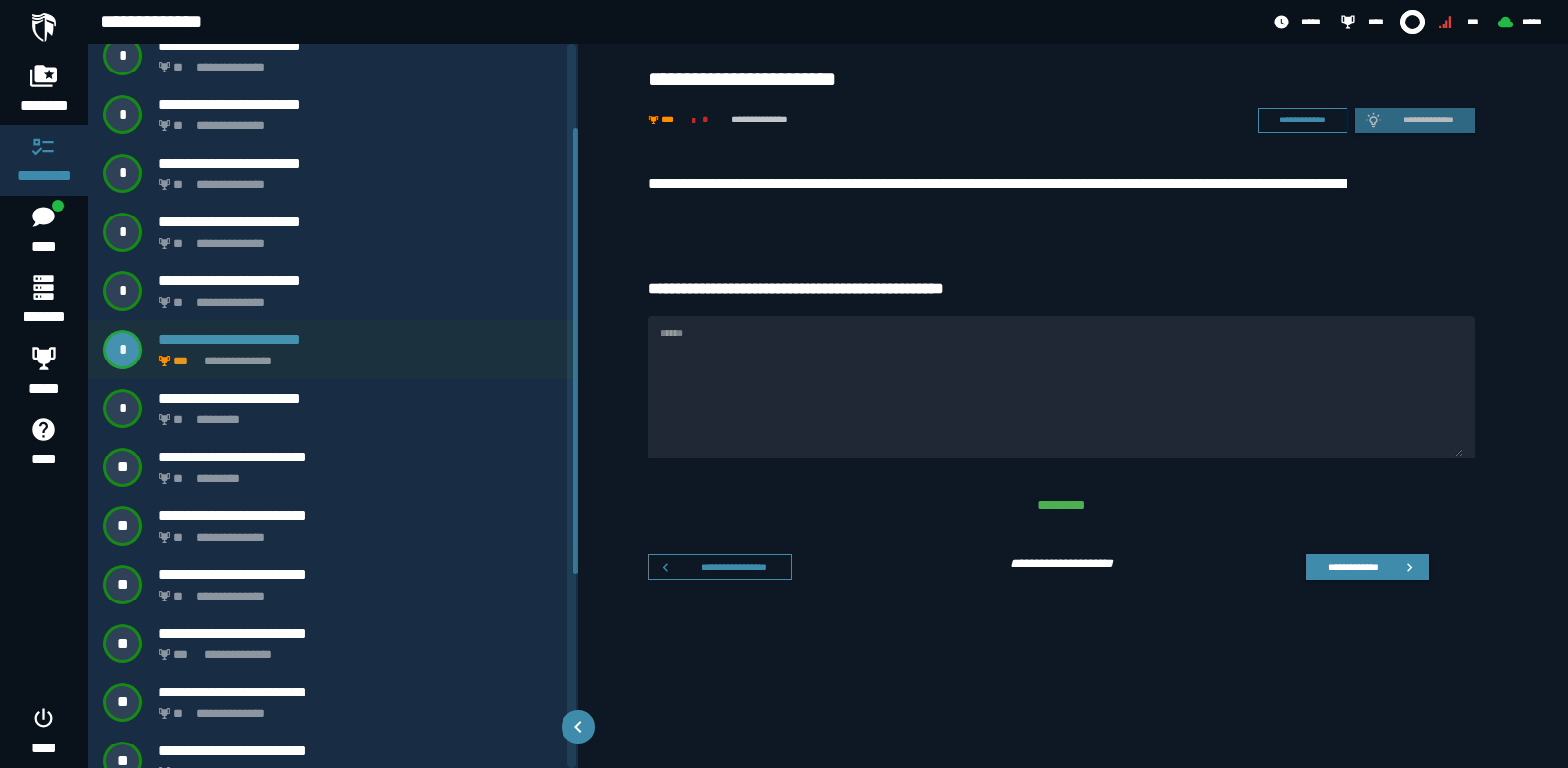 scroll, scrollTop: 137, scrollLeft: 0, axis: vertical 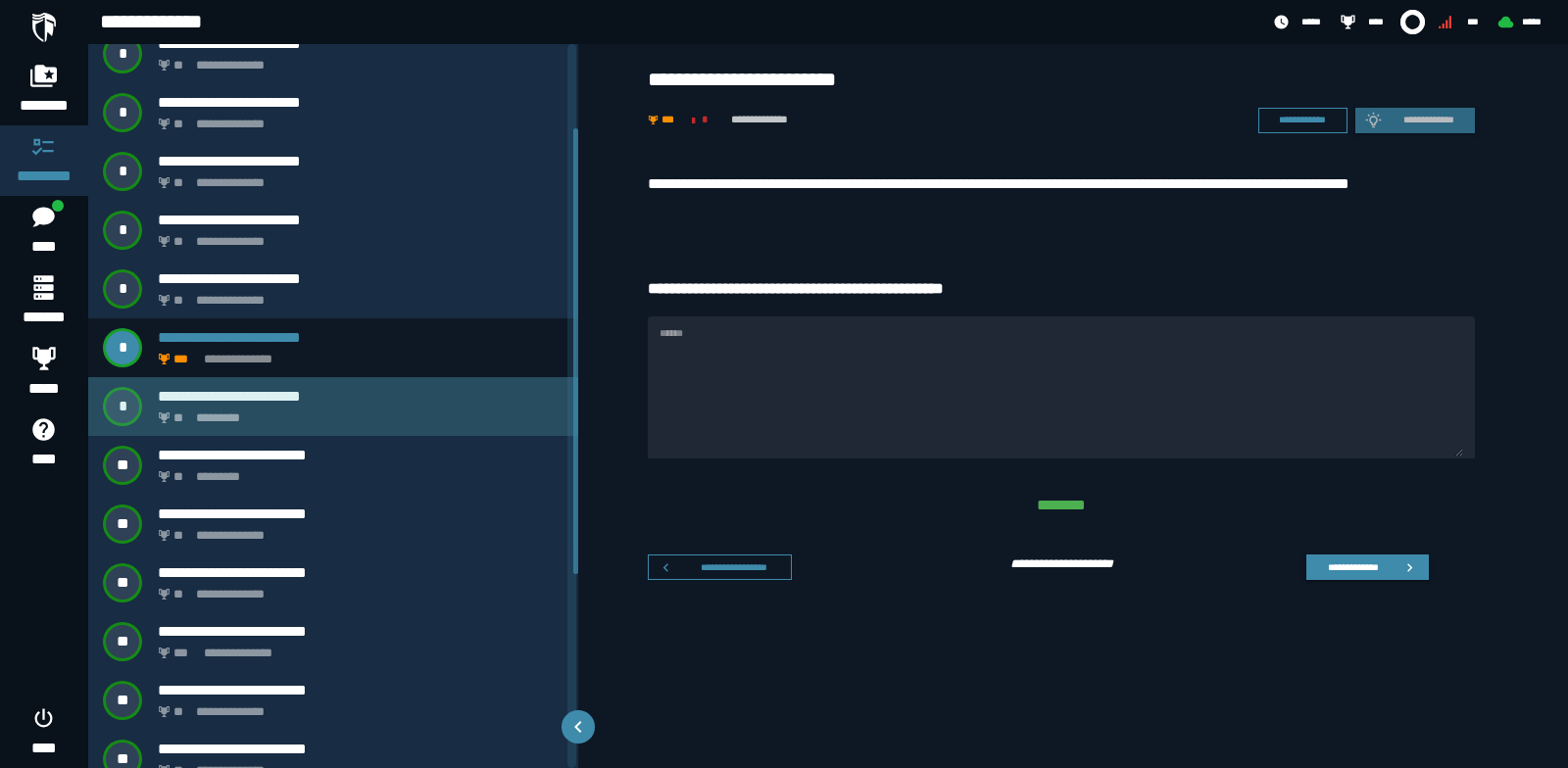 click on "**********" at bounding box center (361, 396) 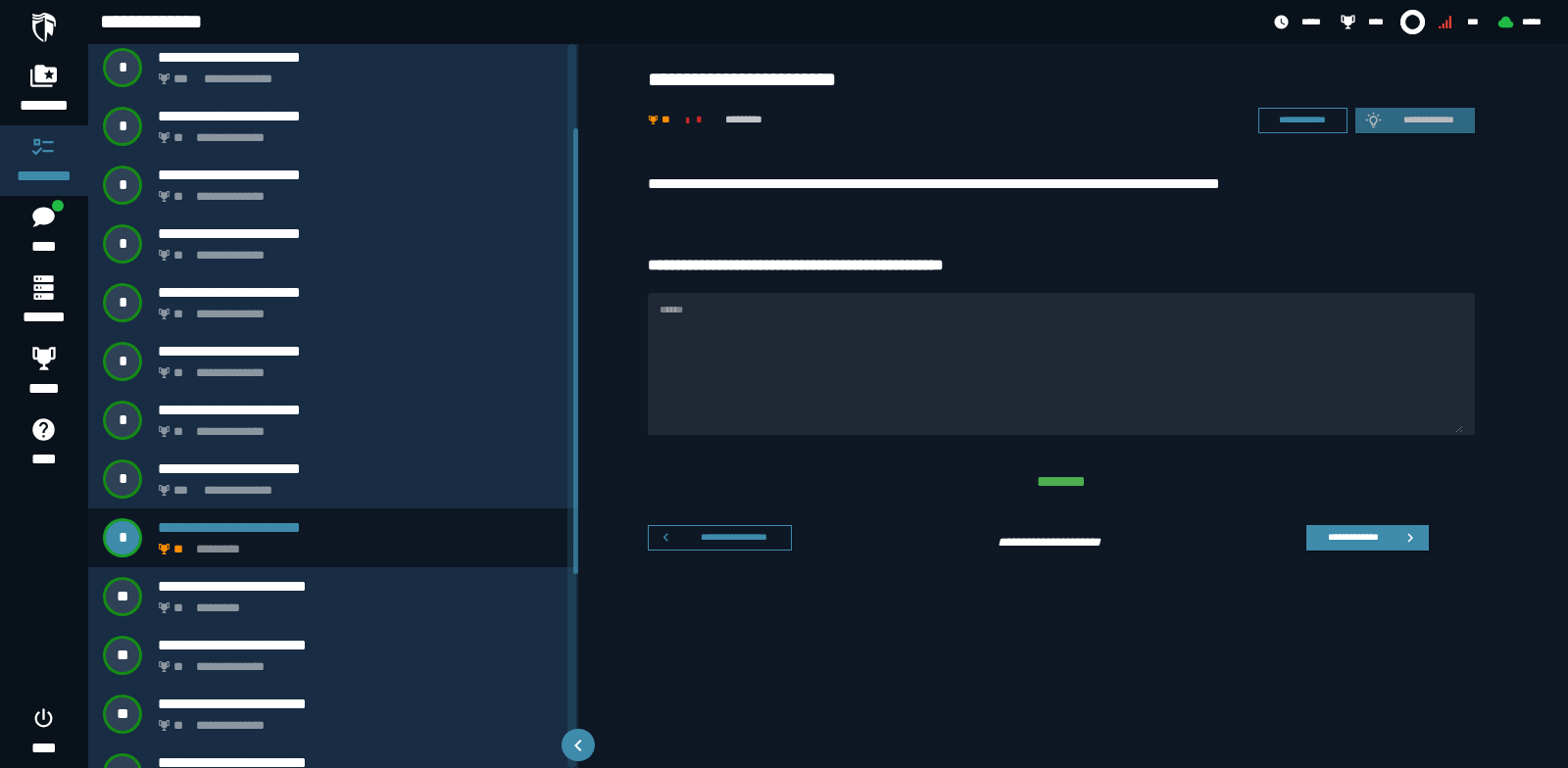 scroll, scrollTop: 0, scrollLeft: 0, axis: both 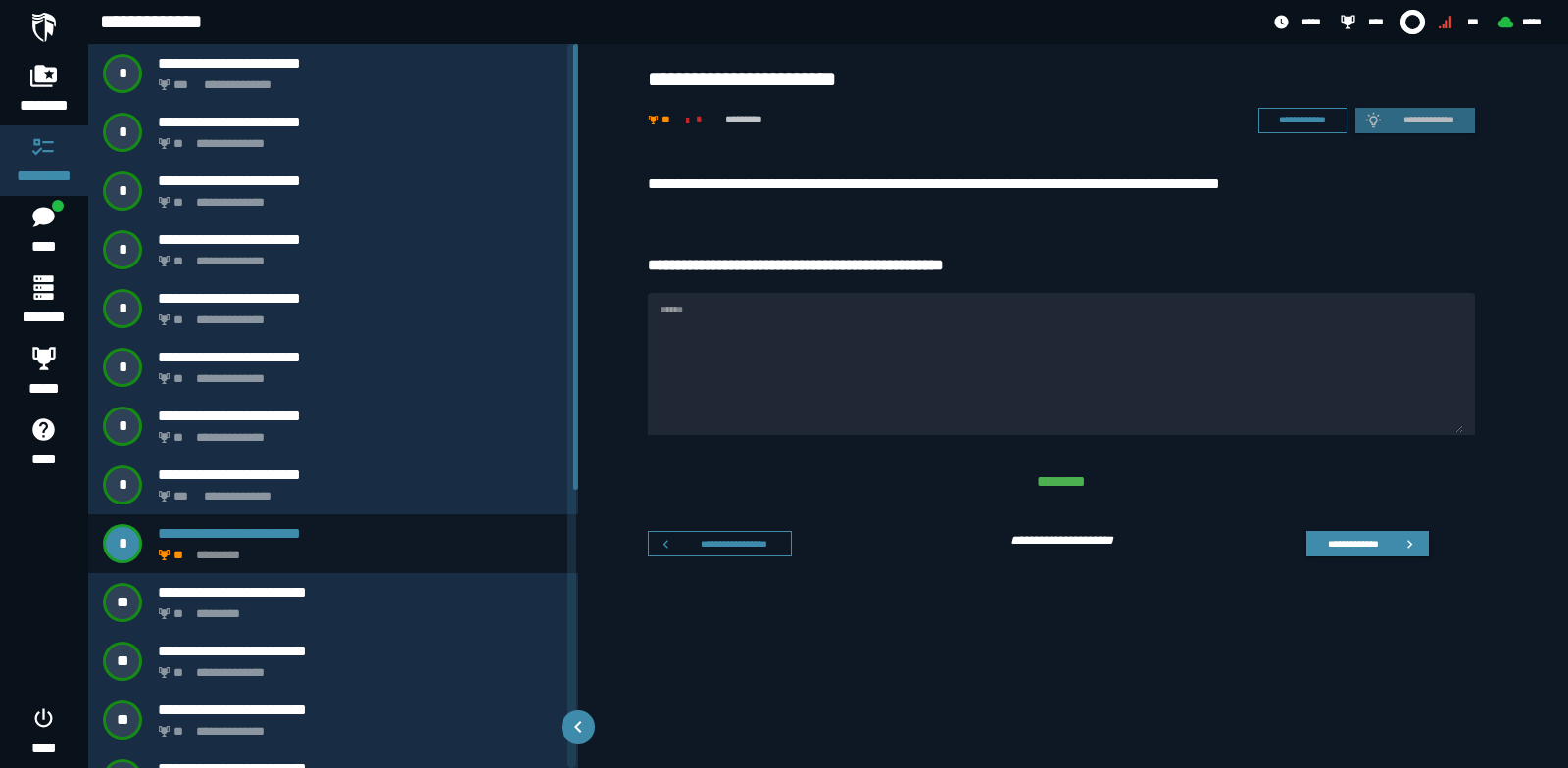 click on "**********" at bounding box center (1073, 364) 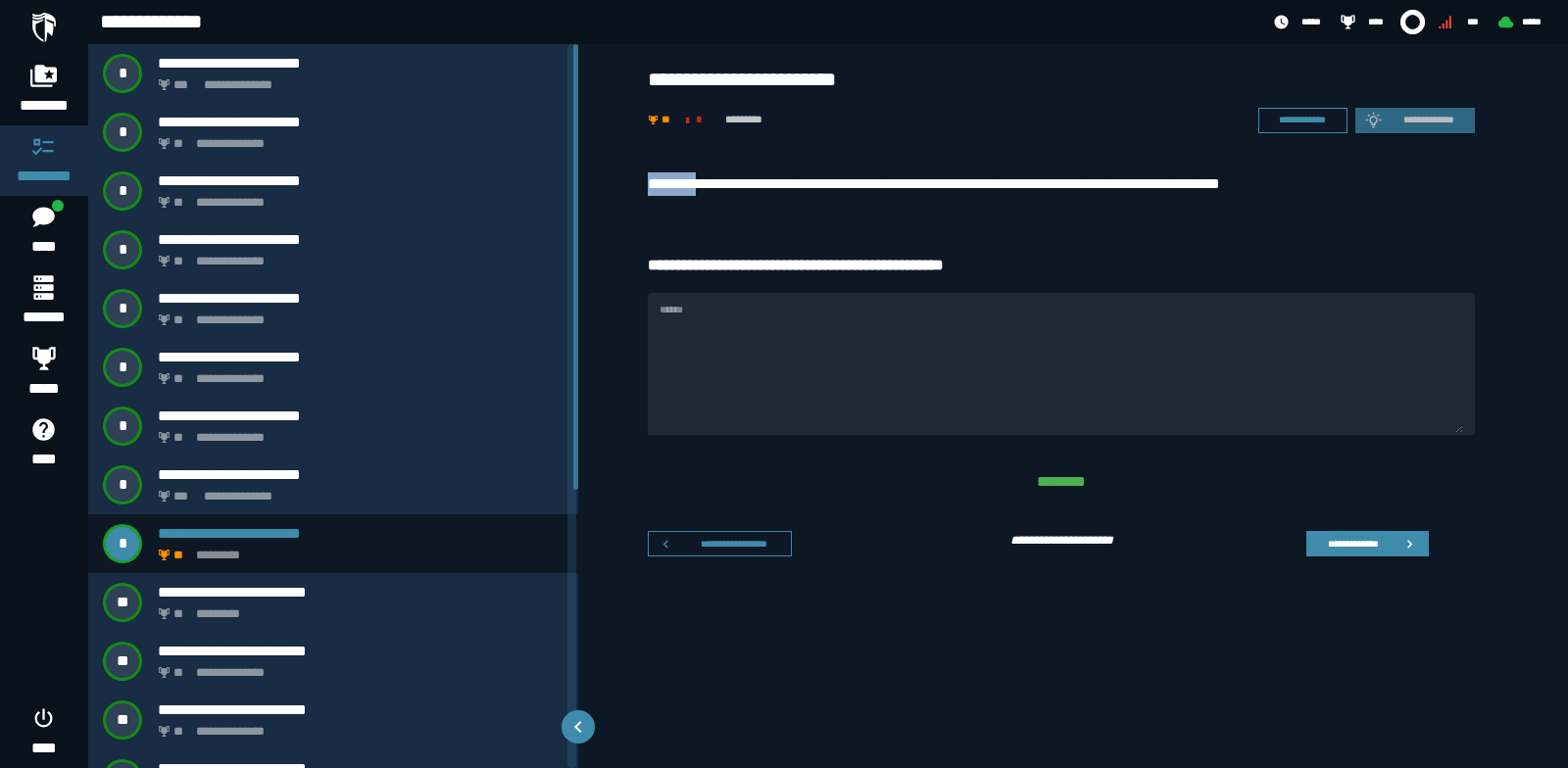 click on "**********" at bounding box center [1073, 364] 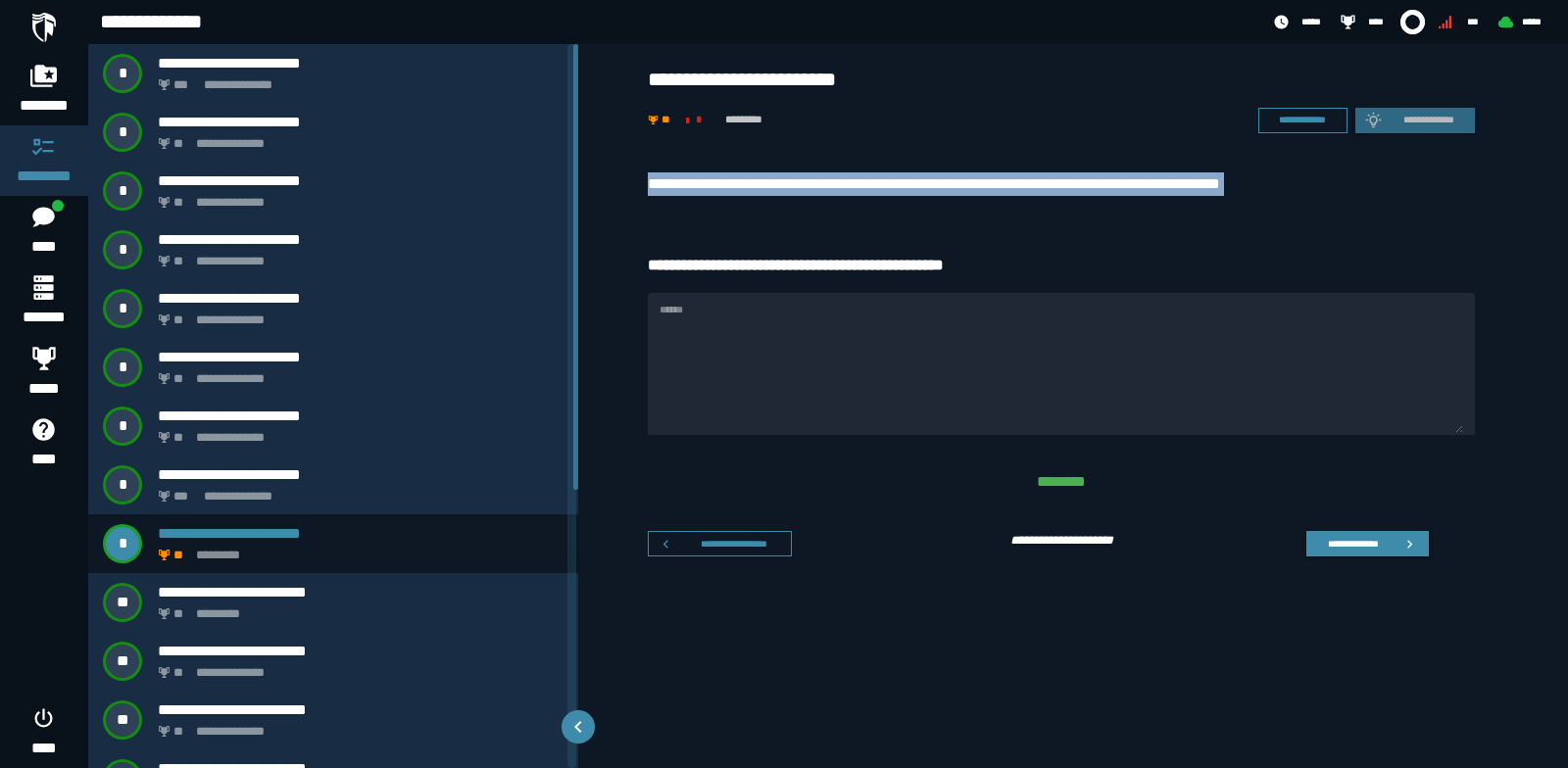 click on "**********" at bounding box center [1073, 364] 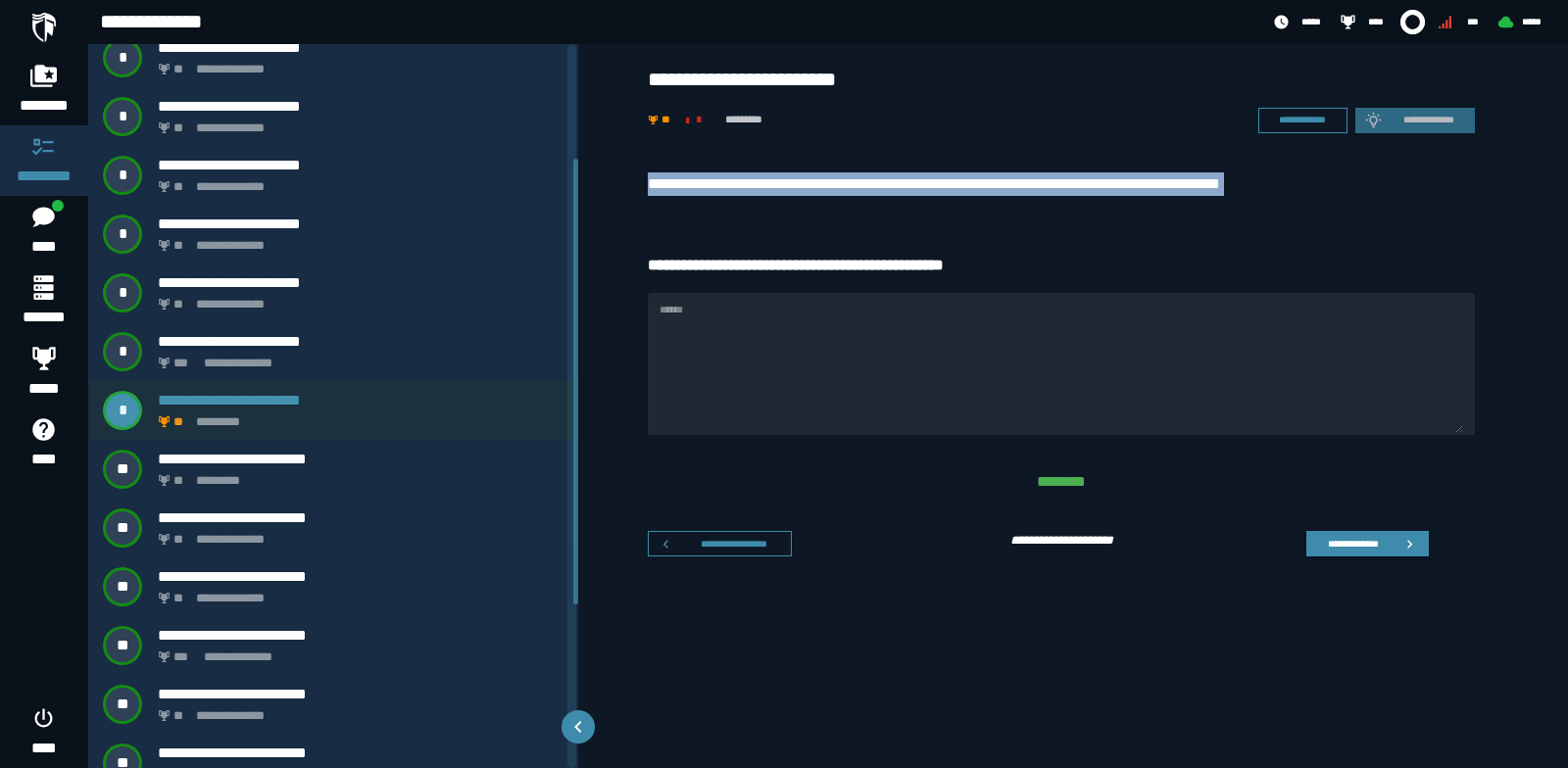 scroll, scrollTop: 202, scrollLeft: 0, axis: vertical 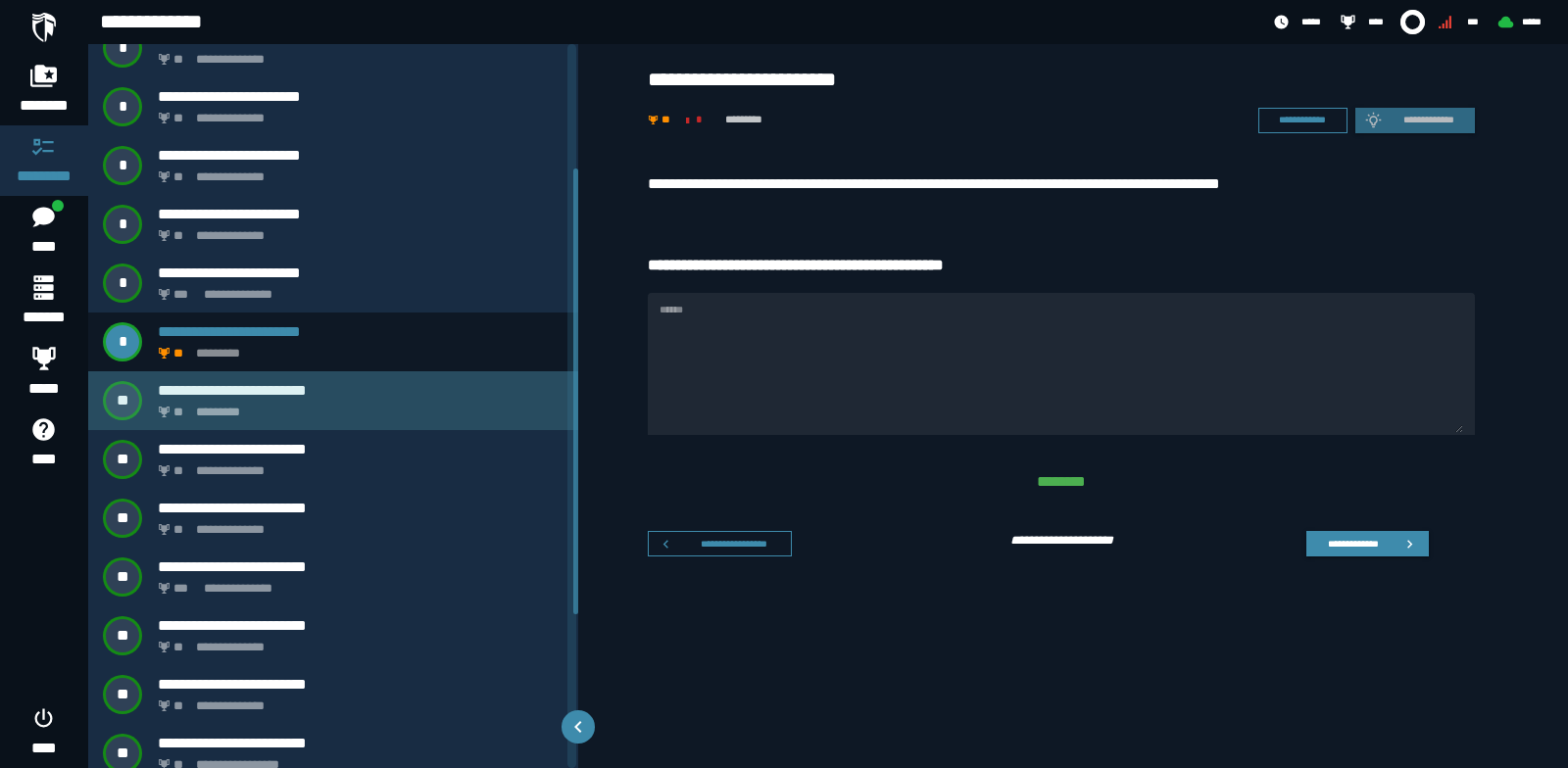 click on "** *********" at bounding box center [357, 407] 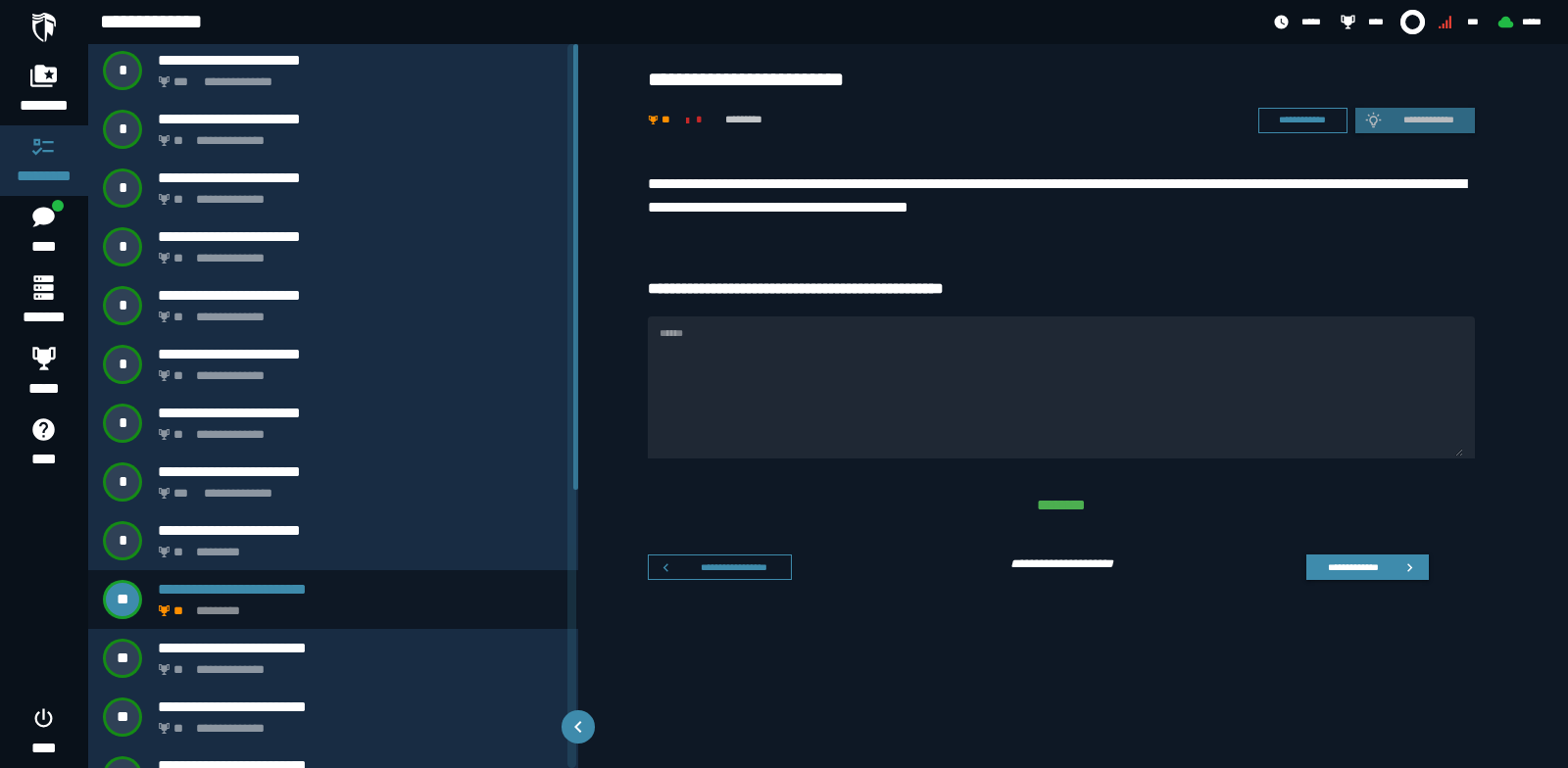 scroll, scrollTop: 0, scrollLeft: 0, axis: both 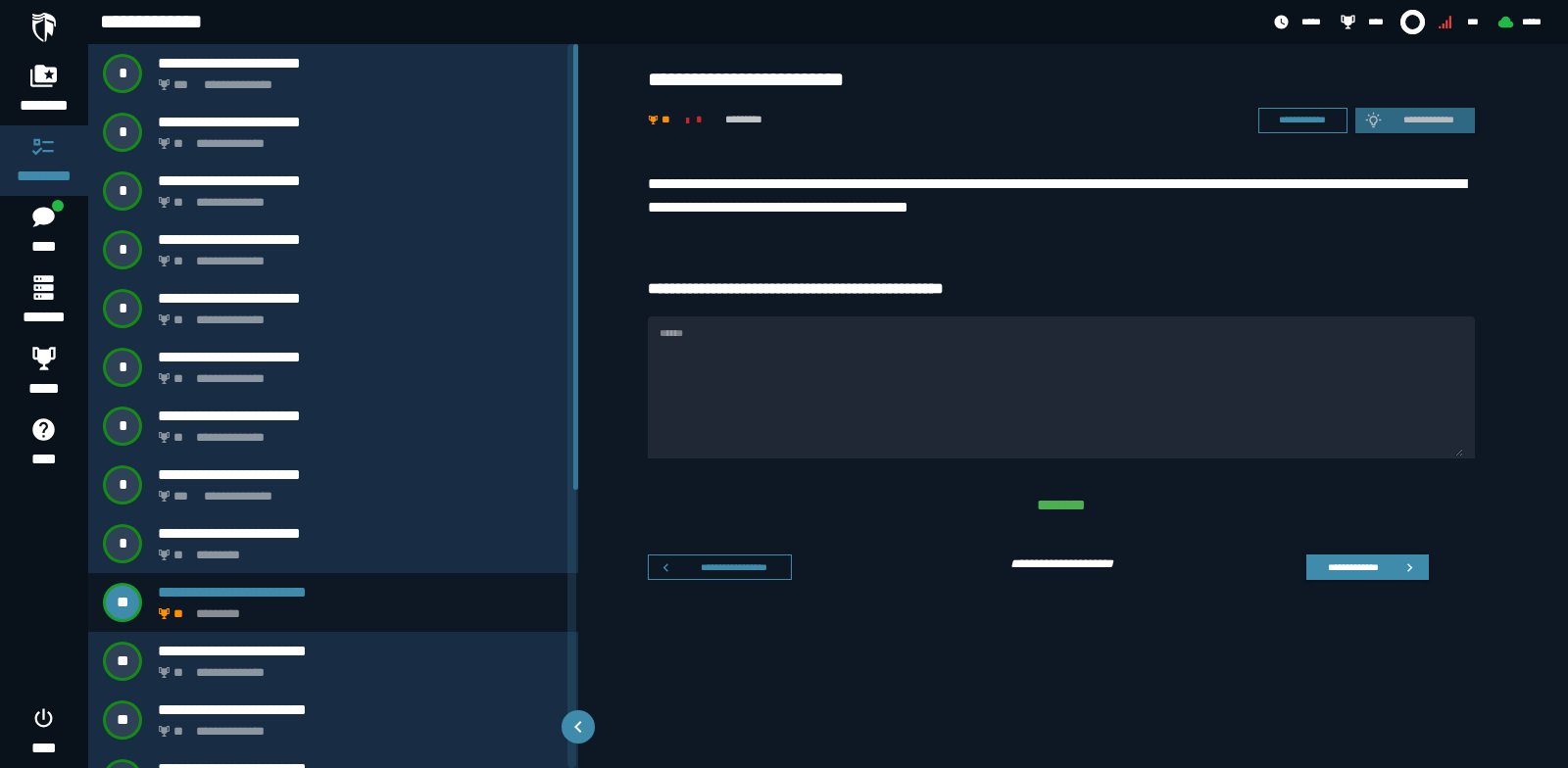 click on "**********" at bounding box center [1061, 196] 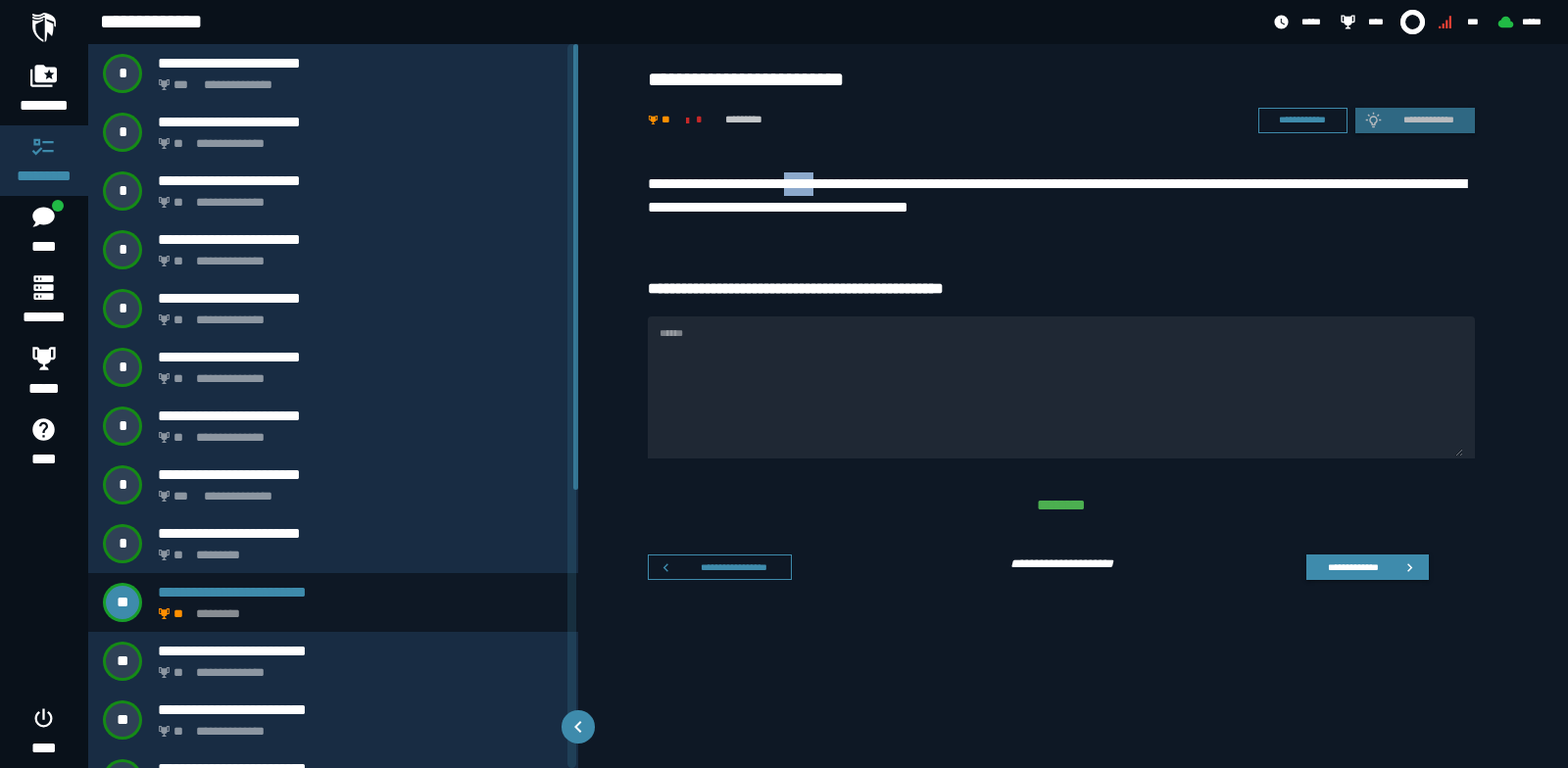 click on "**********" at bounding box center (1061, 196) 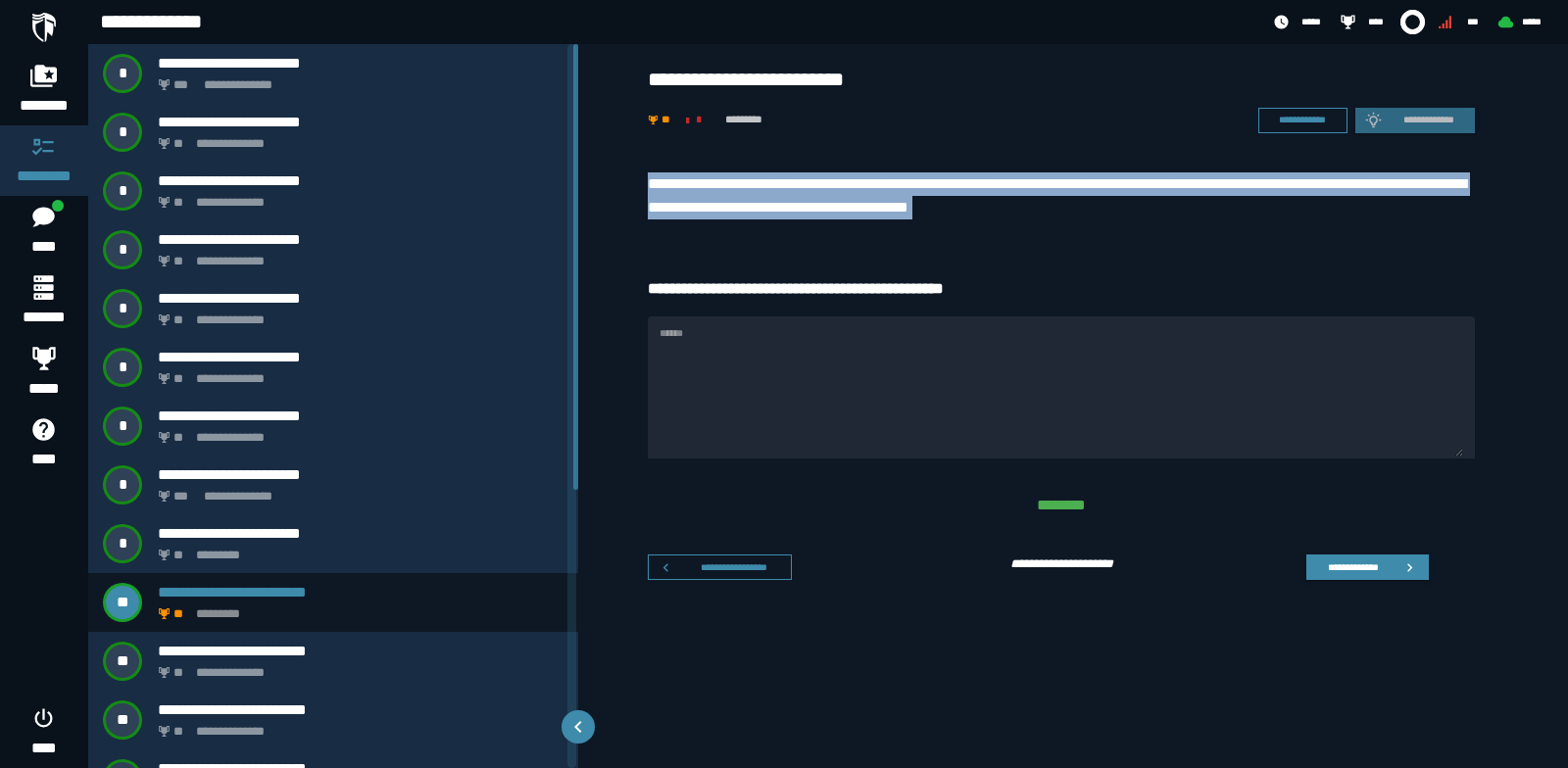 click on "**********" at bounding box center [1061, 196] 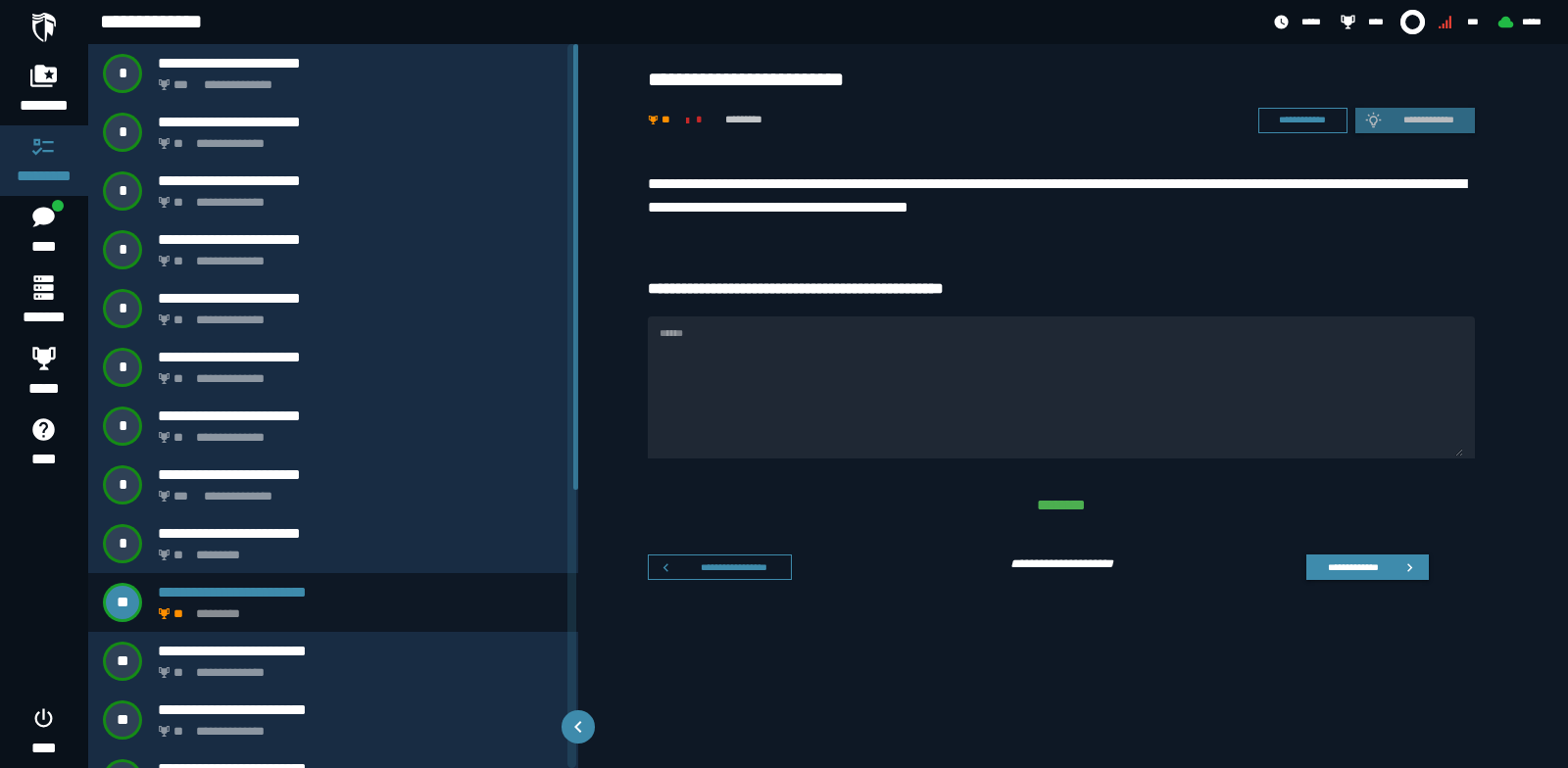 click on "******" at bounding box center [1061, 387] 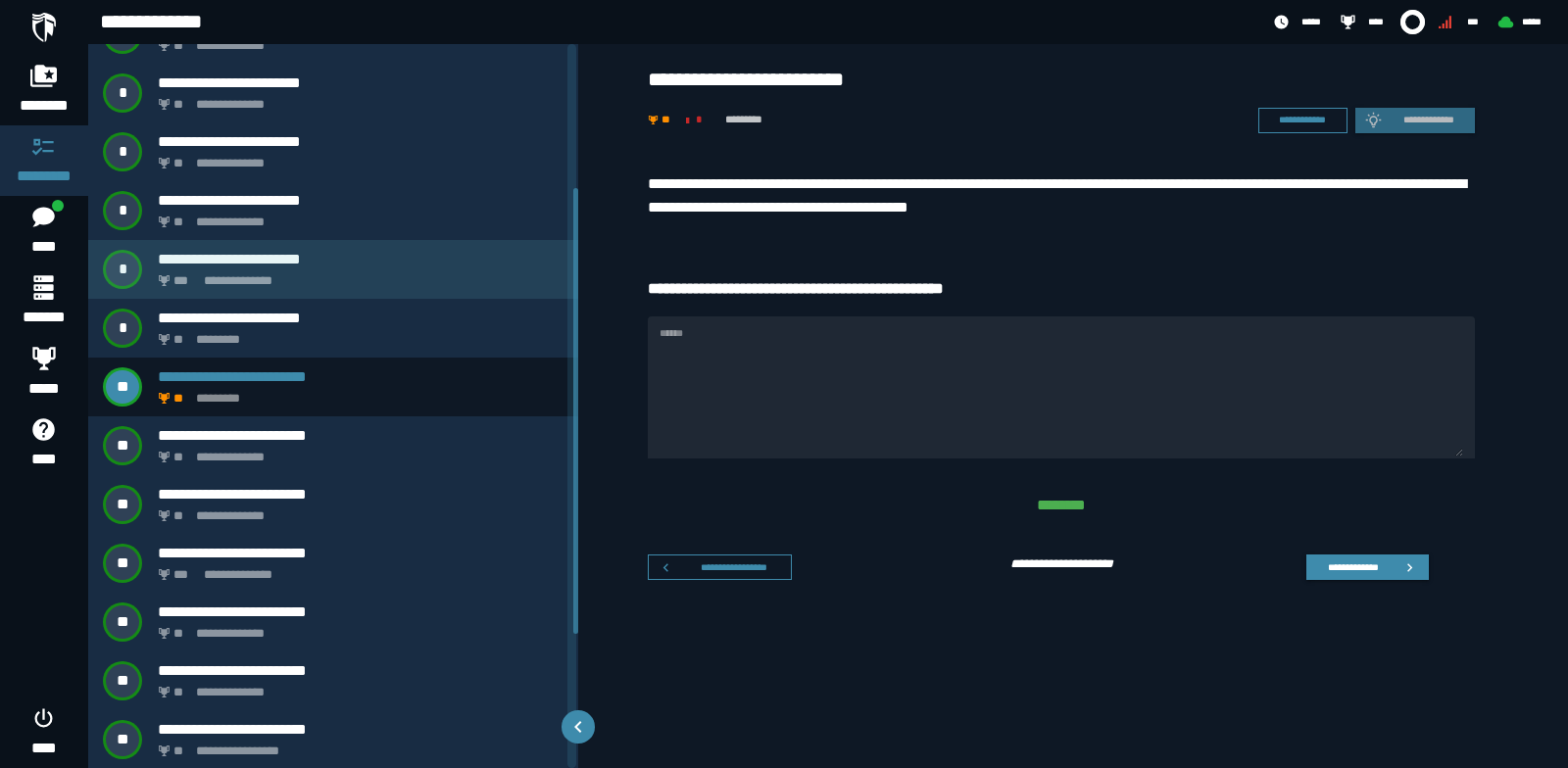 scroll, scrollTop: 233, scrollLeft: 0, axis: vertical 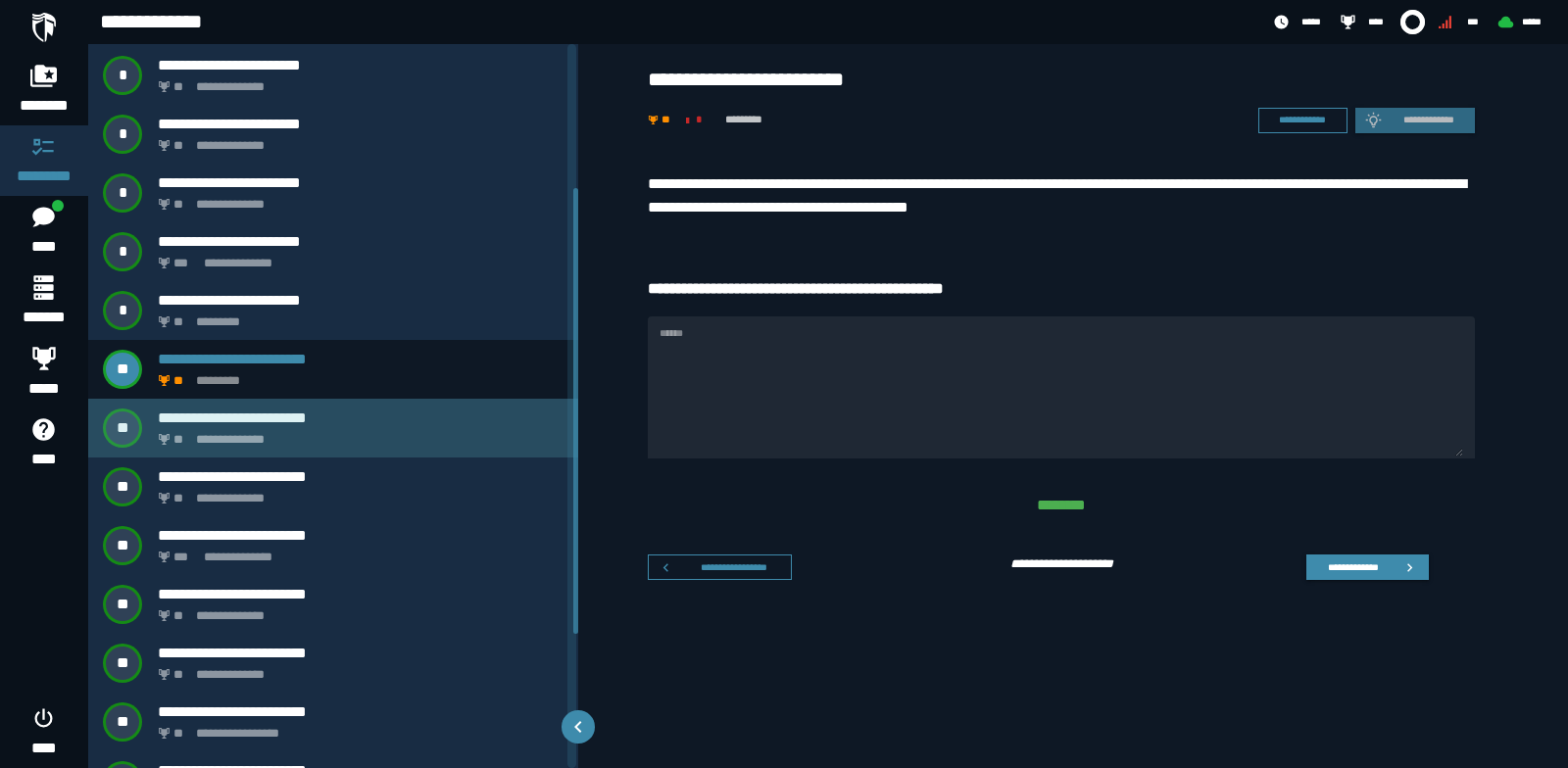 click on "**********" at bounding box center [357, 434] 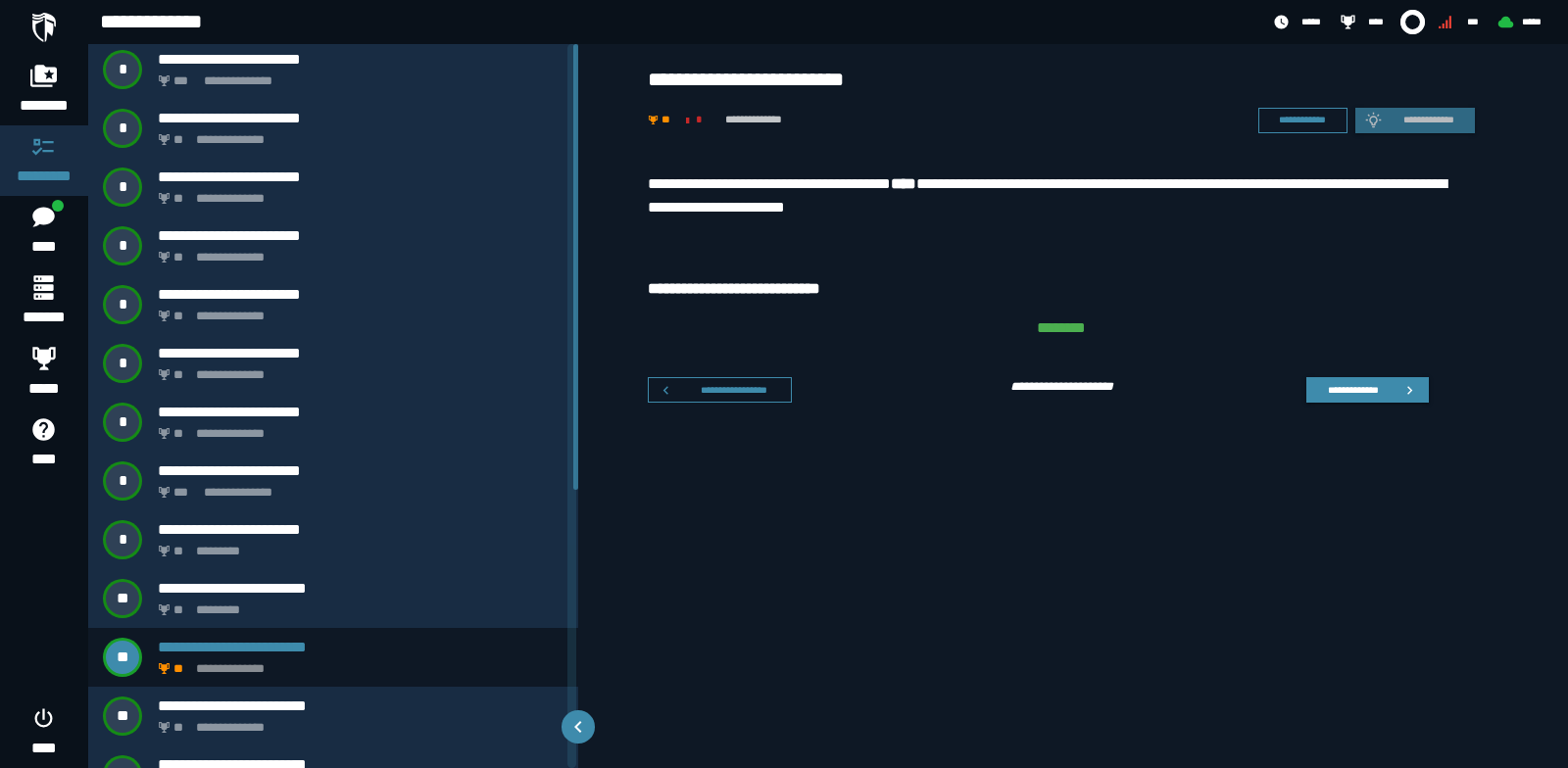 scroll, scrollTop: 0, scrollLeft: 0, axis: both 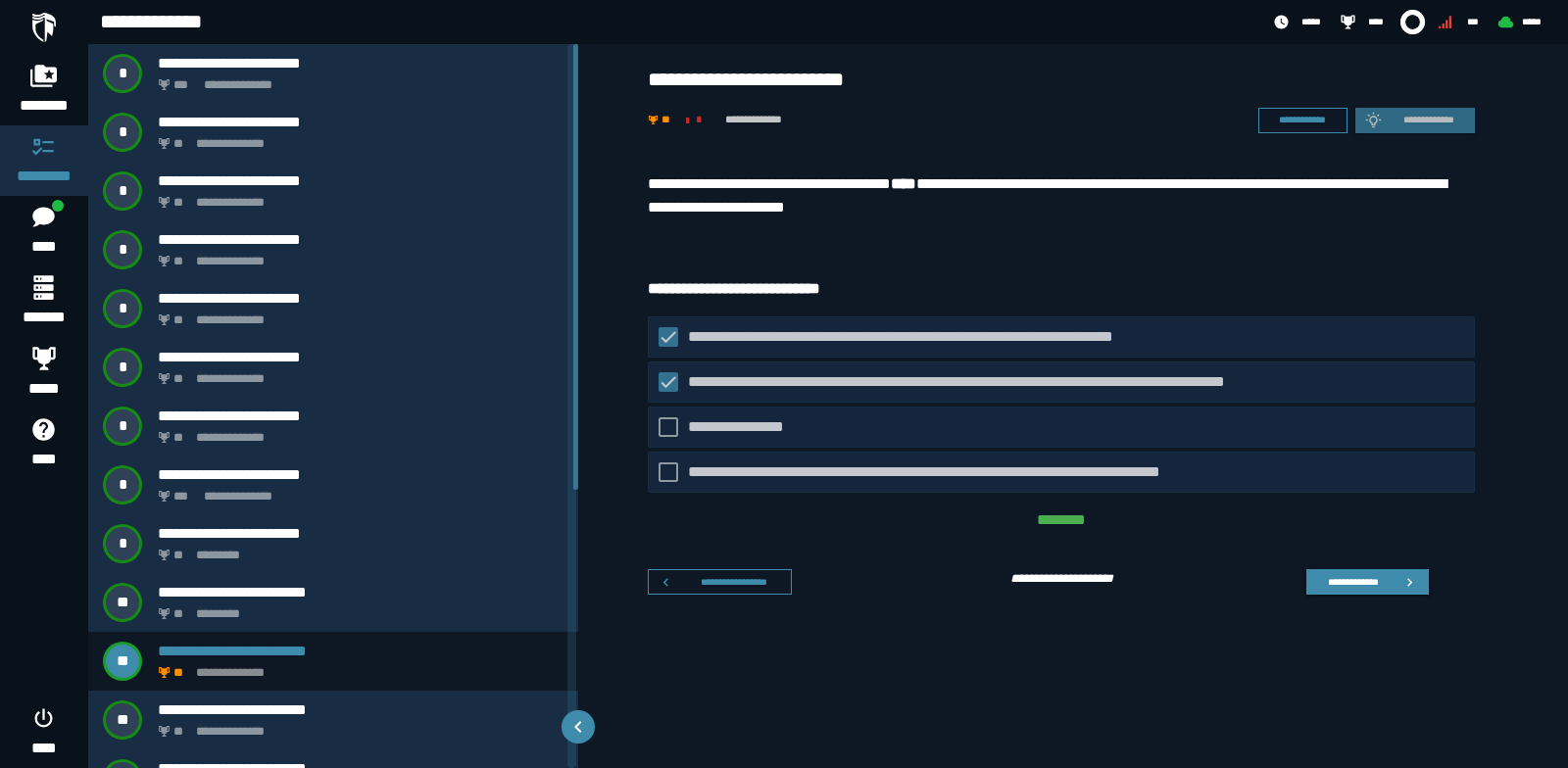 click on "**********" at bounding box center [1061, 196] 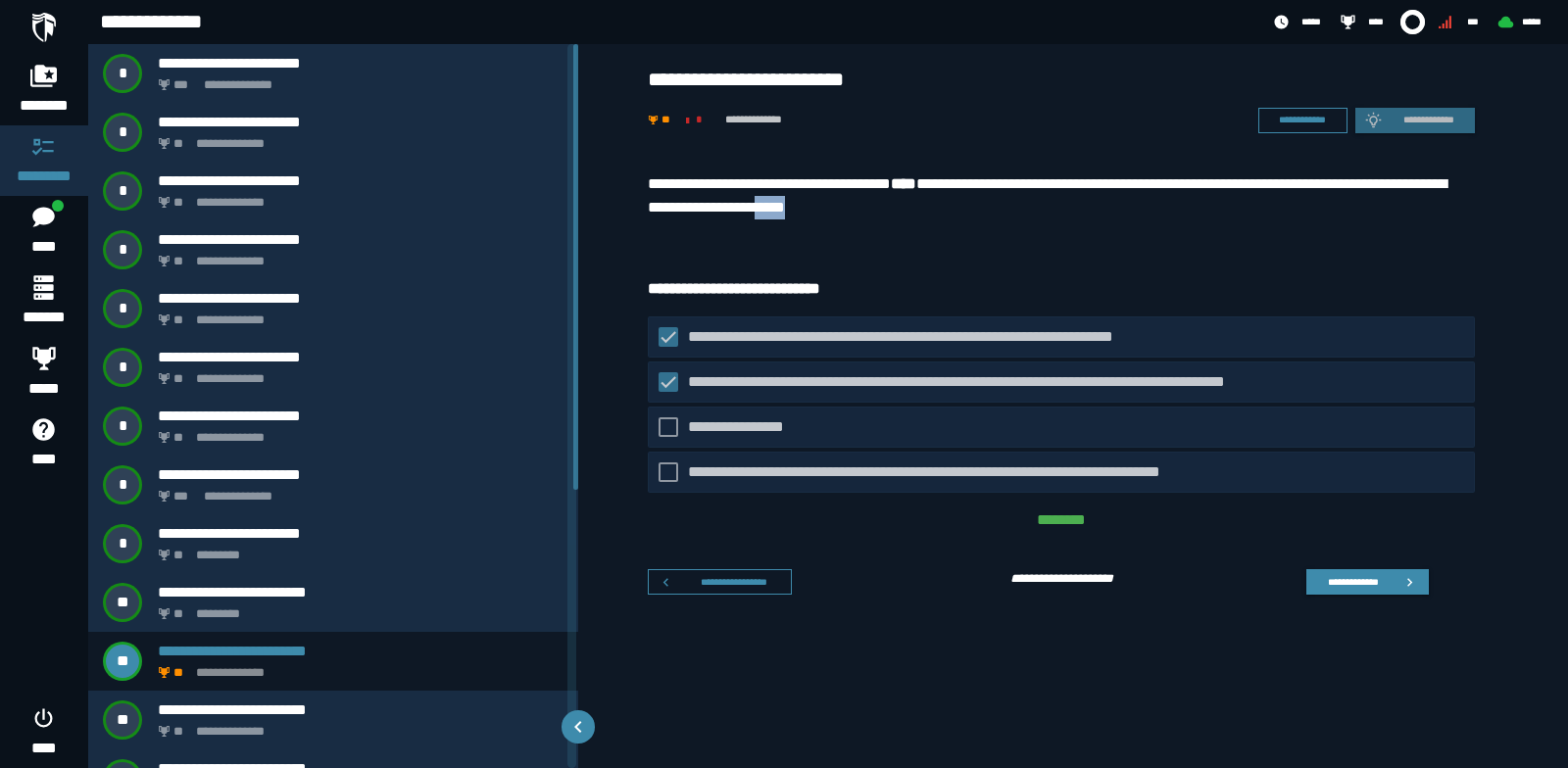 click on "**********" at bounding box center (1061, 196) 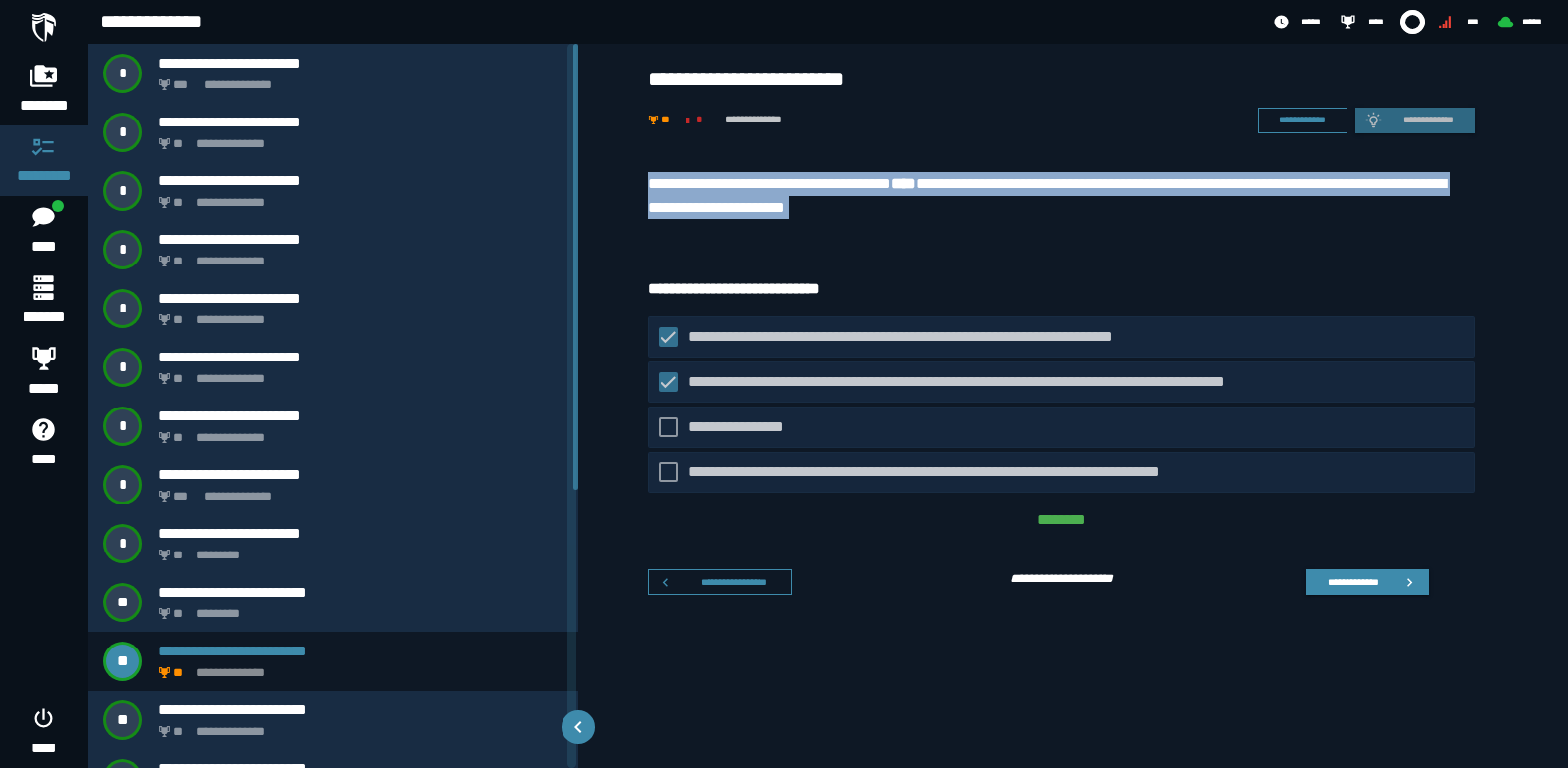 click on "**********" at bounding box center (1061, 196) 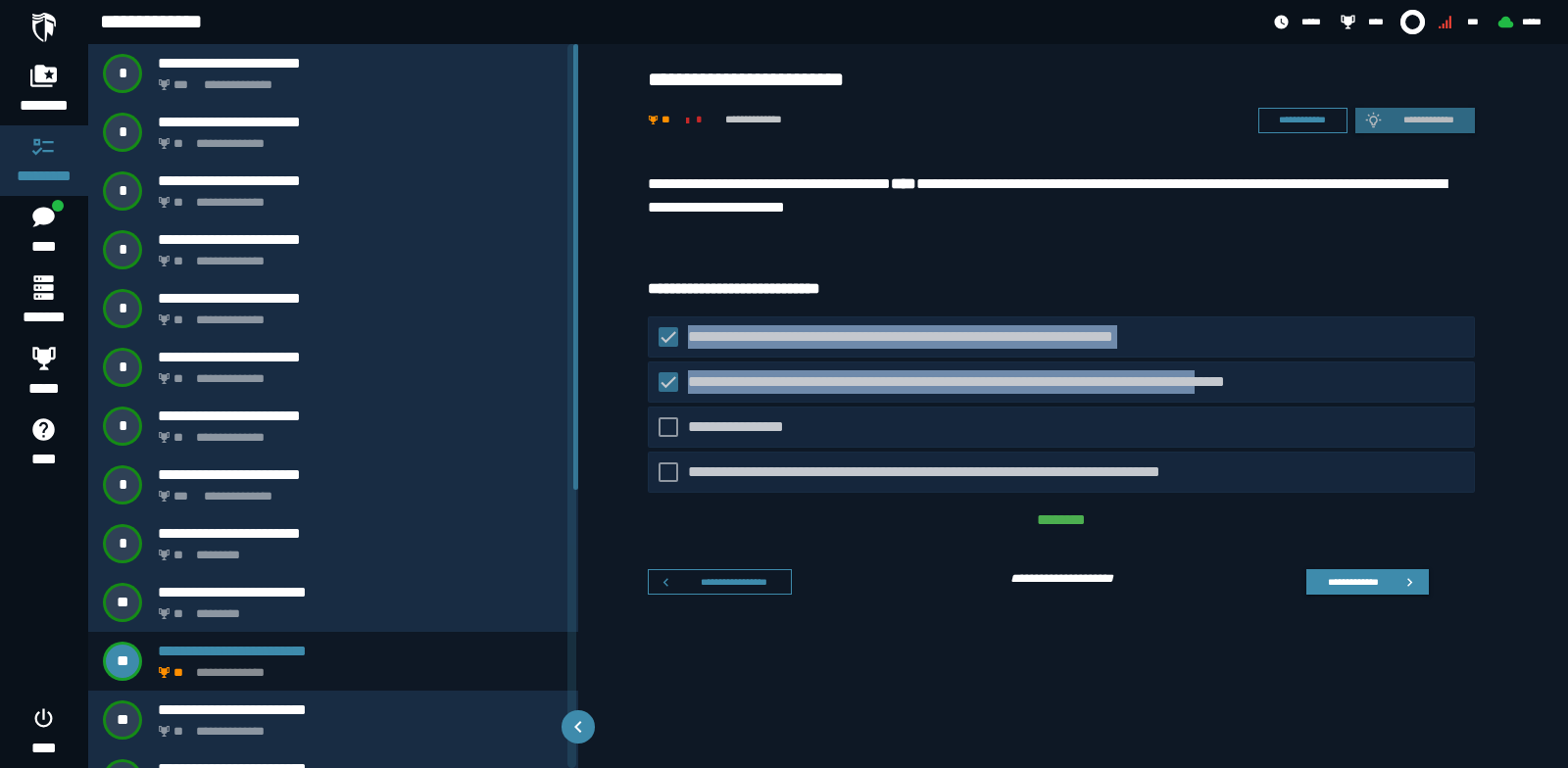 drag, startPoint x: 1284, startPoint y: 389, endPoint x: 890, endPoint y: 288, distance: 406.73947 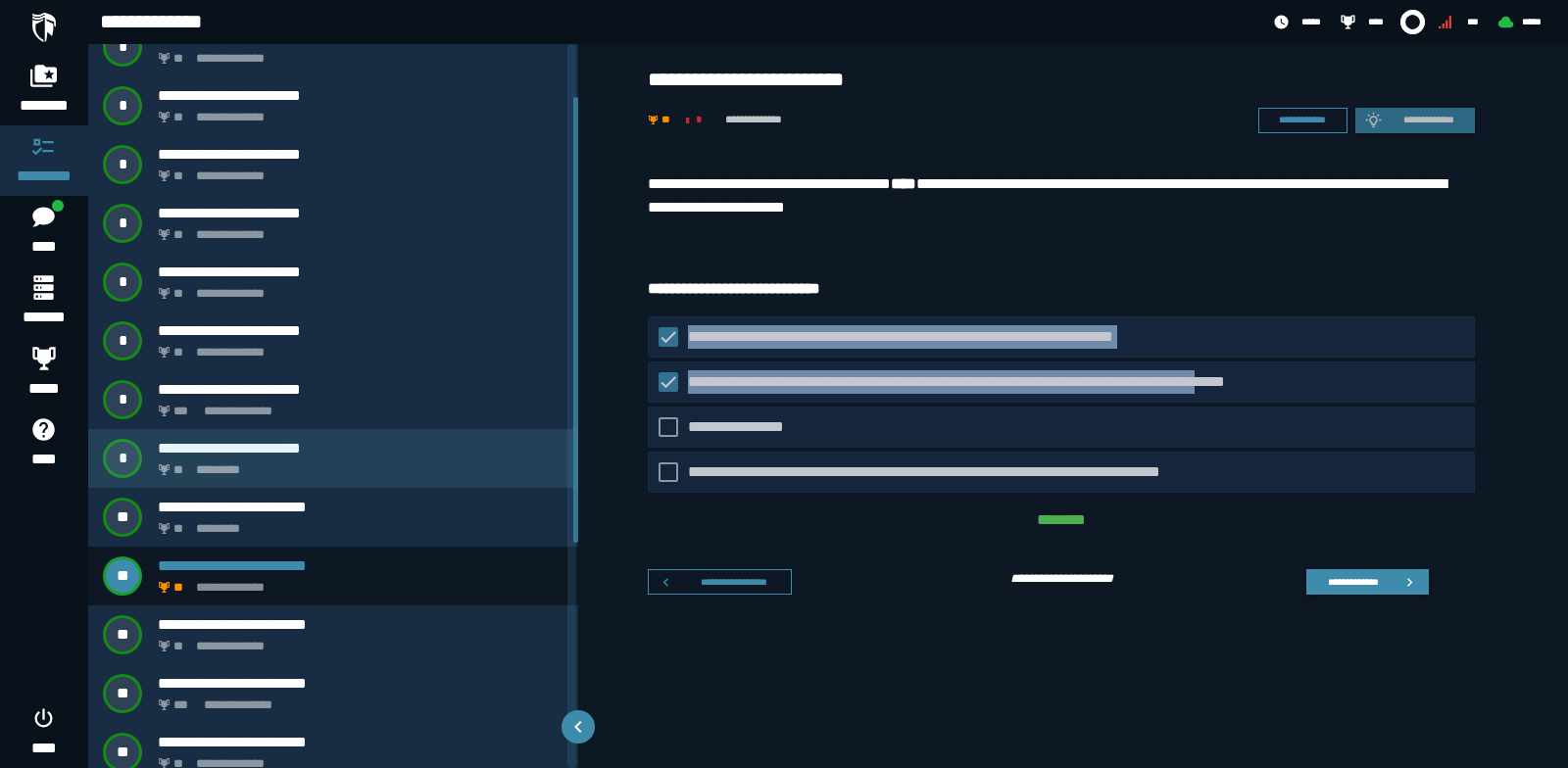 scroll, scrollTop: 230, scrollLeft: 0, axis: vertical 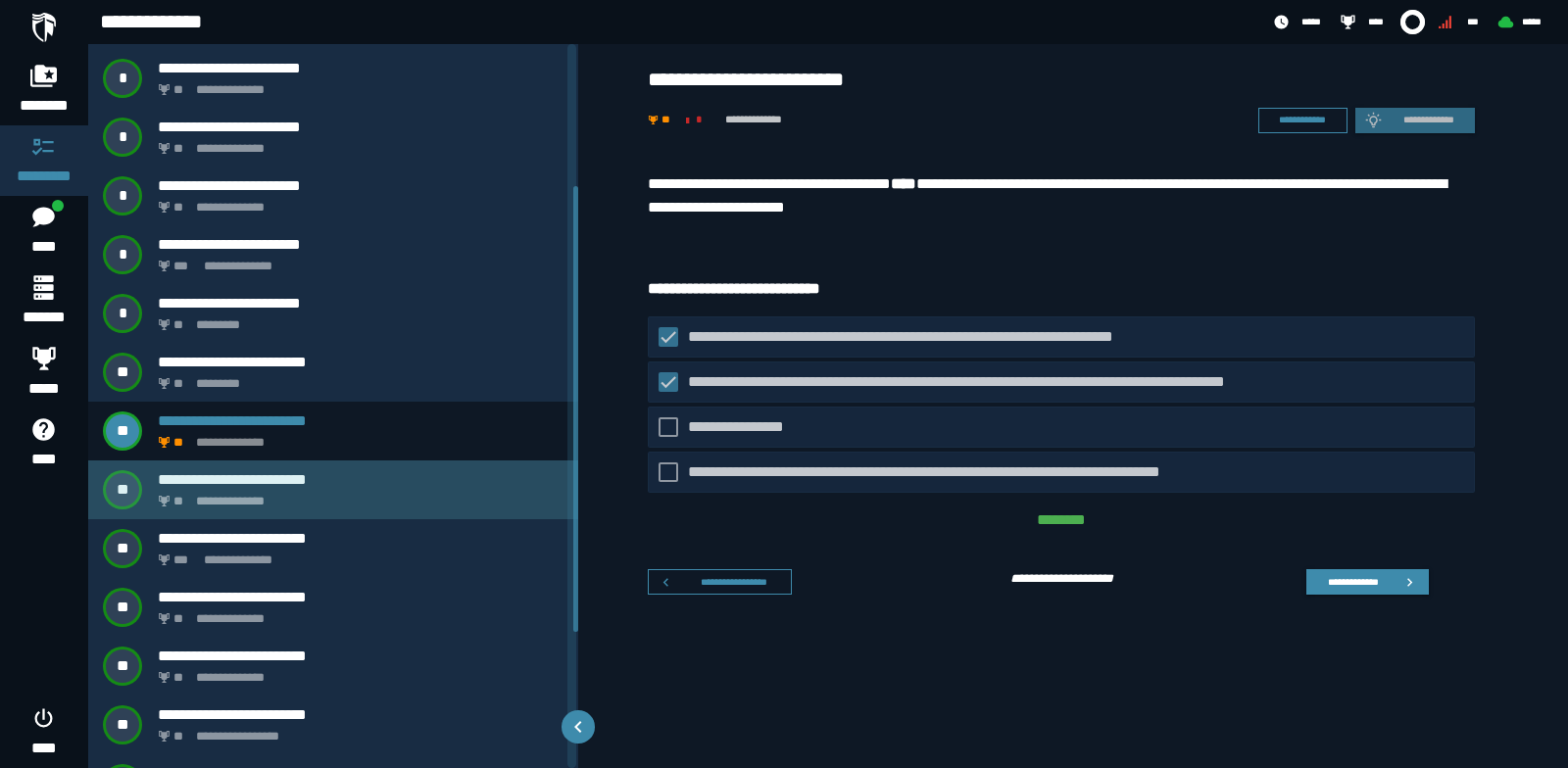 click on "**********" at bounding box center (357, 496) 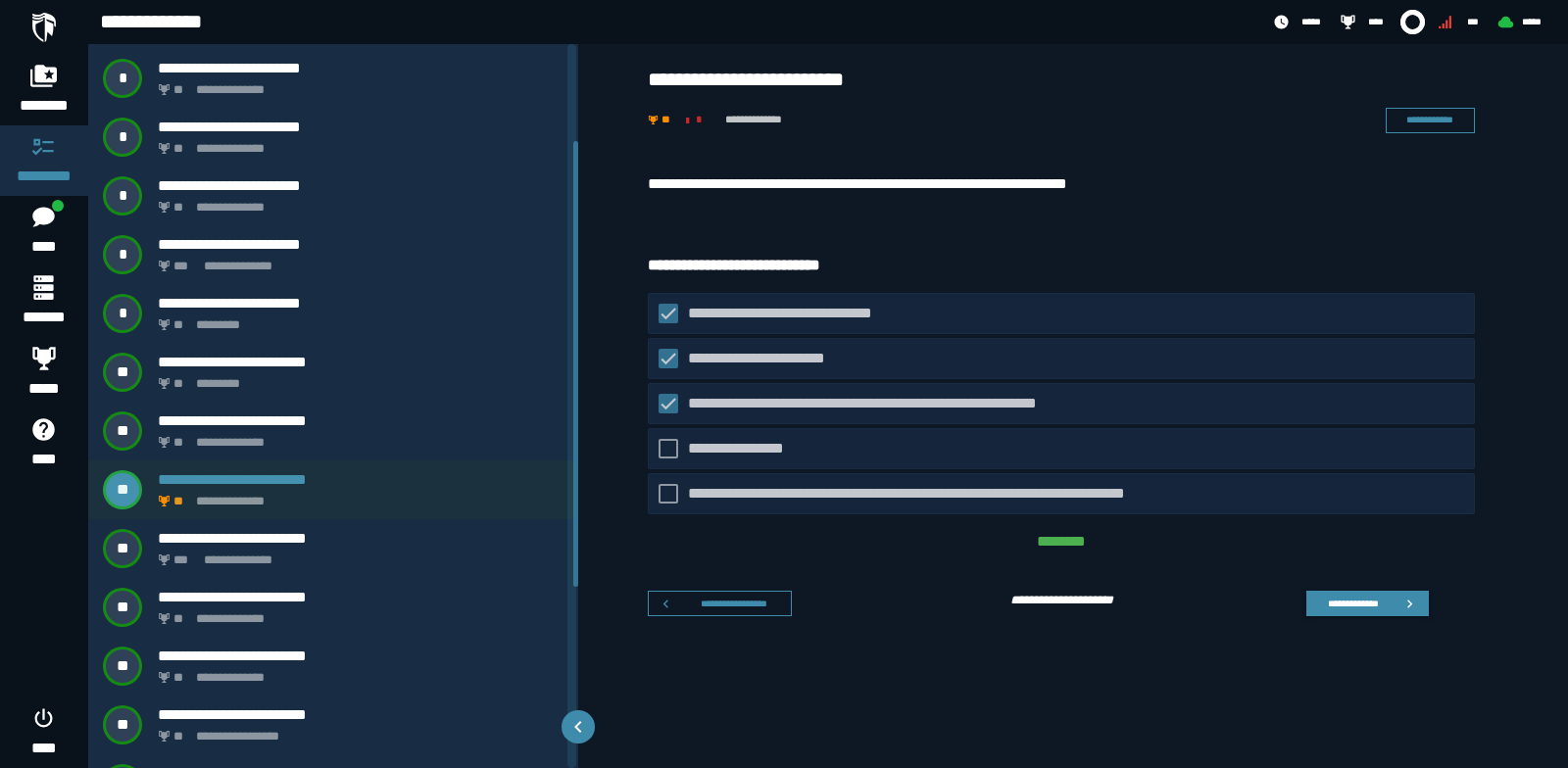 scroll, scrollTop: 0, scrollLeft: 0, axis: both 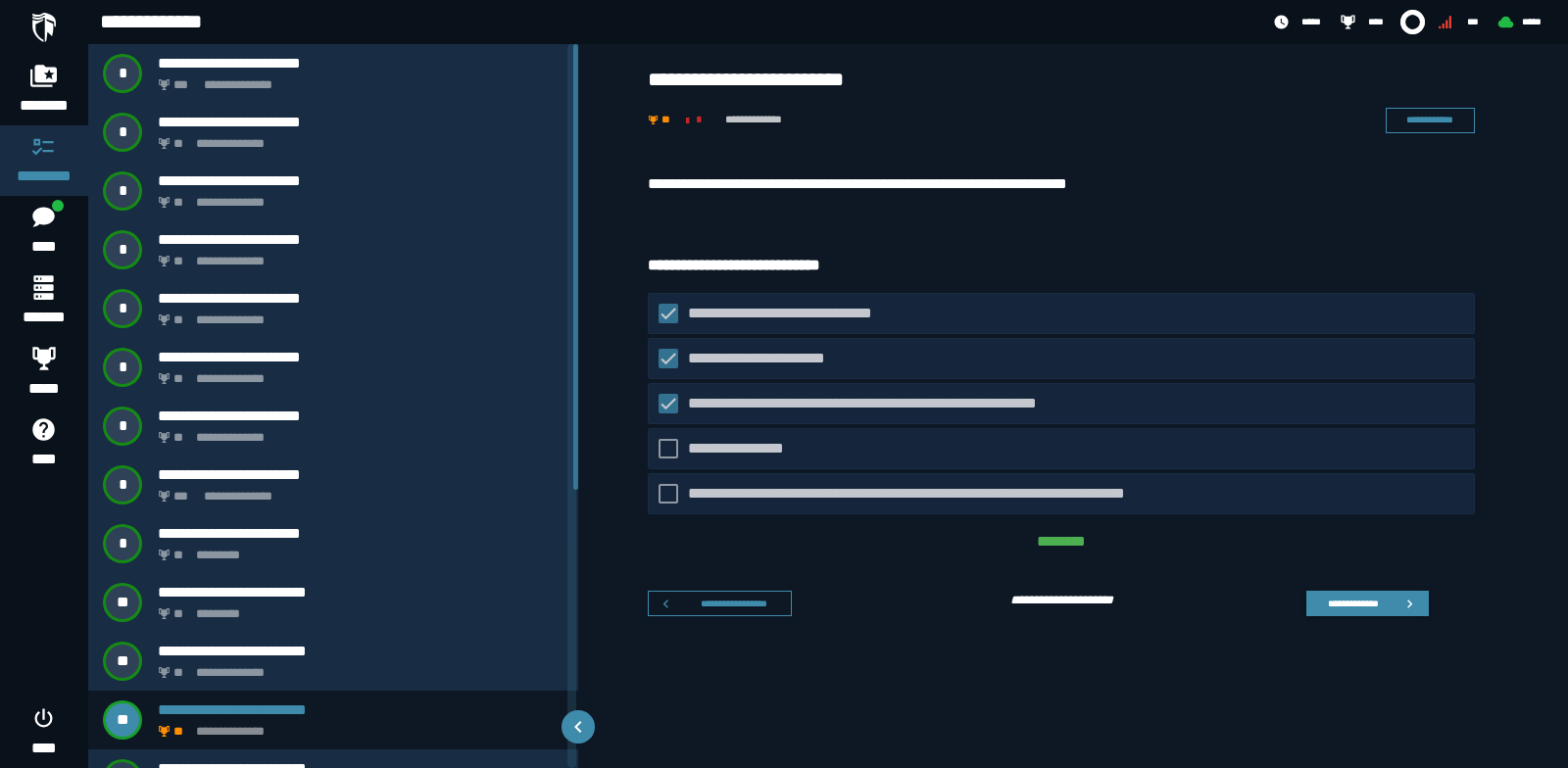 click on "**********" at bounding box center (1061, 184) 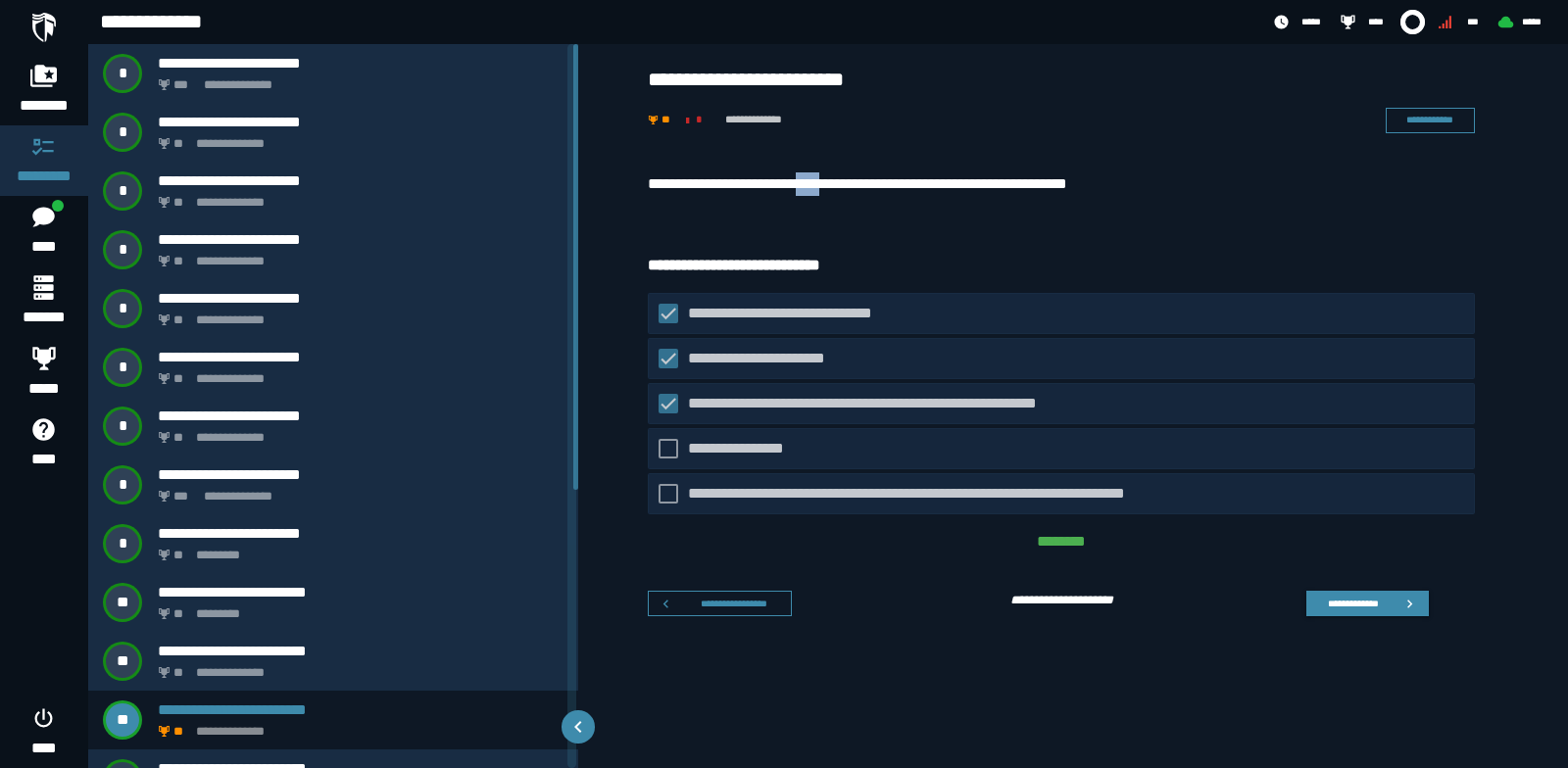 click on "**********" at bounding box center (1061, 184) 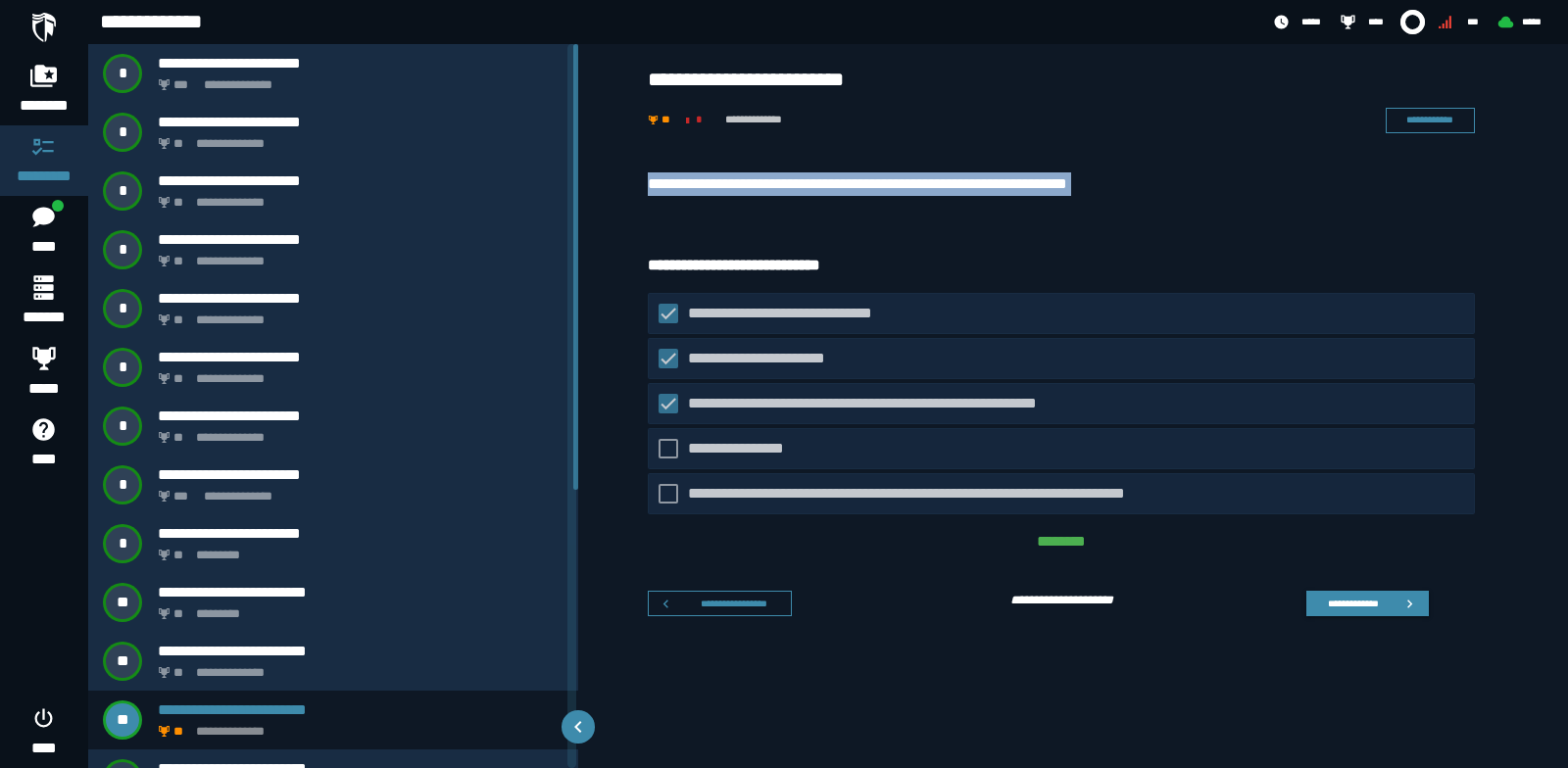 click on "**********" at bounding box center (1061, 184) 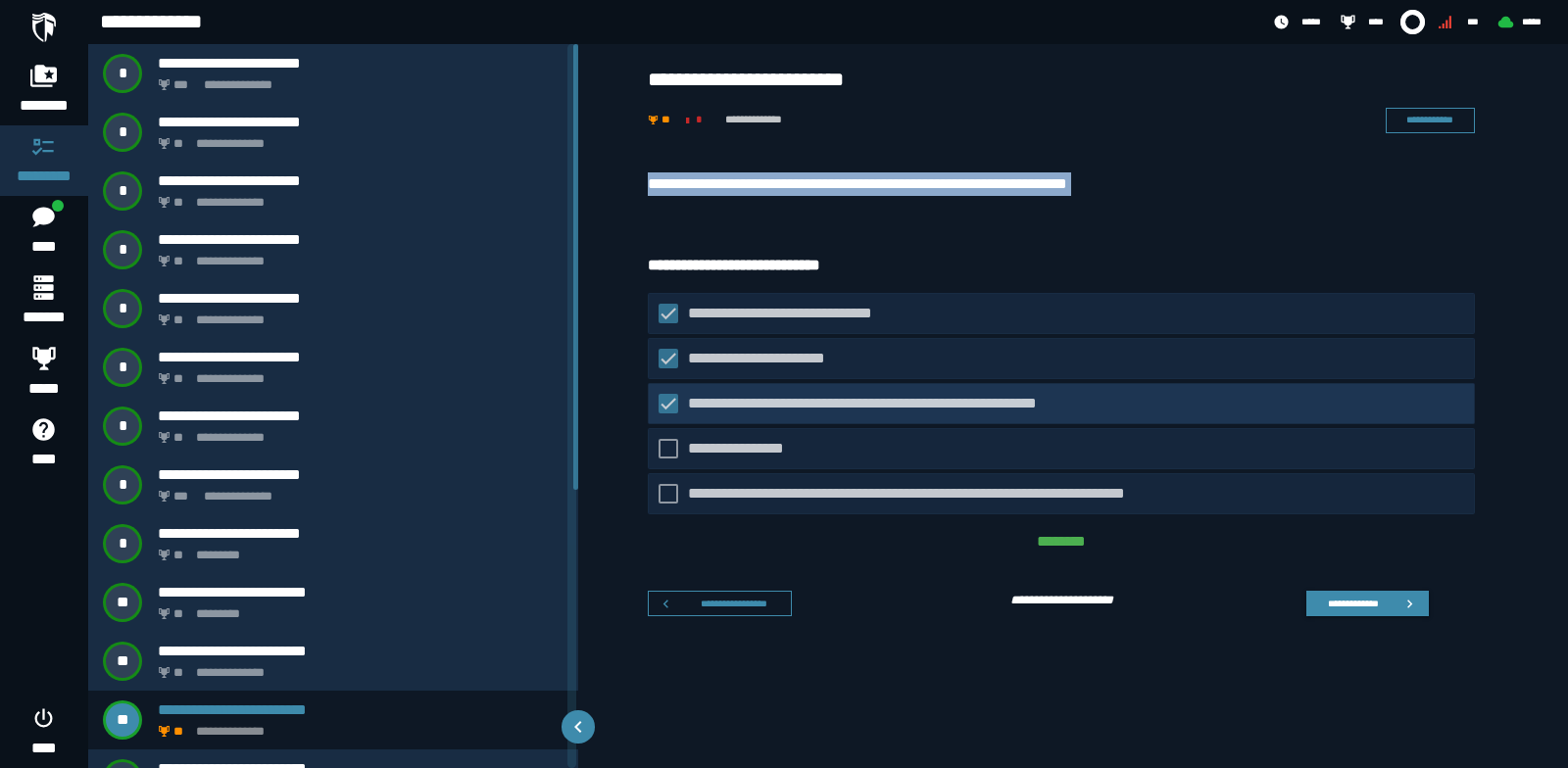 drag, startPoint x: 677, startPoint y: 307, endPoint x: 822, endPoint y: 393, distance: 168.58529 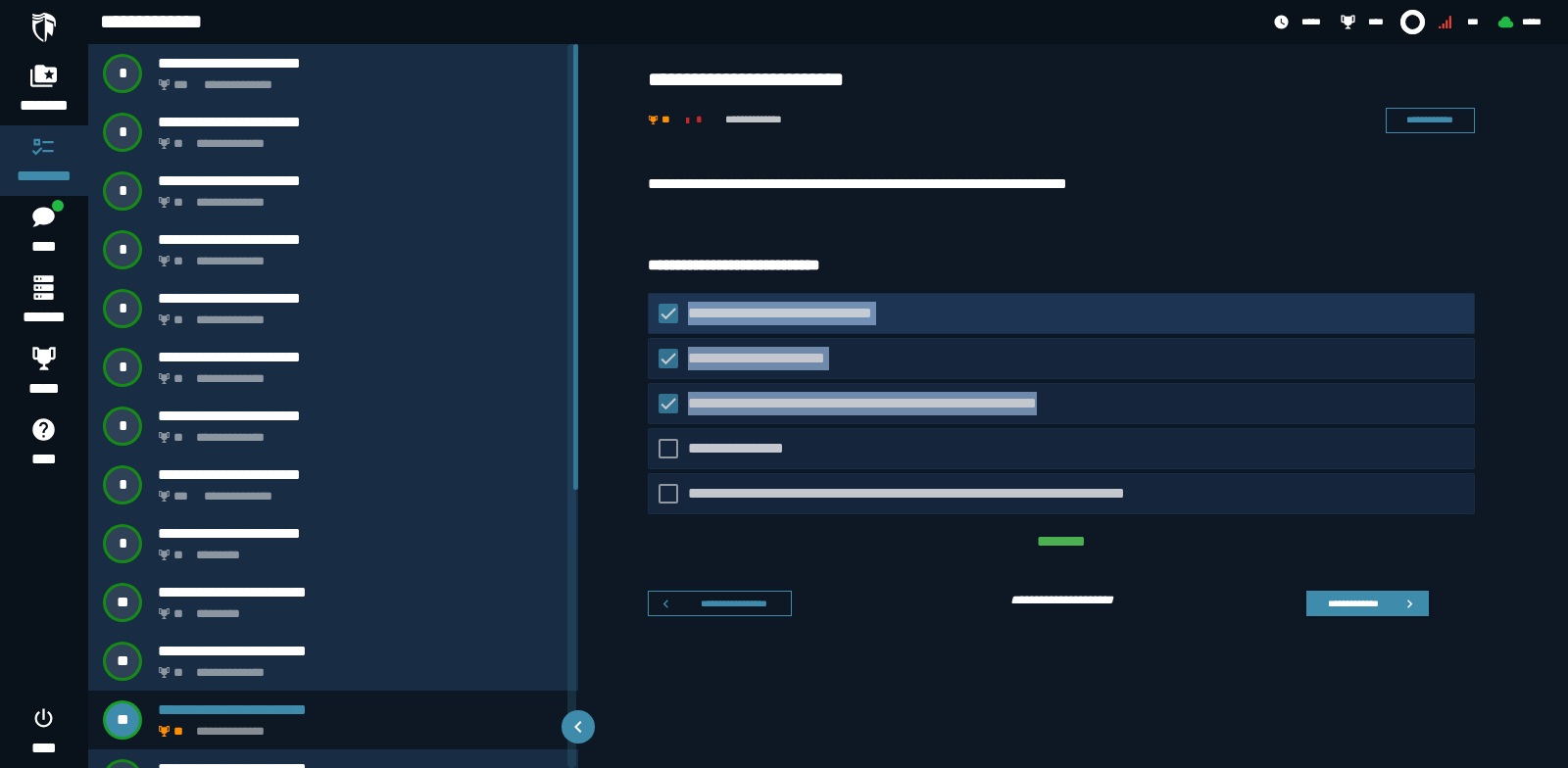 drag, startPoint x: 1131, startPoint y: 409, endPoint x: 678, endPoint y: 309, distance: 463.90624 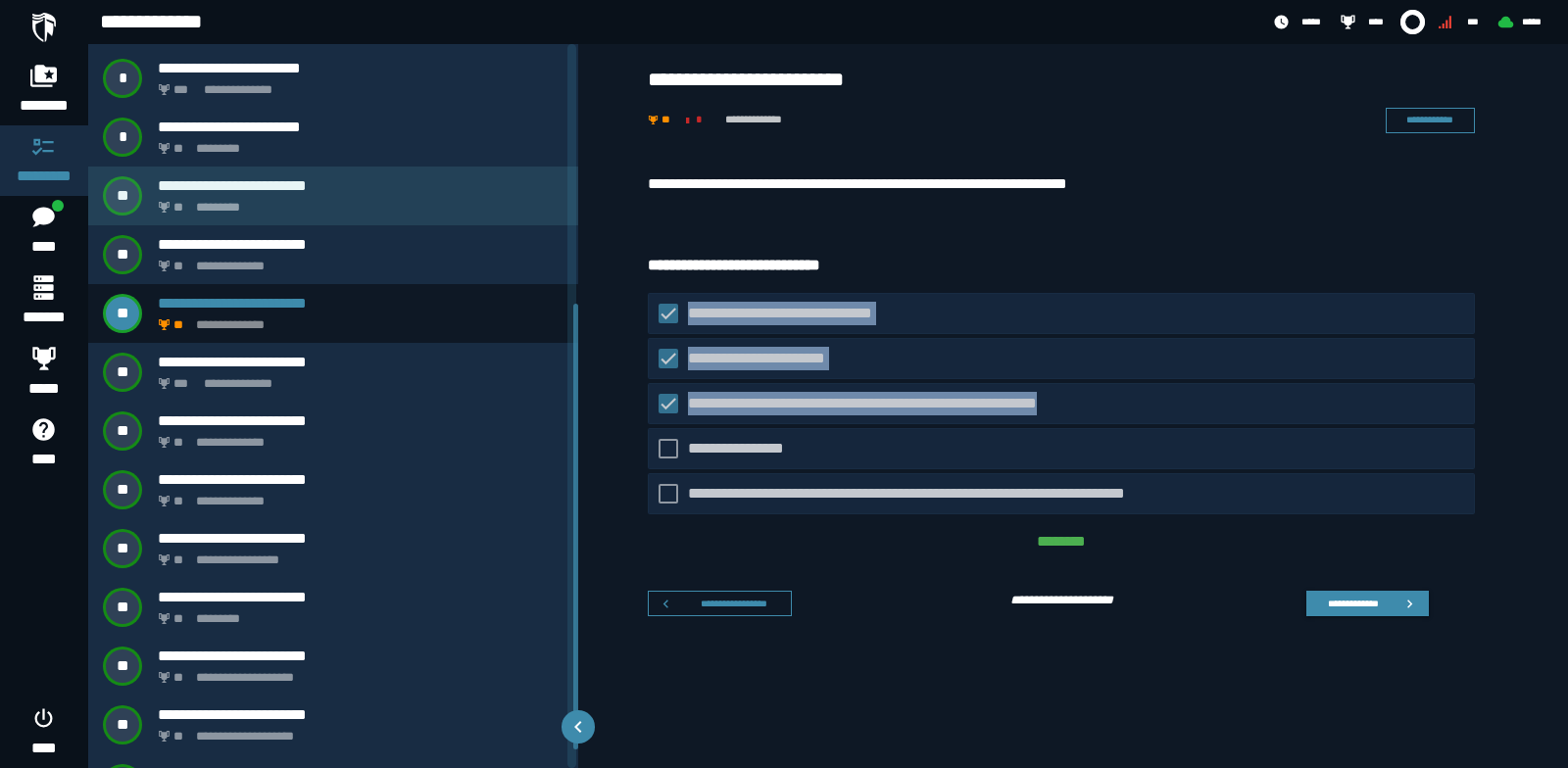 scroll, scrollTop: 452, scrollLeft: 0, axis: vertical 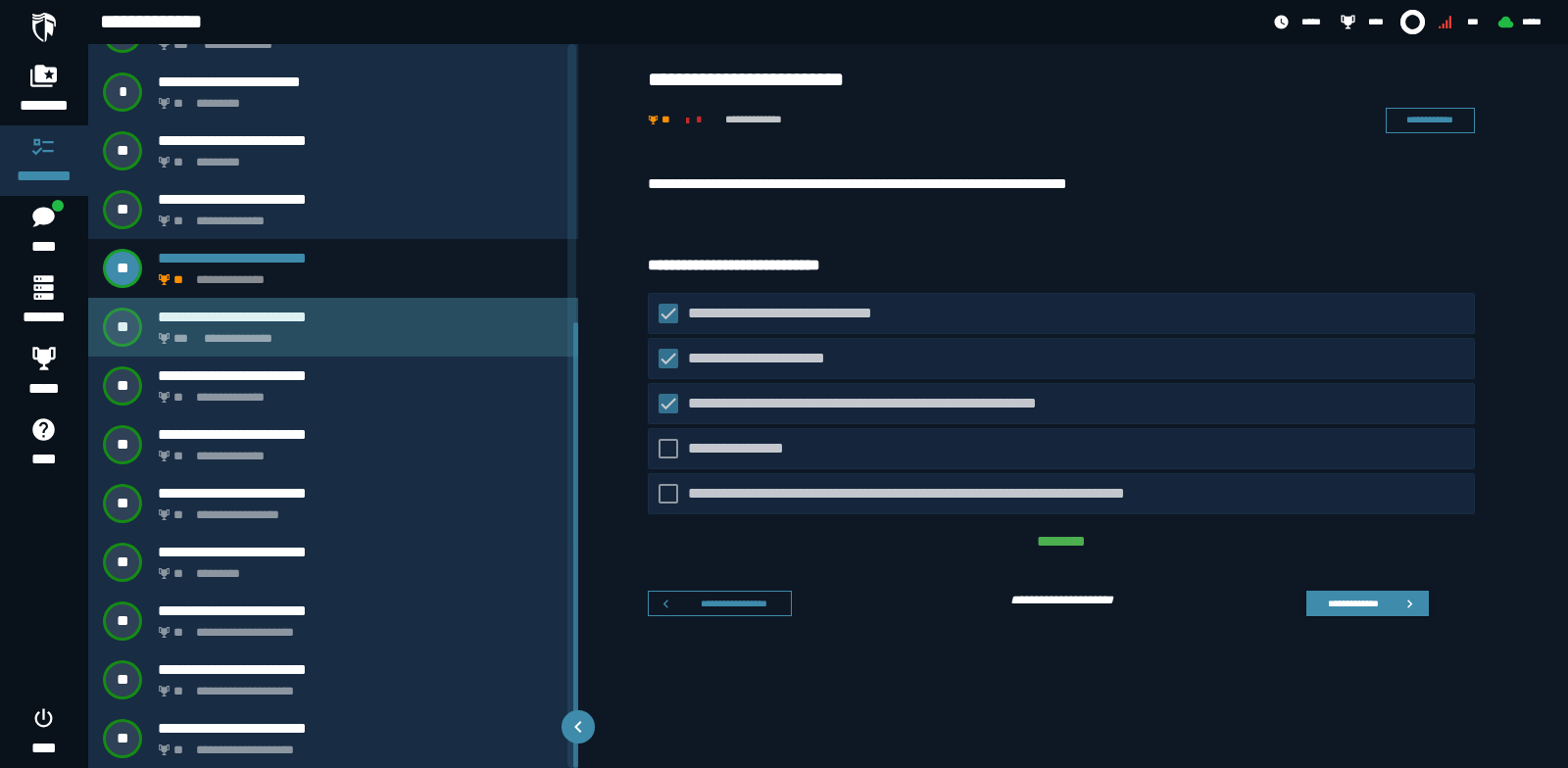 click on "**********" at bounding box center [361, 316] 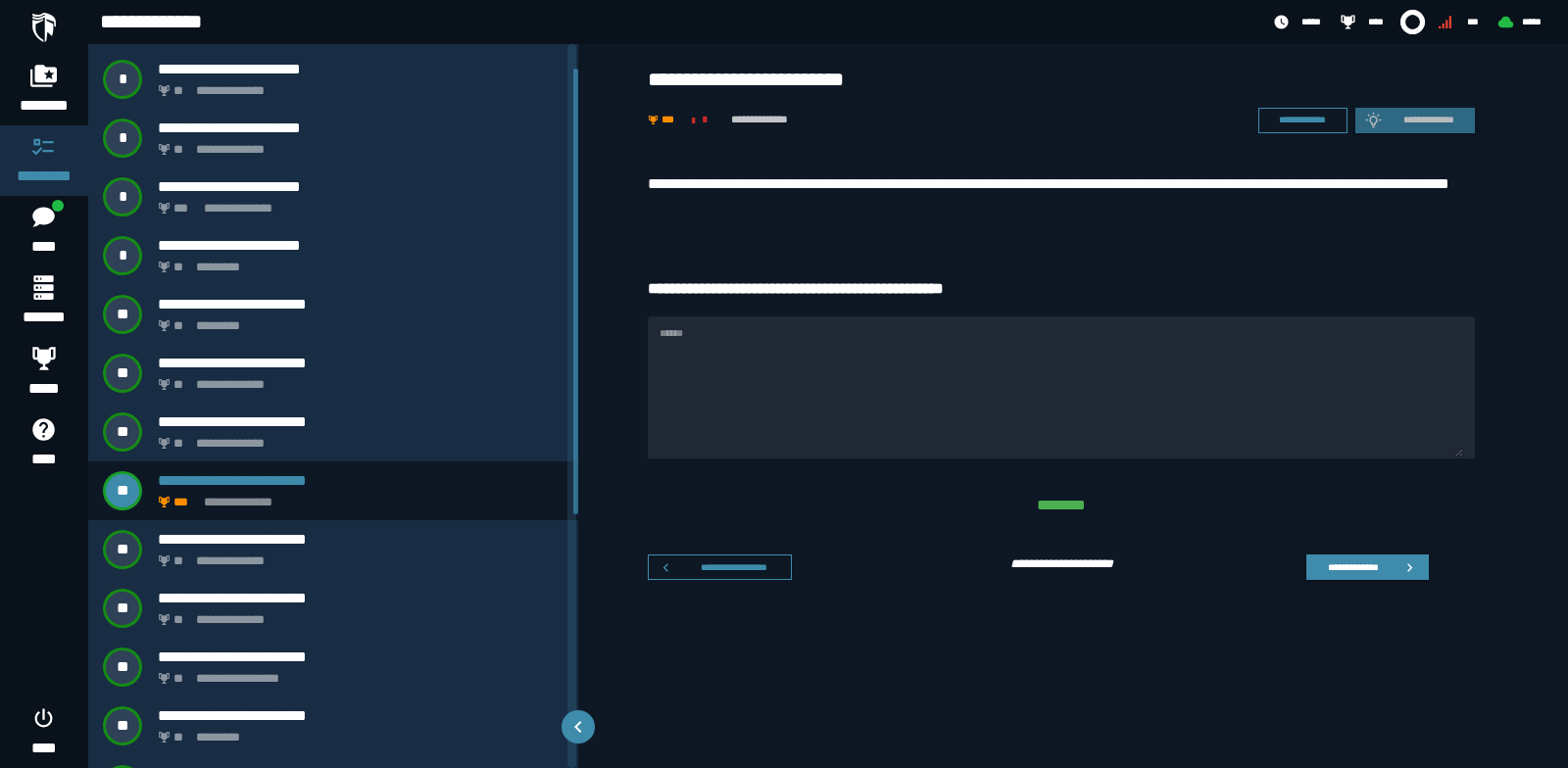 scroll, scrollTop: 40, scrollLeft: 0, axis: vertical 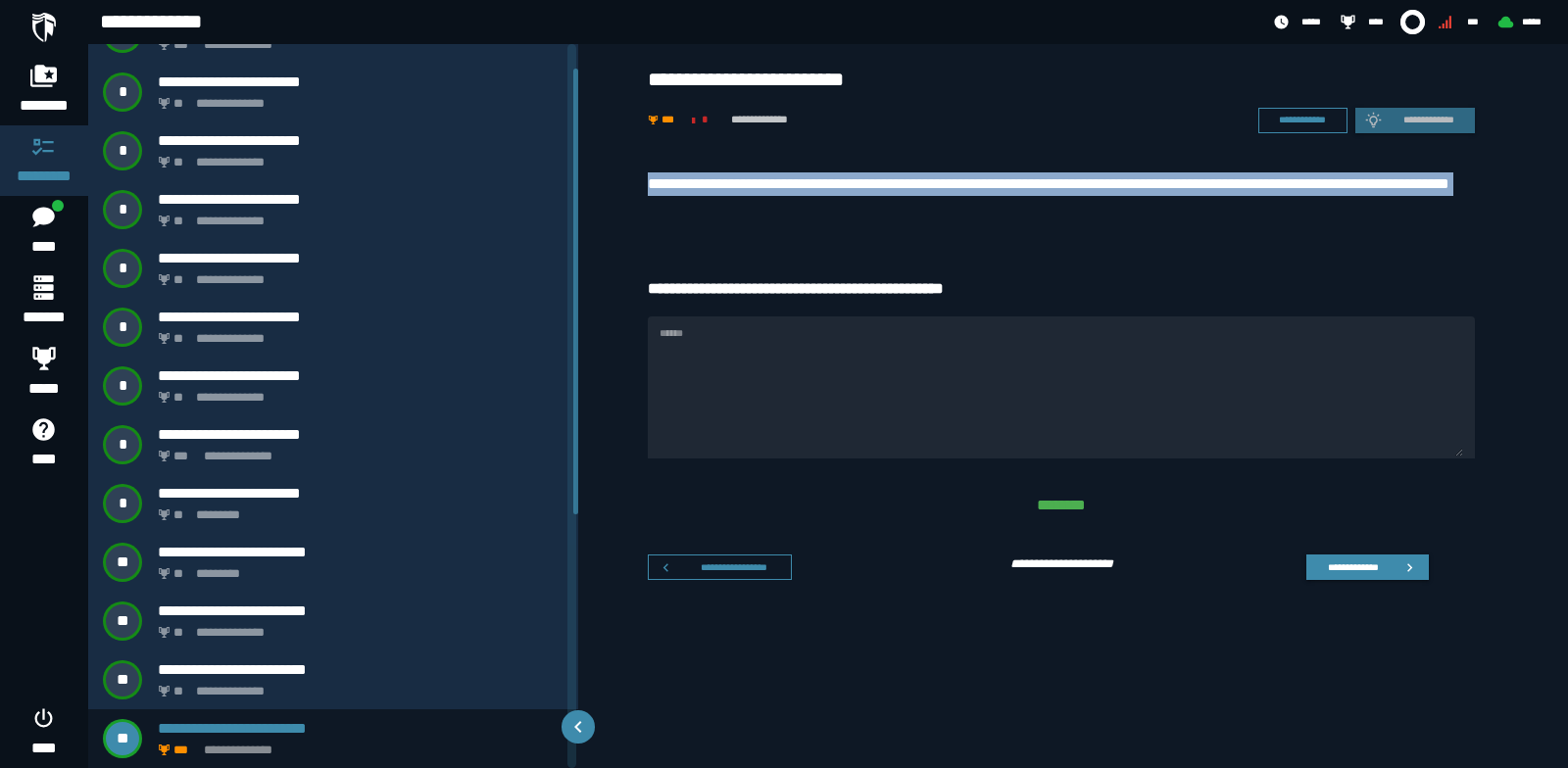 drag, startPoint x: 649, startPoint y: 167, endPoint x: 756, endPoint y: 247, distance: 133.60015 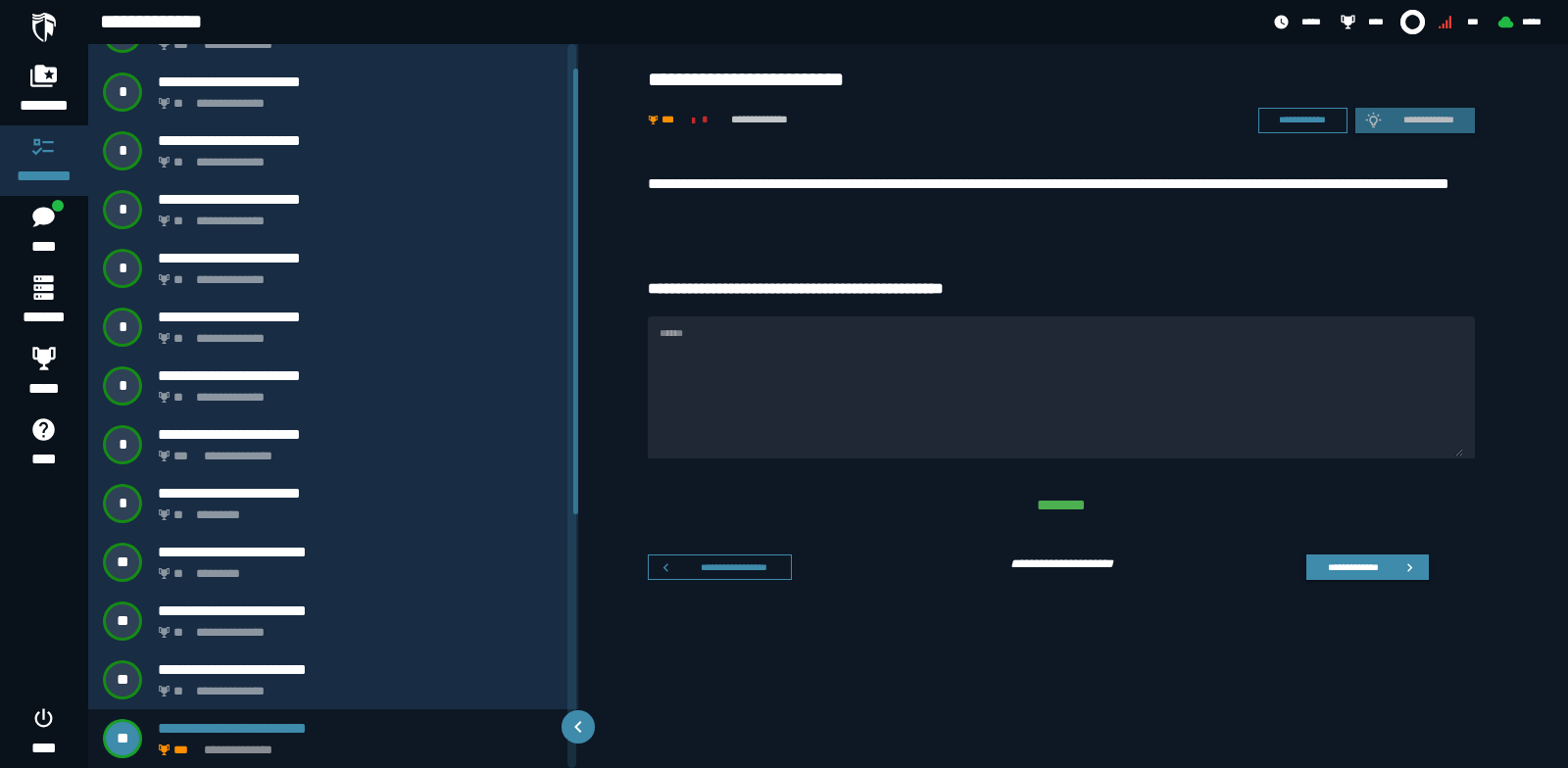 click on "******" at bounding box center [1061, 387] 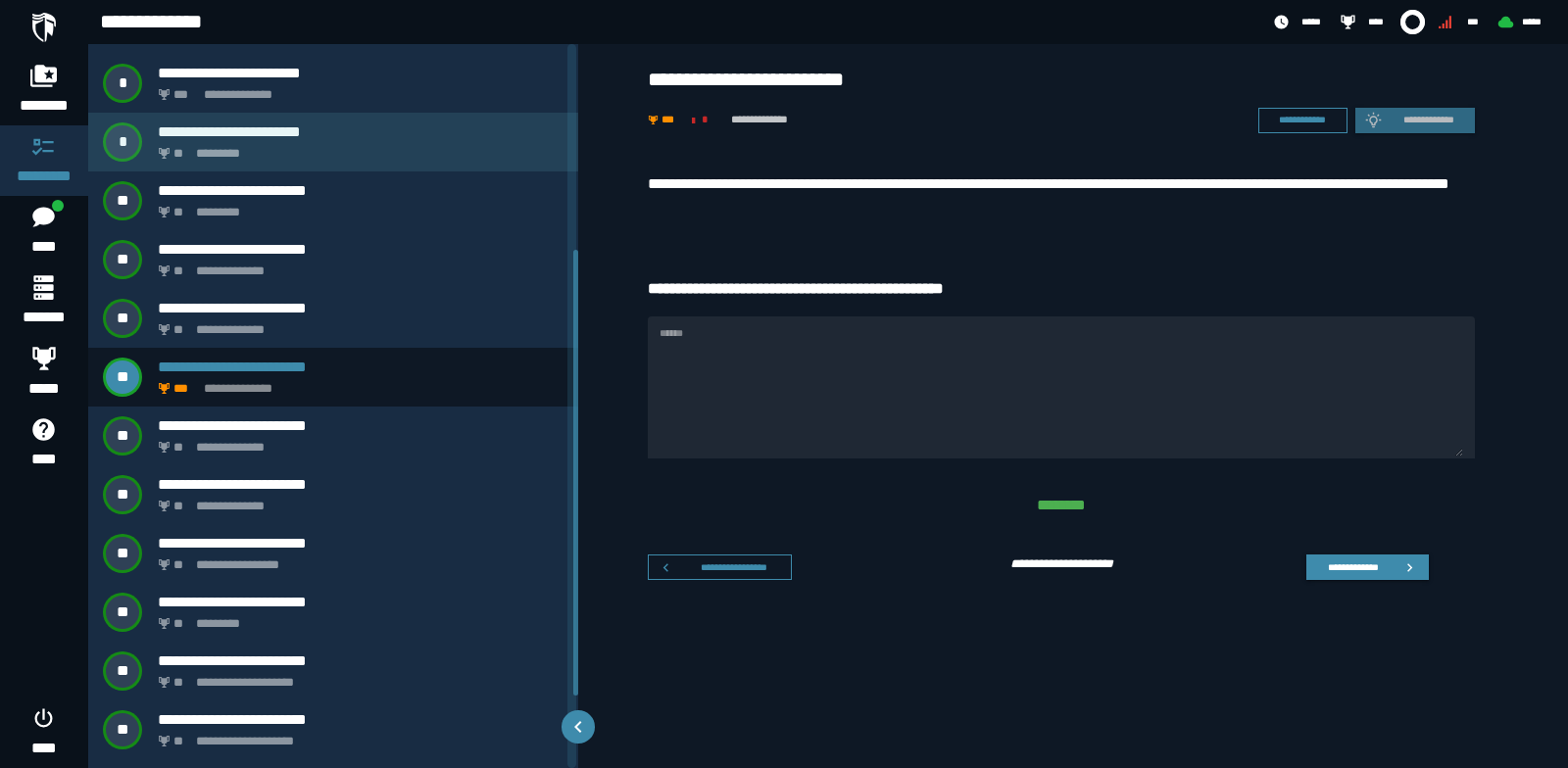 scroll, scrollTop: 452, scrollLeft: 0, axis: vertical 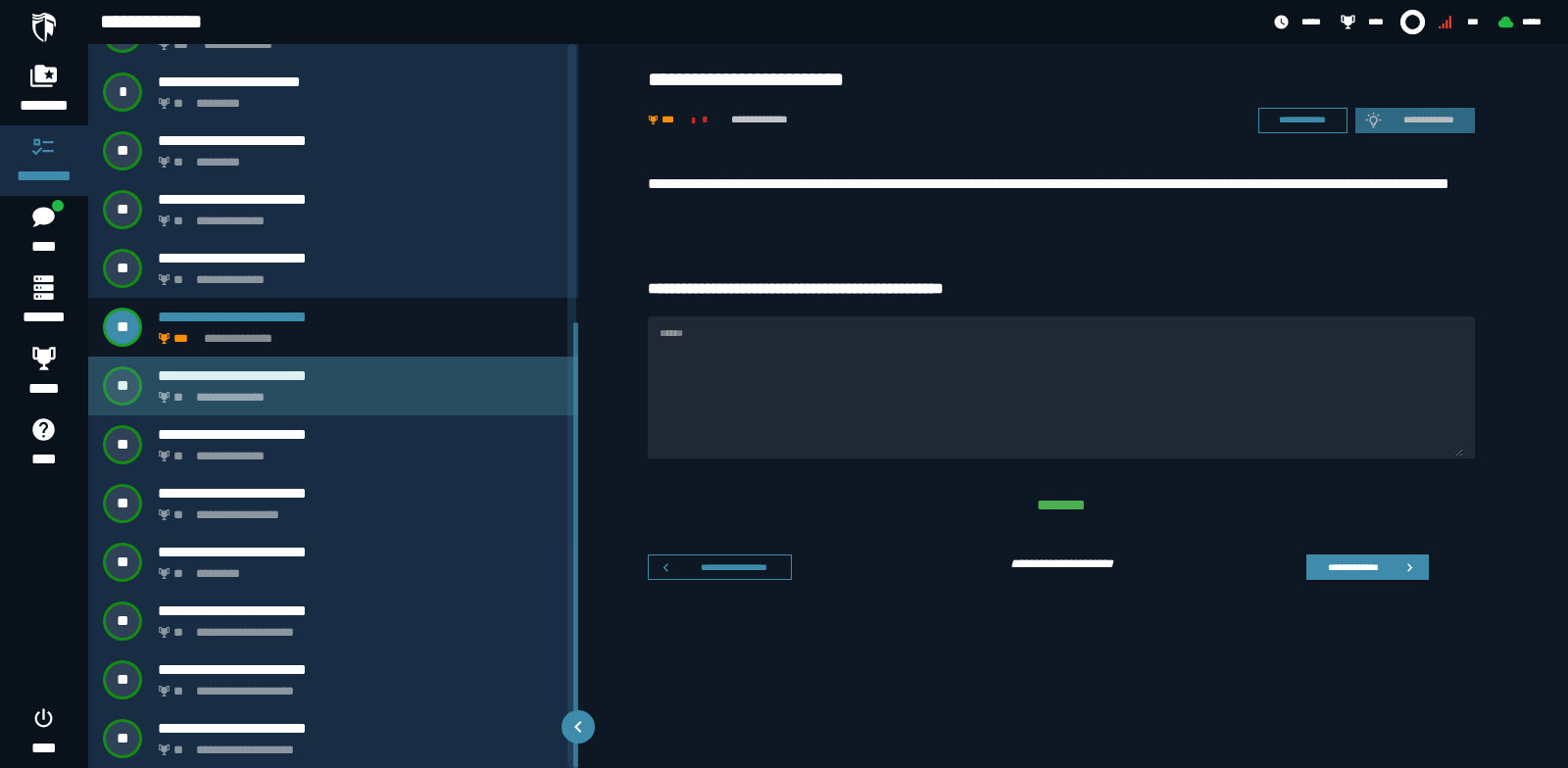 click on "**********" at bounding box center [357, 392] 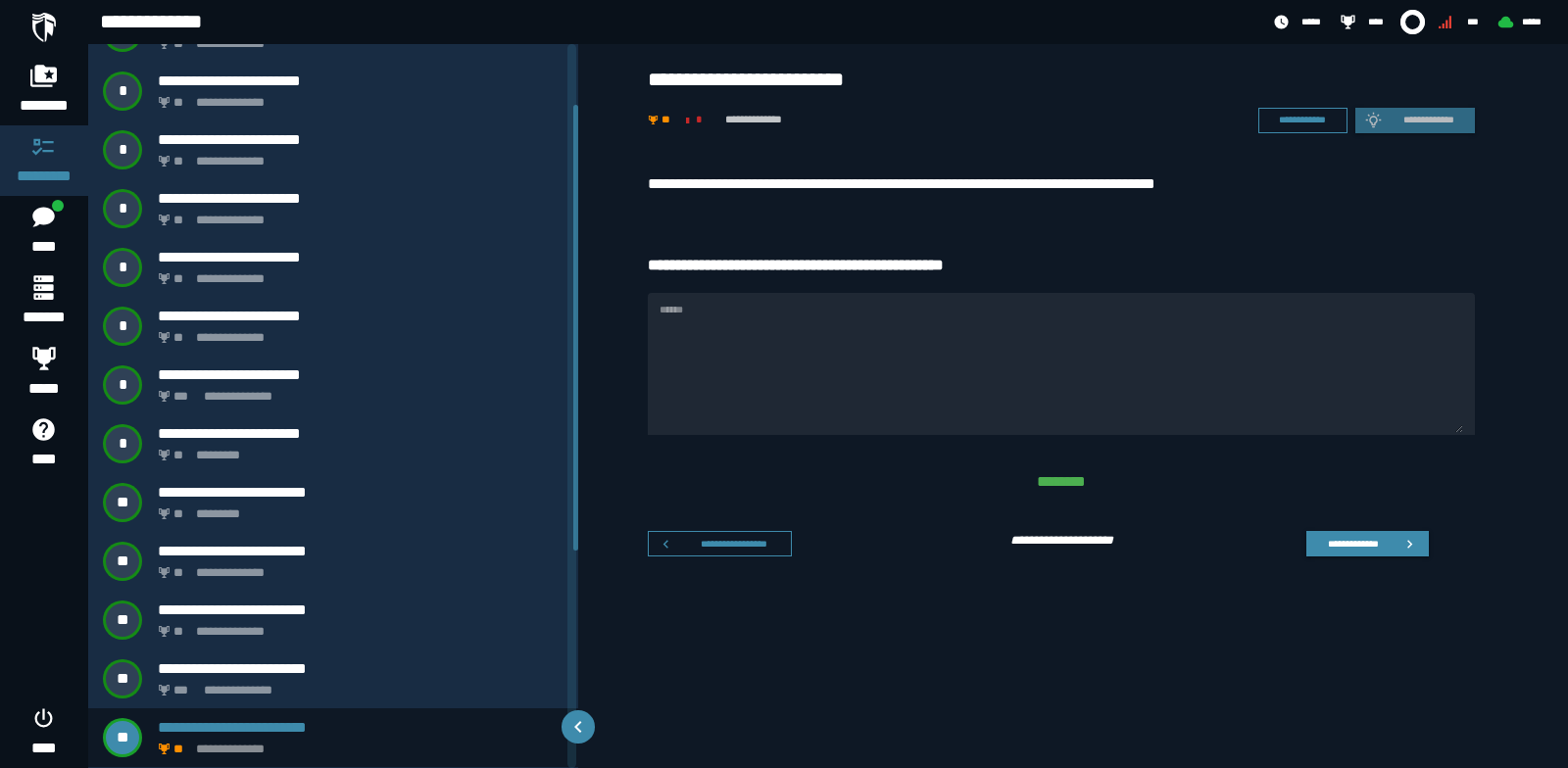 scroll, scrollTop: 99, scrollLeft: 0, axis: vertical 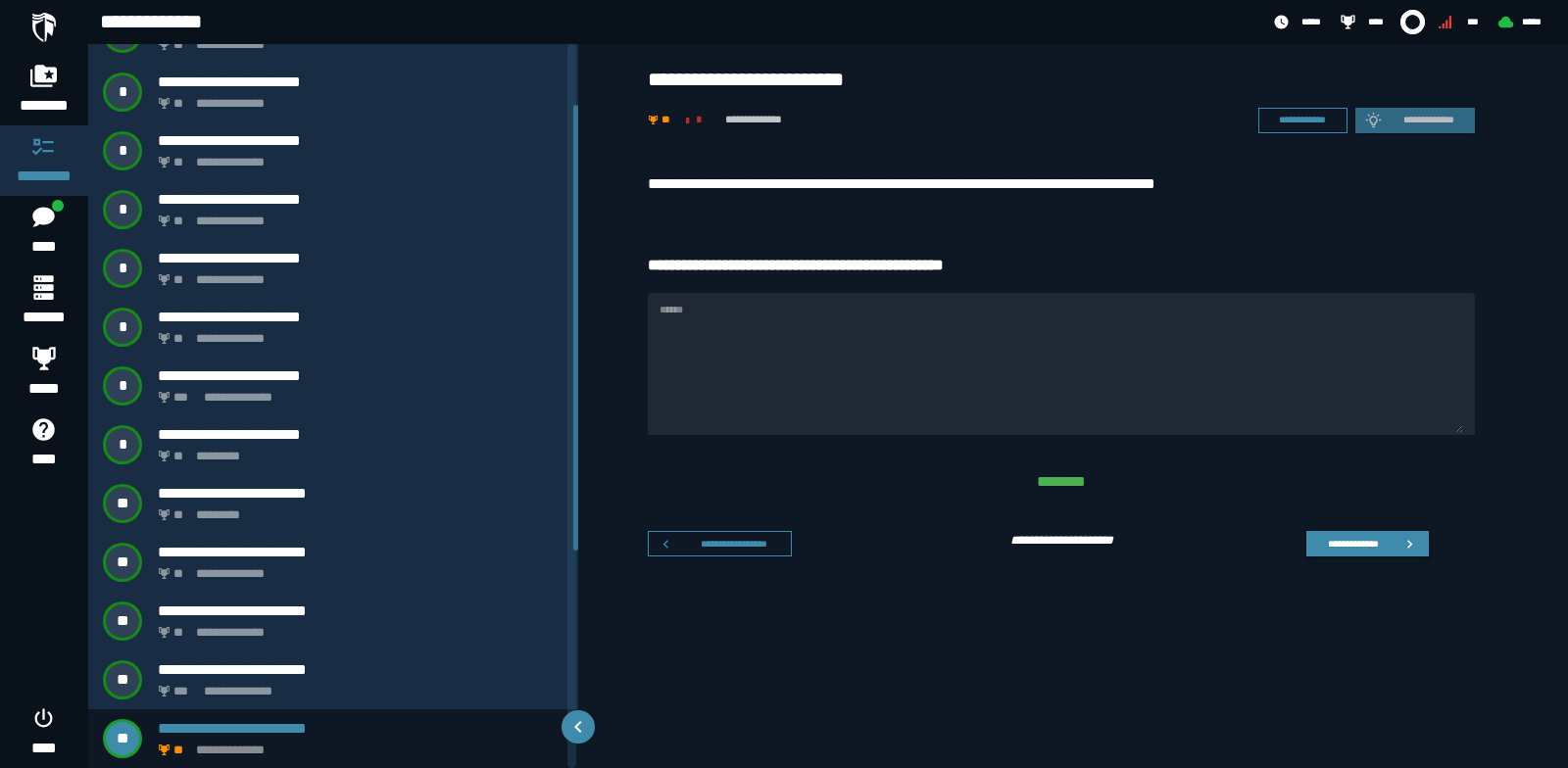 click on "**********" at bounding box center (1061, 184) 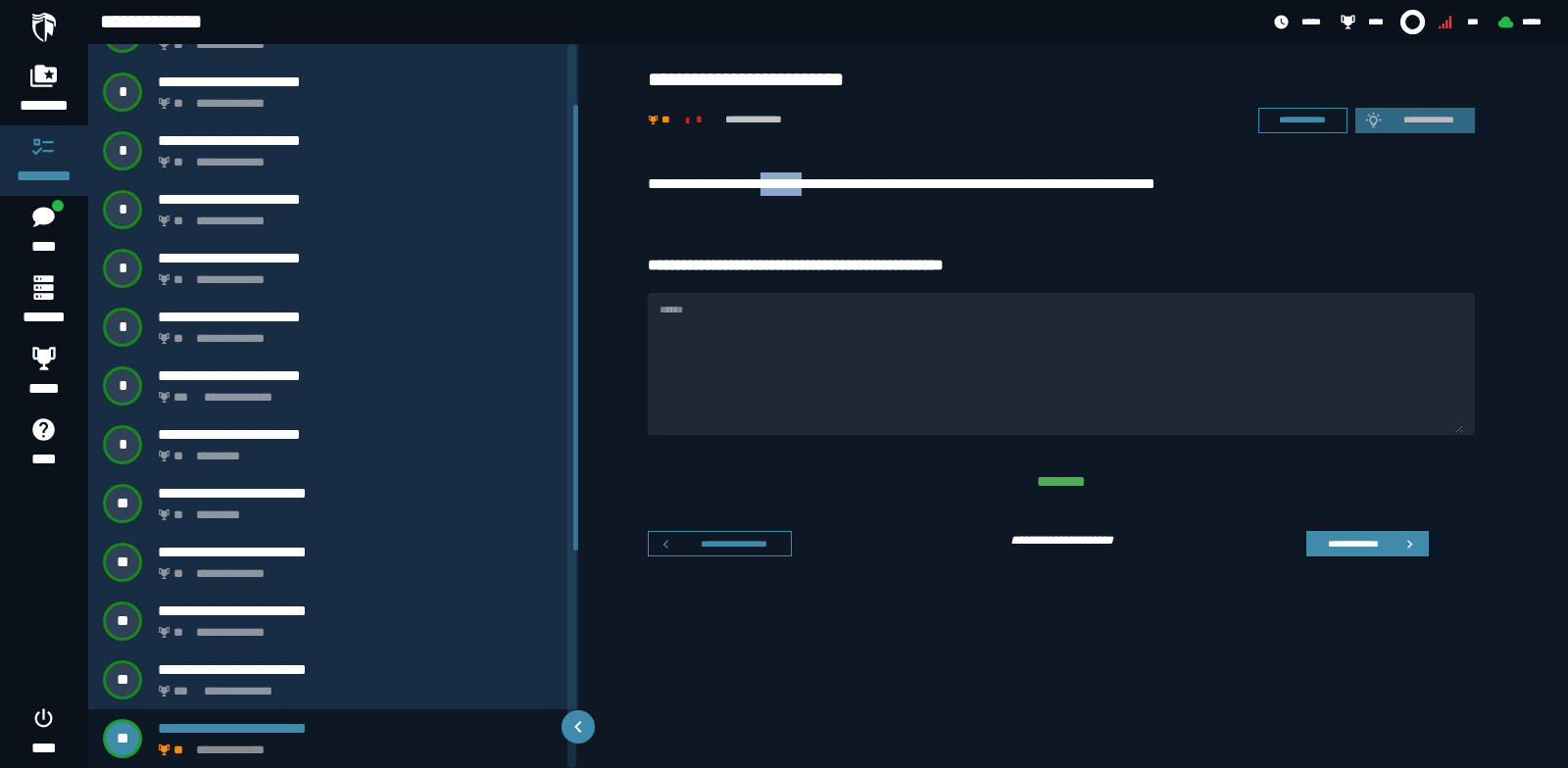 click on "**********" at bounding box center [1061, 184] 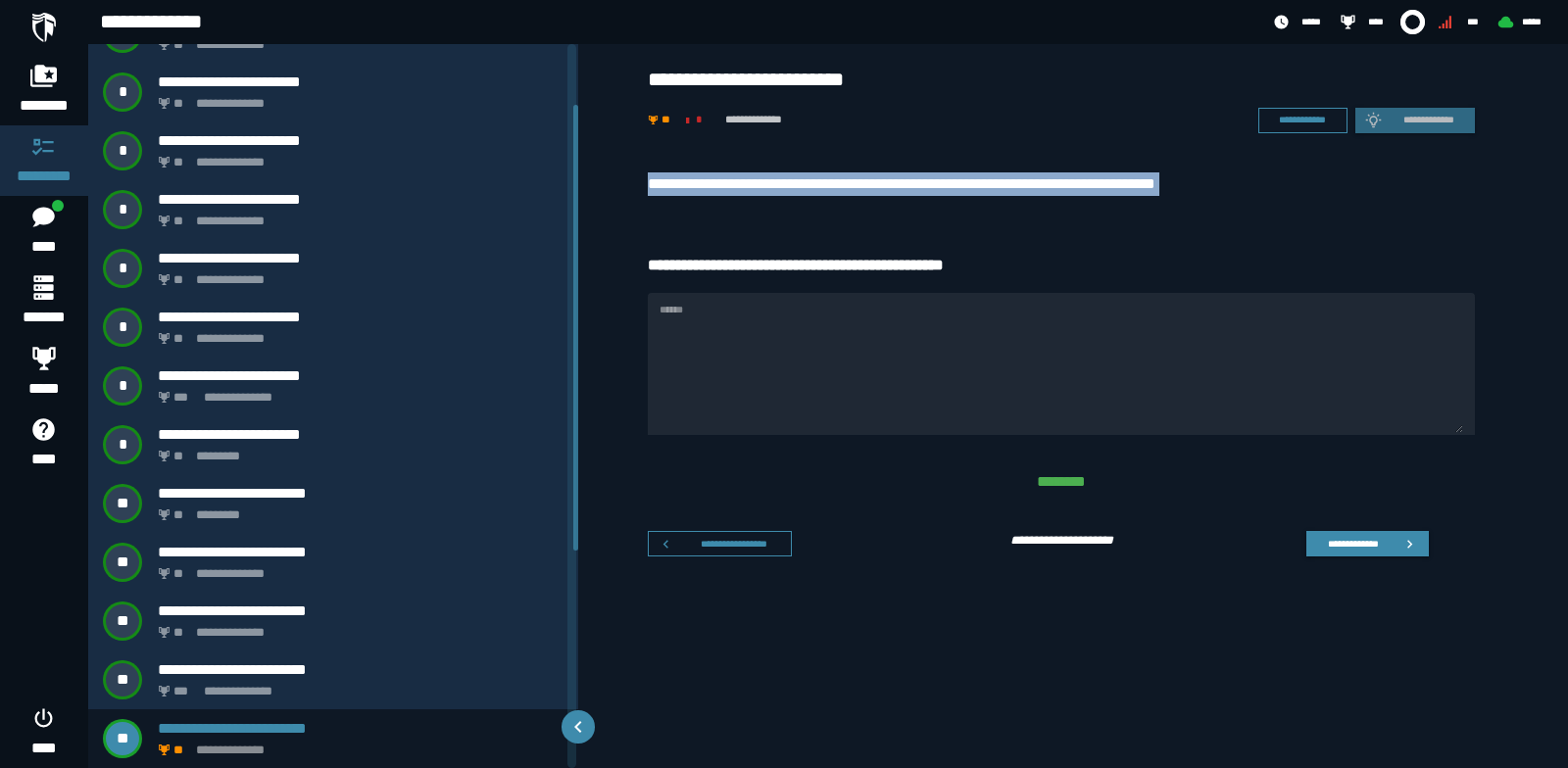 click on "**********" at bounding box center (1061, 184) 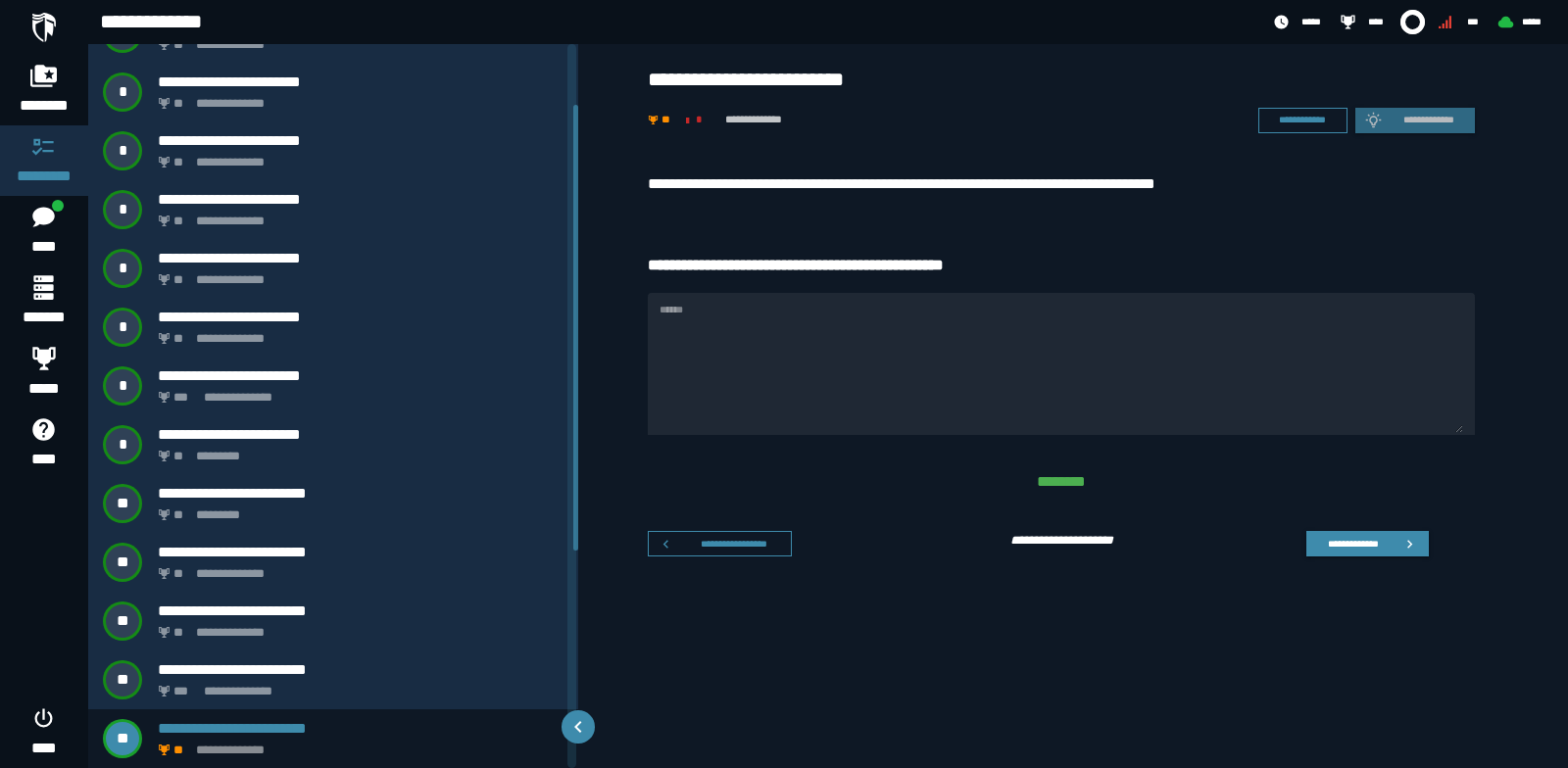 click on "******" at bounding box center (1061, 363) 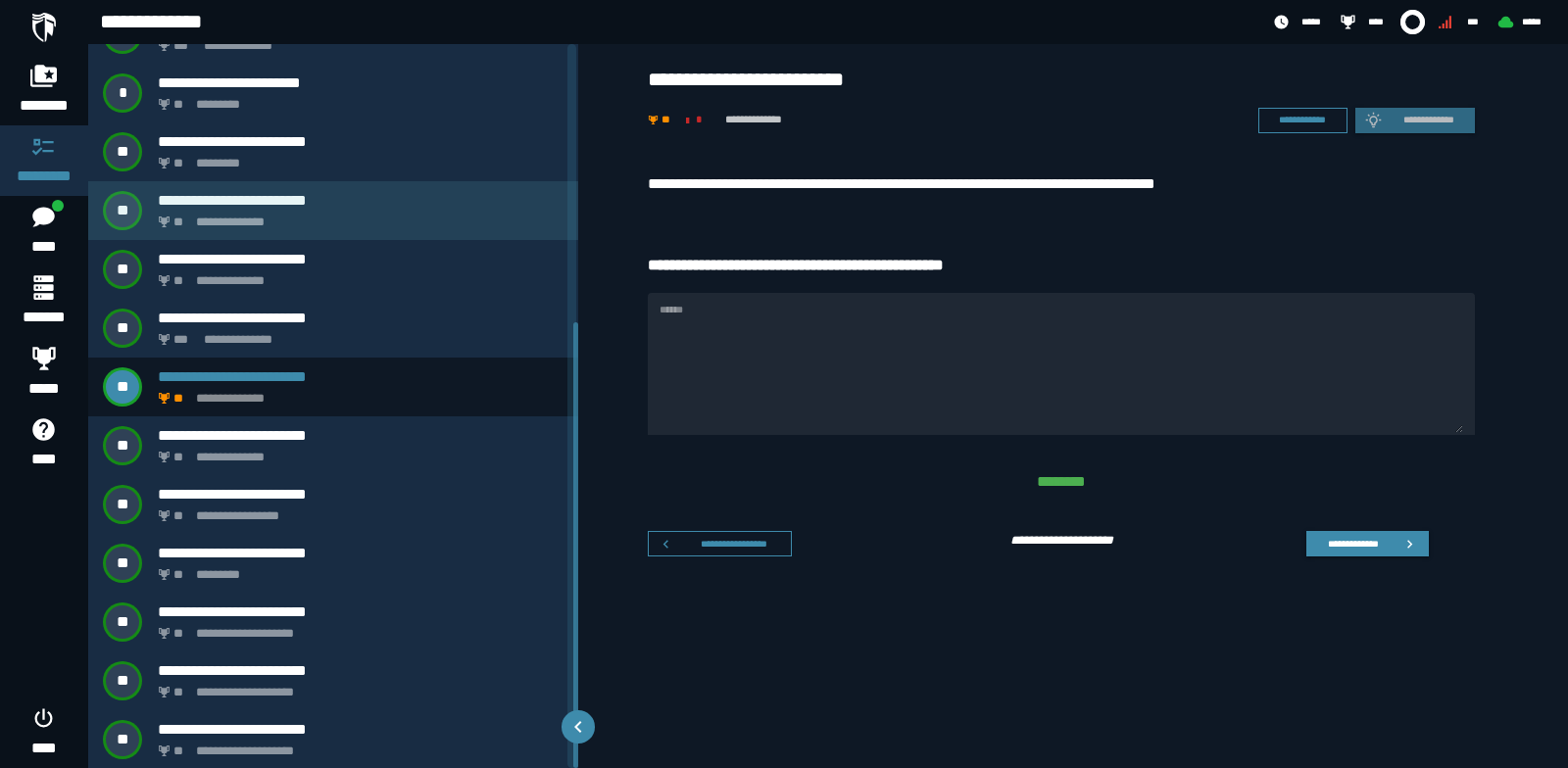 scroll, scrollTop: 452, scrollLeft: 0, axis: vertical 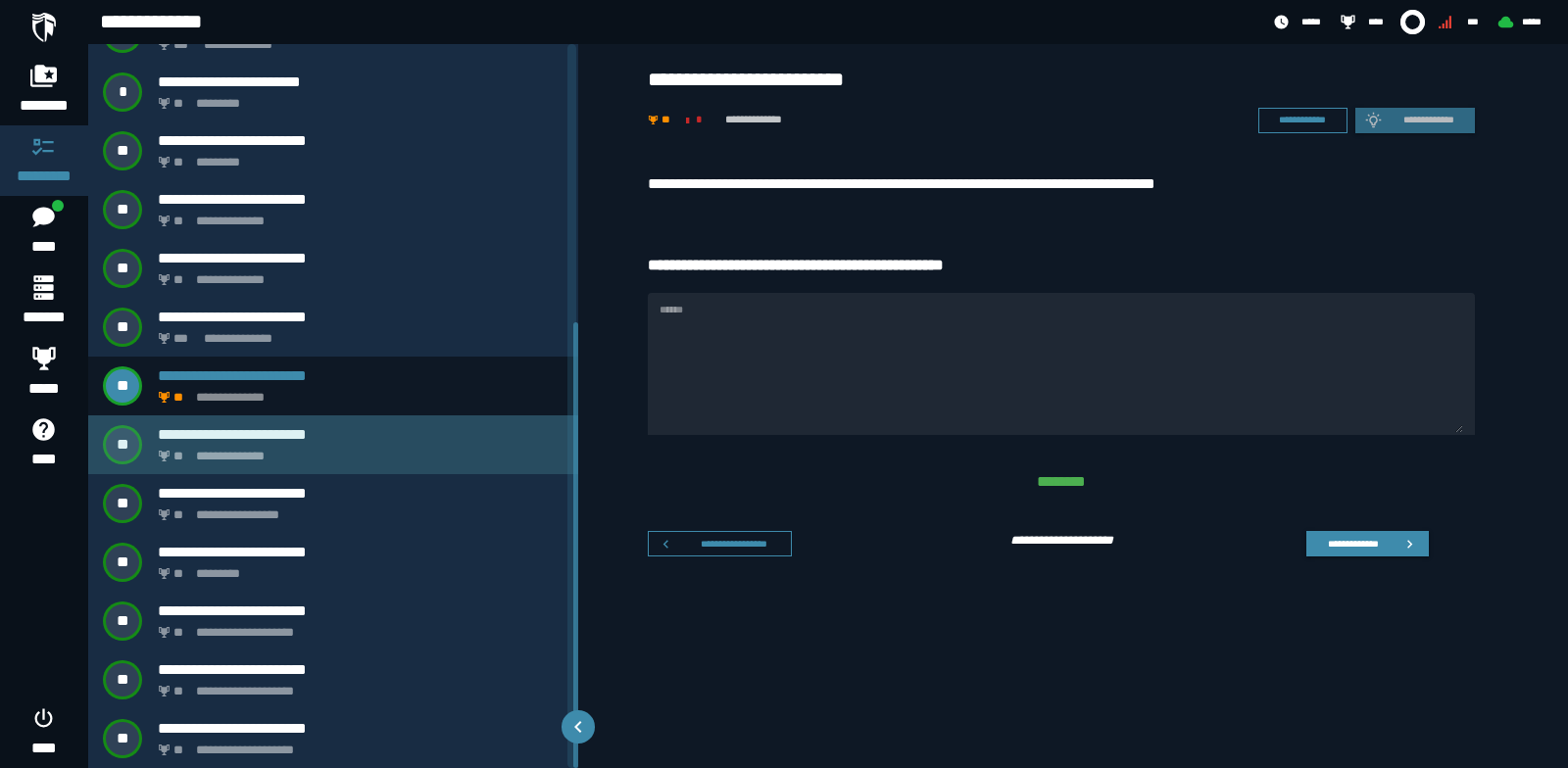 click on "**********" at bounding box center (357, 451) 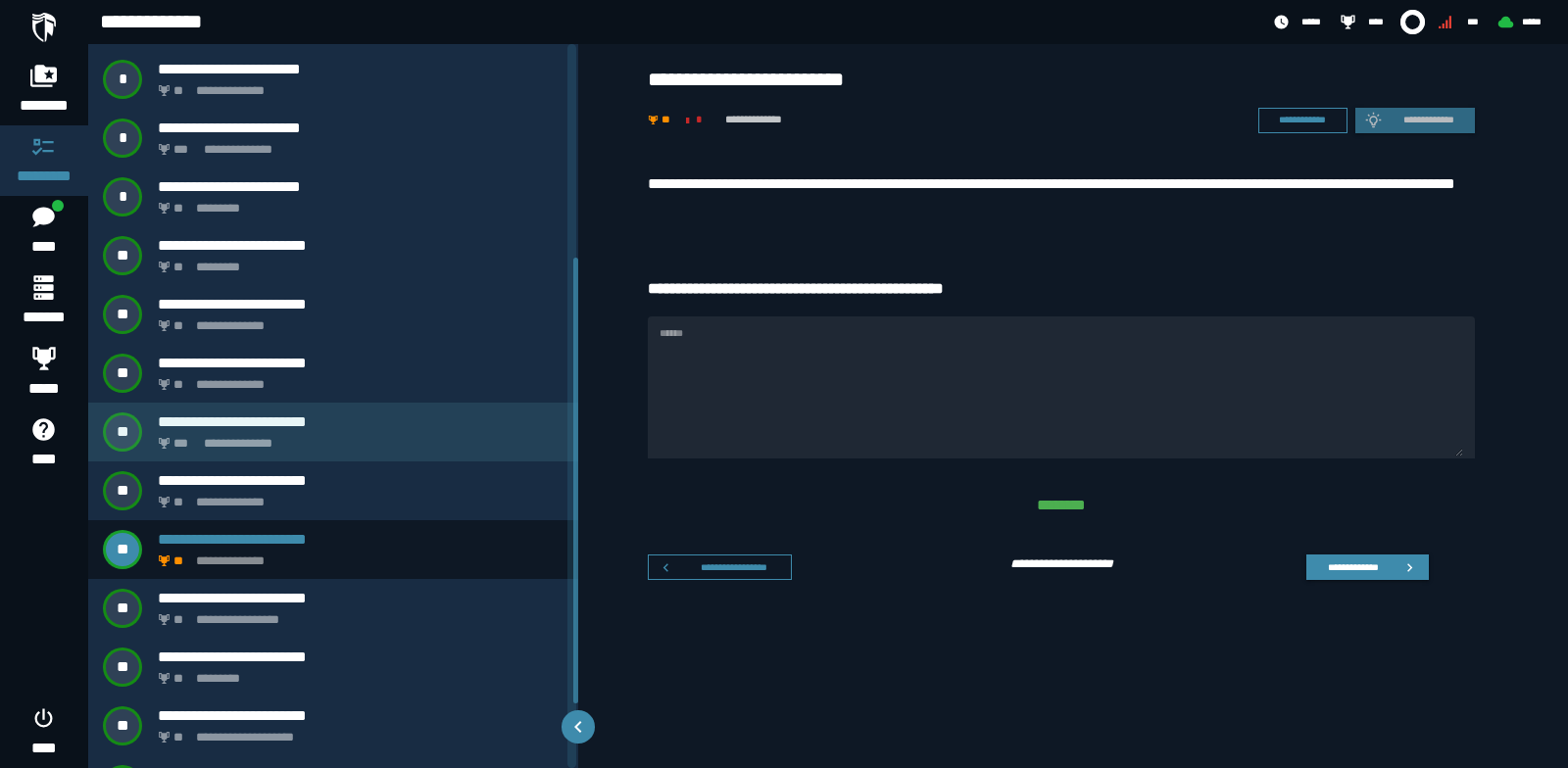 scroll, scrollTop: 452, scrollLeft: 0, axis: vertical 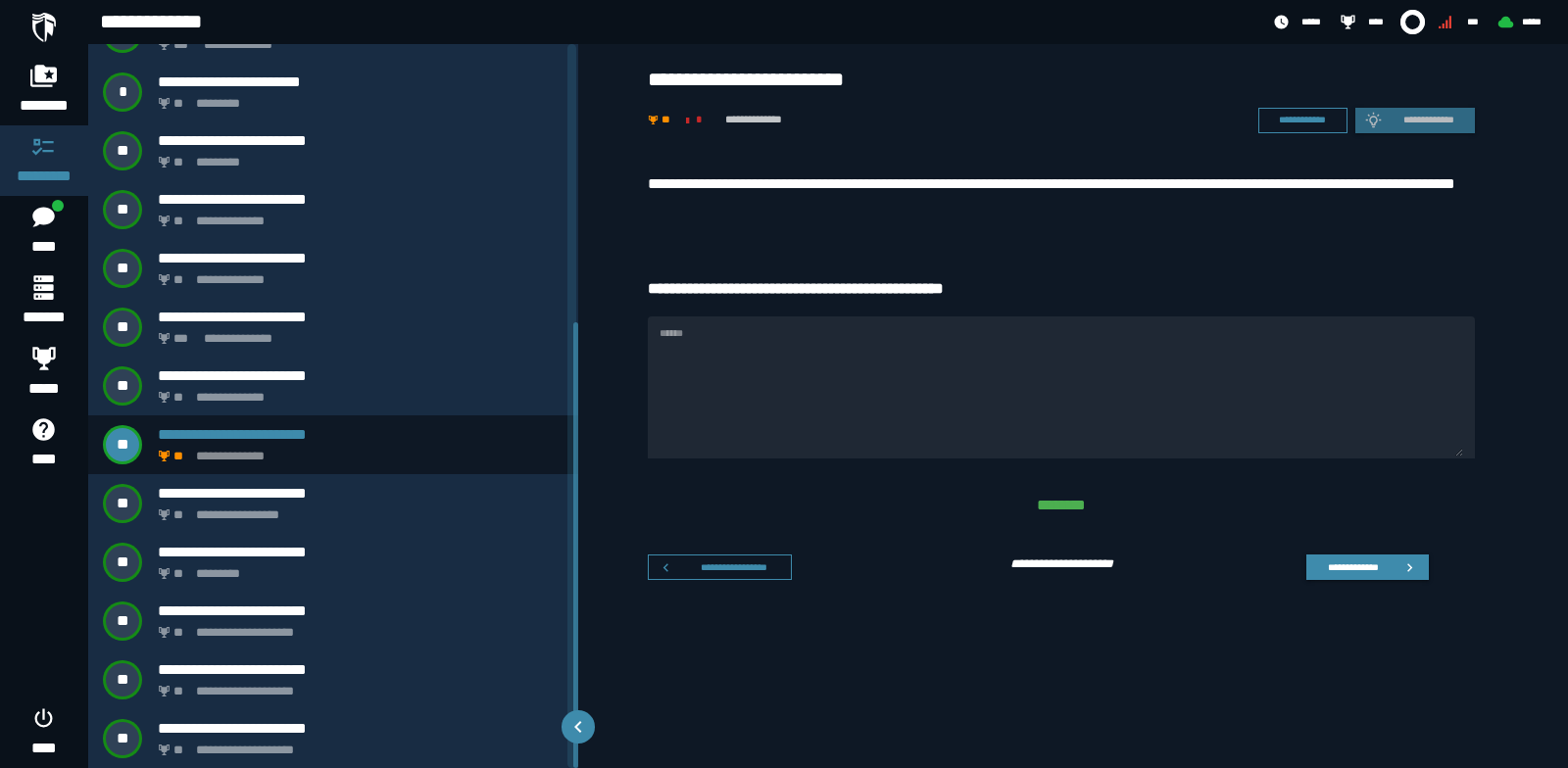 click on "**********" at bounding box center [1061, 196] 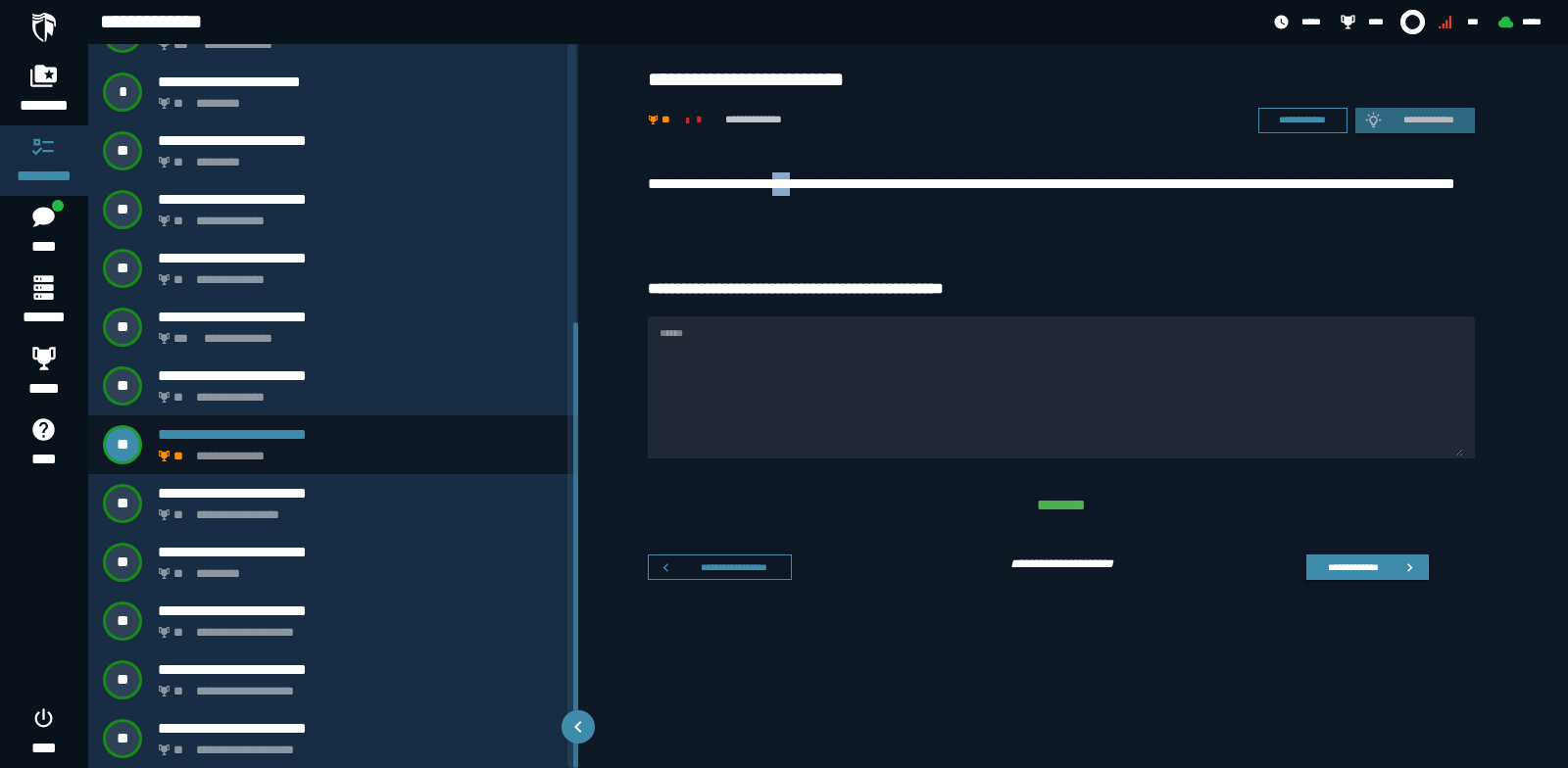 click on "**********" at bounding box center [1061, 196] 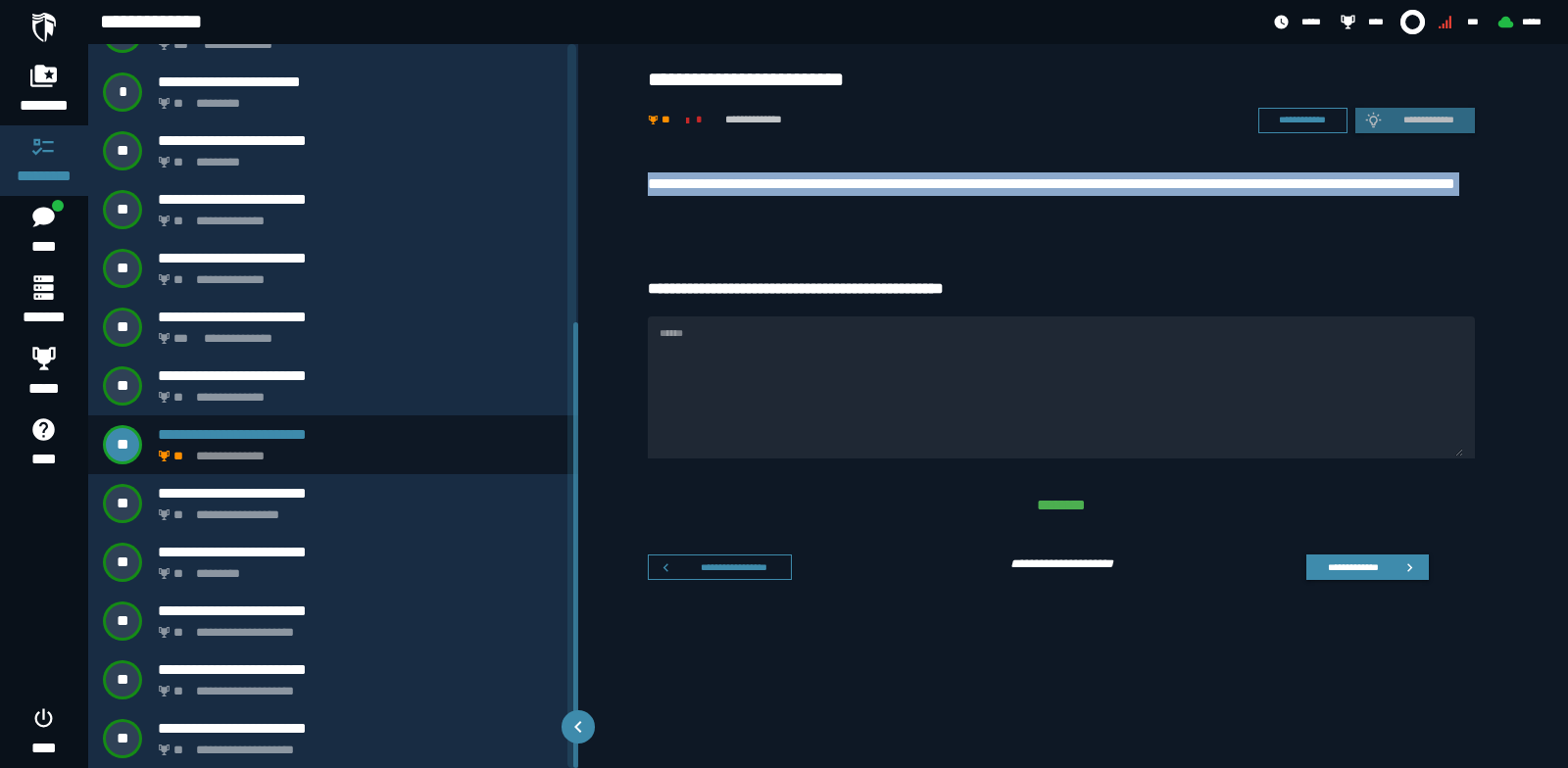 click on "**********" at bounding box center [1061, 196] 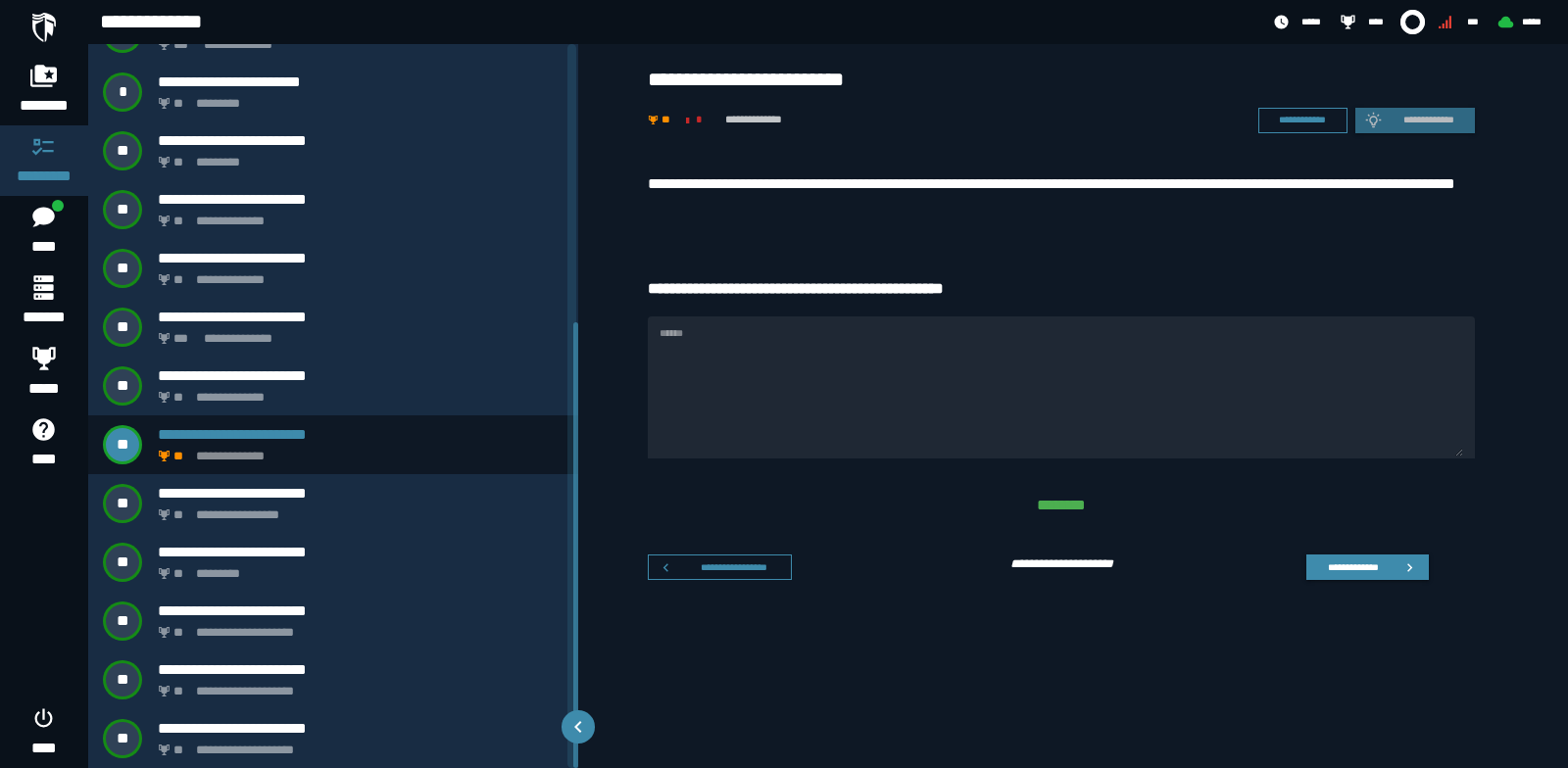 click on "******" at bounding box center (1061, 387) 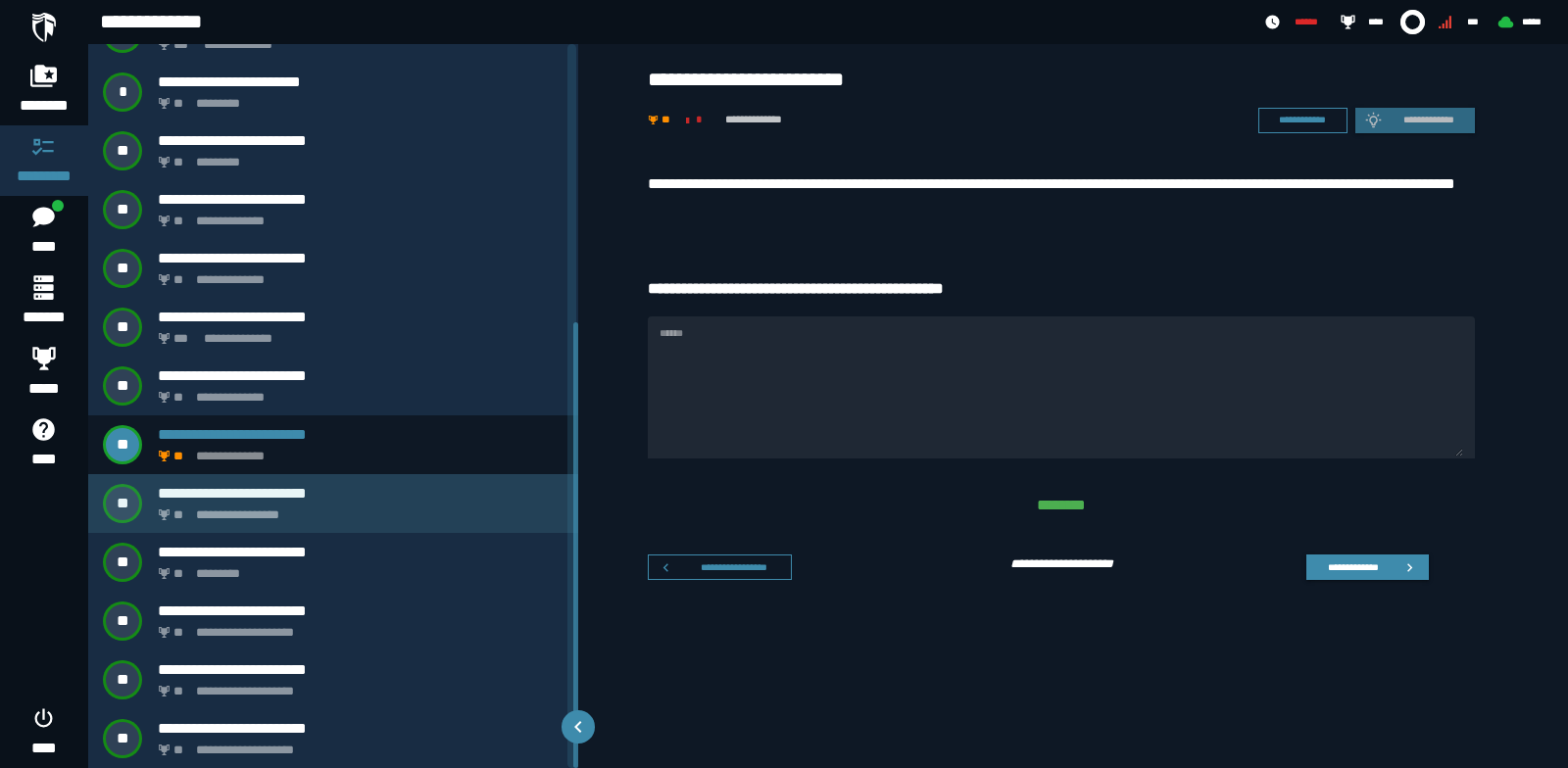 scroll, scrollTop: 446, scrollLeft: 0, axis: vertical 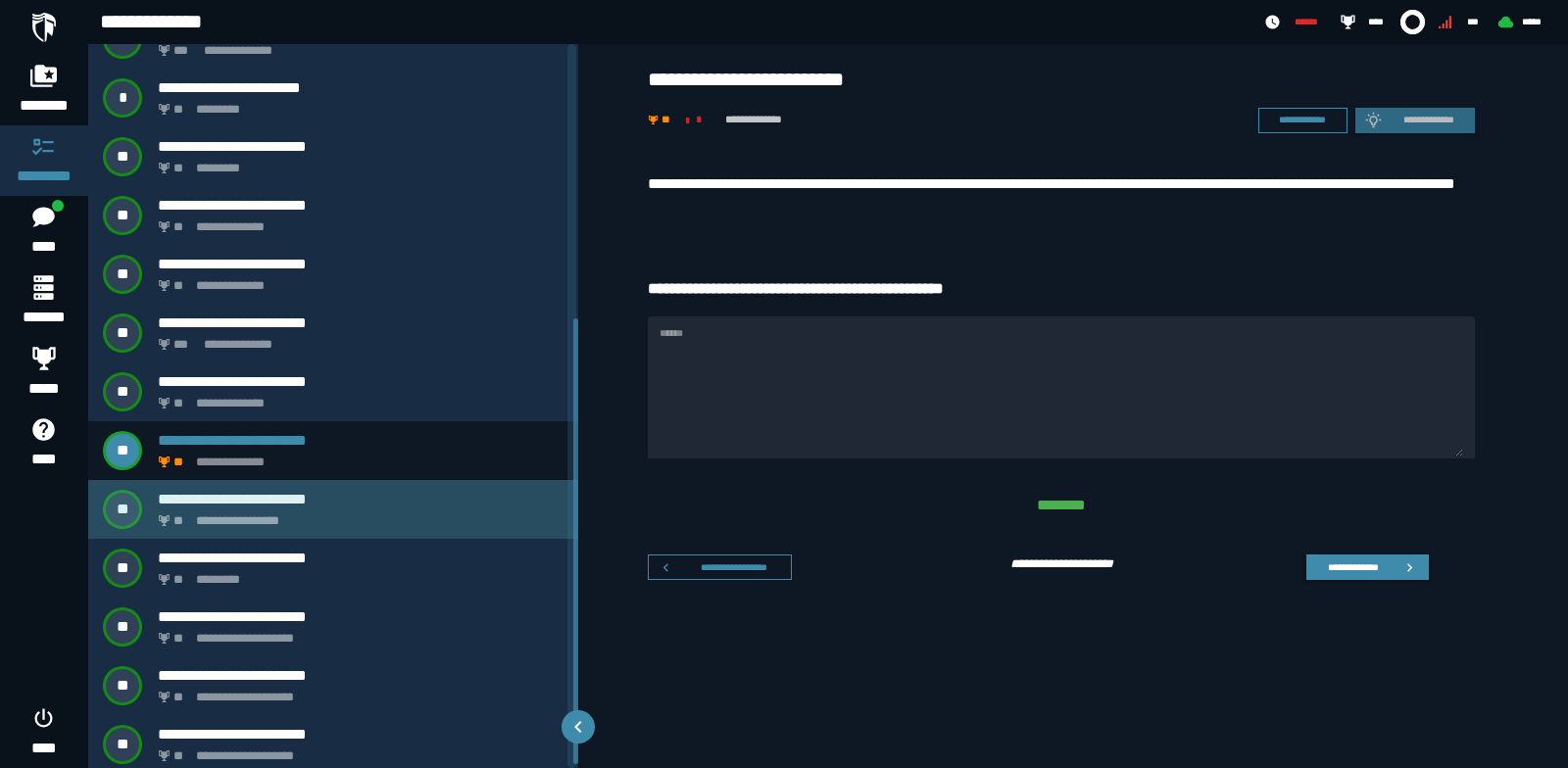 click on "**********" at bounding box center [357, 515] 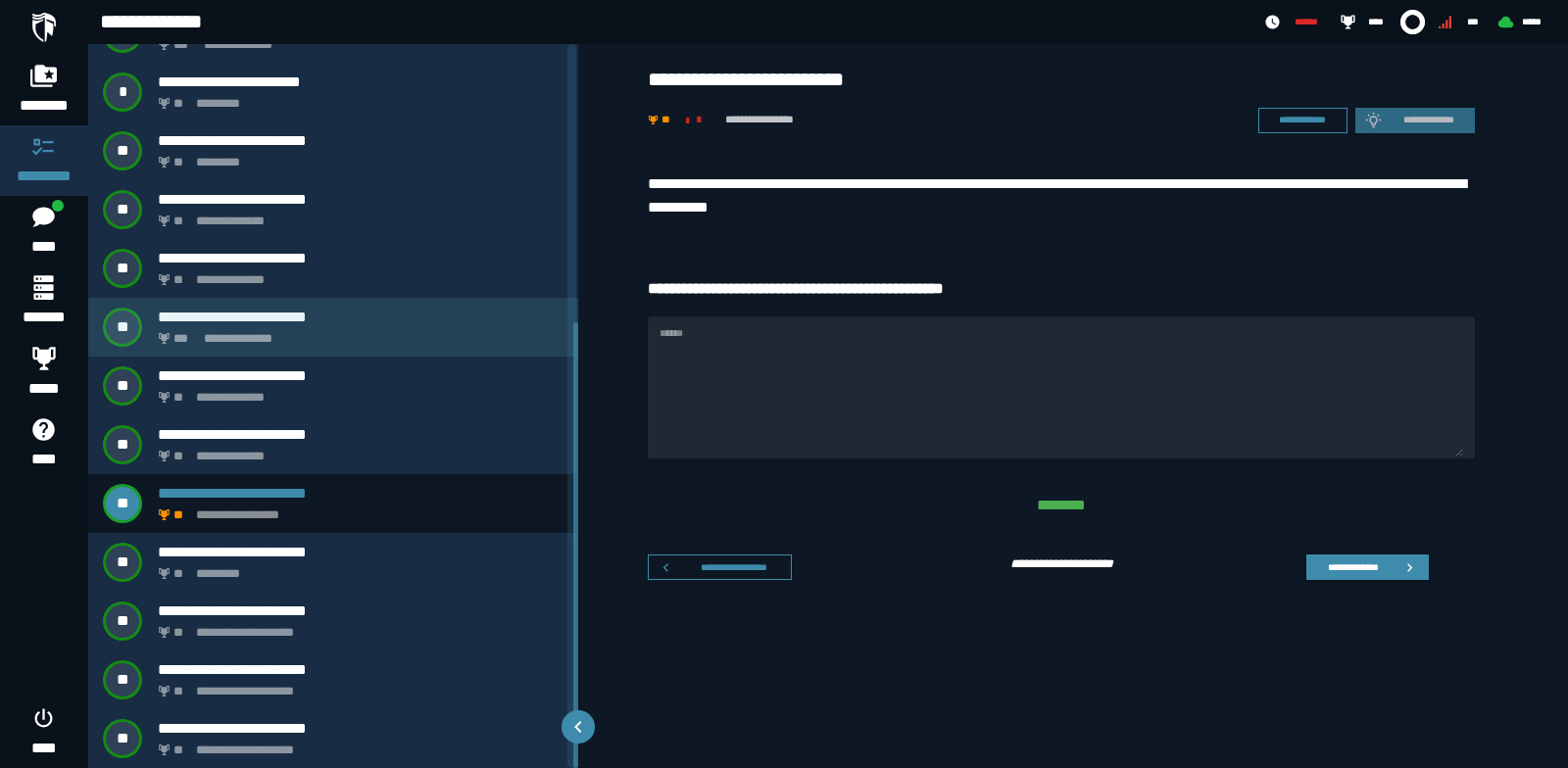 scroll, scrollTop: 452, scrollLeft: 0, axis: vertical 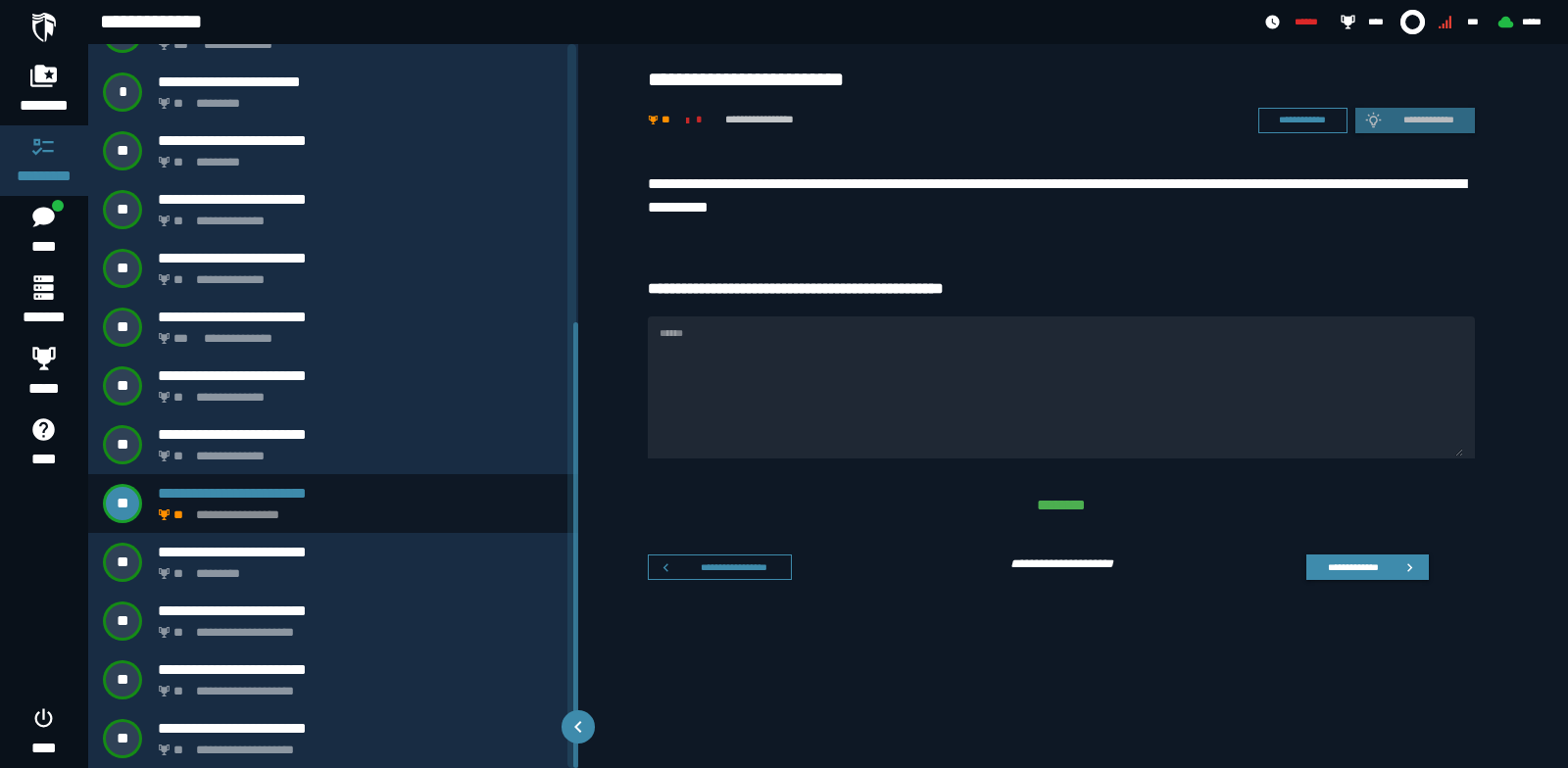click on "**********" at bounding box center [1061, 196] 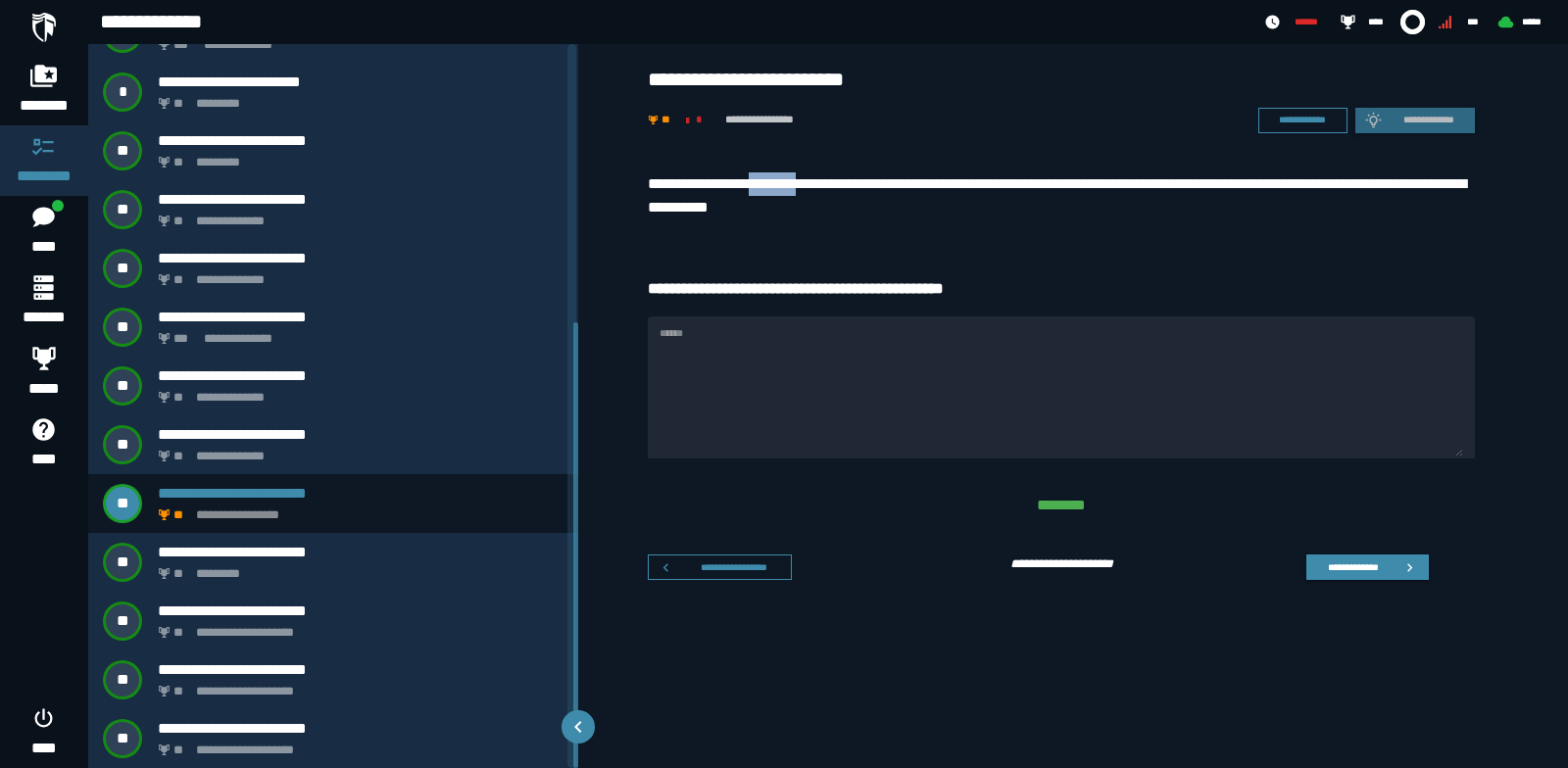 click on "**********" at bounding box center (1061, 196) 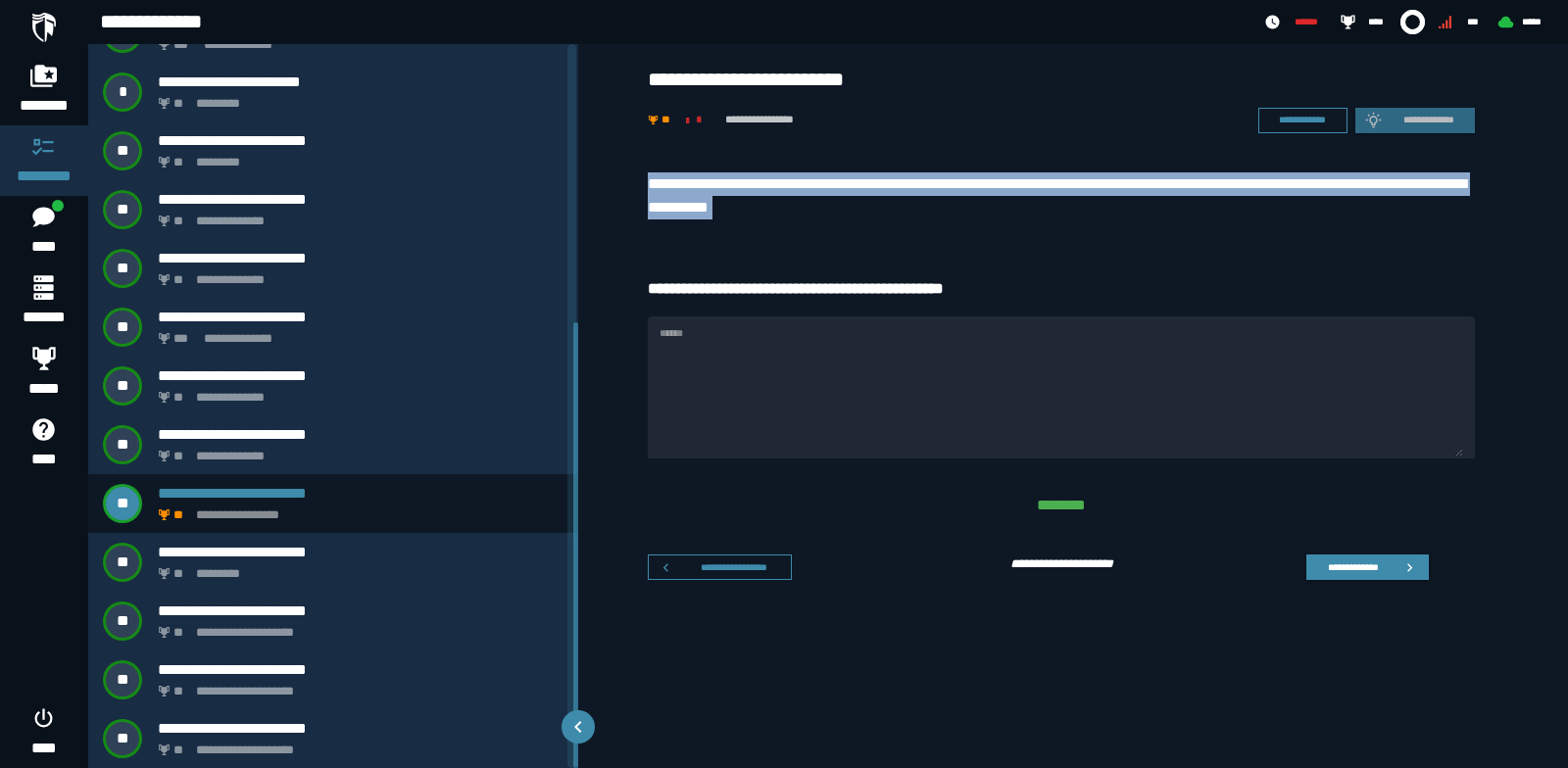 click on "**********" at bounding box center [1061, 196] 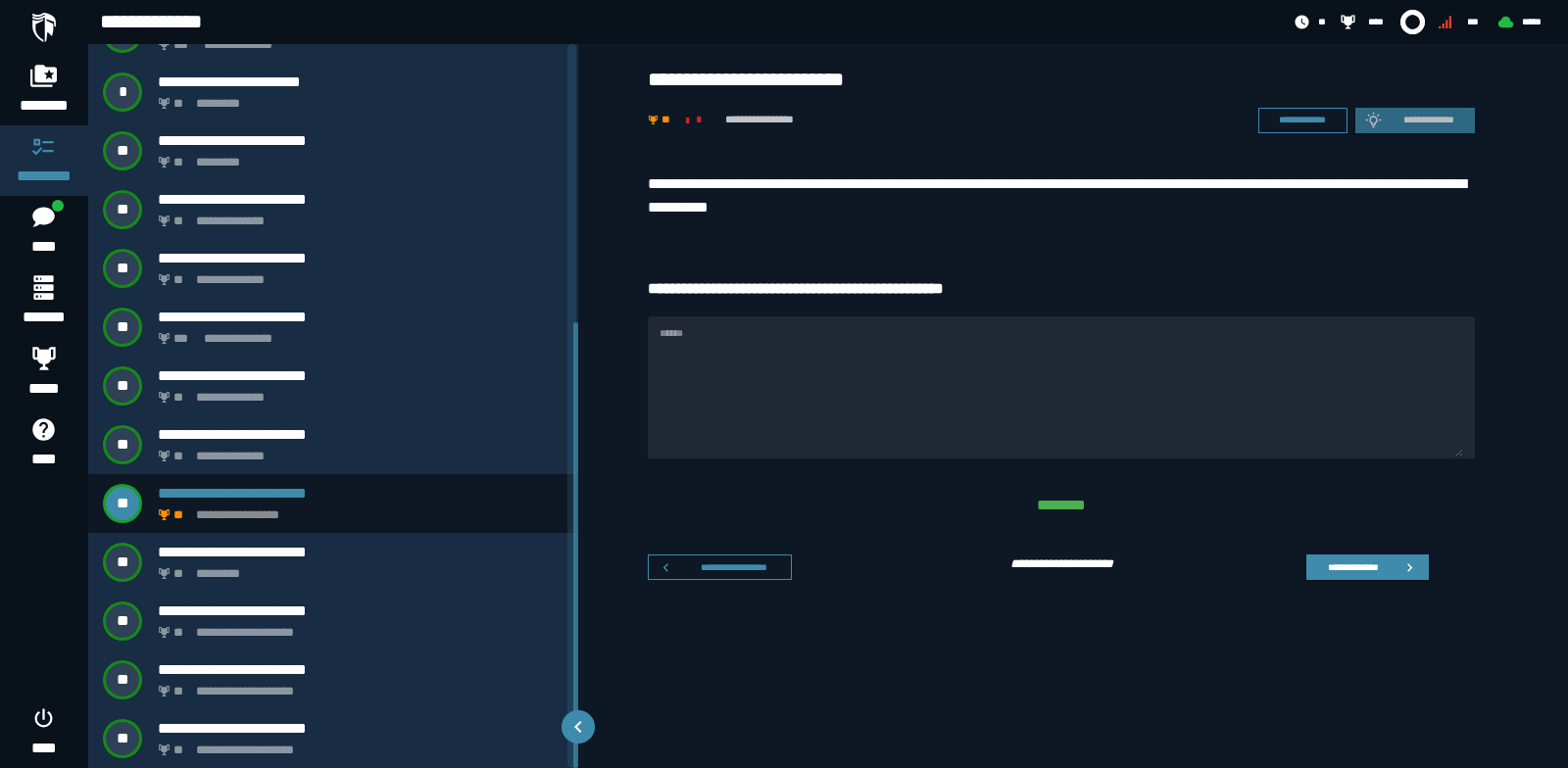 click on "******" at bounding box center (1061, 387) 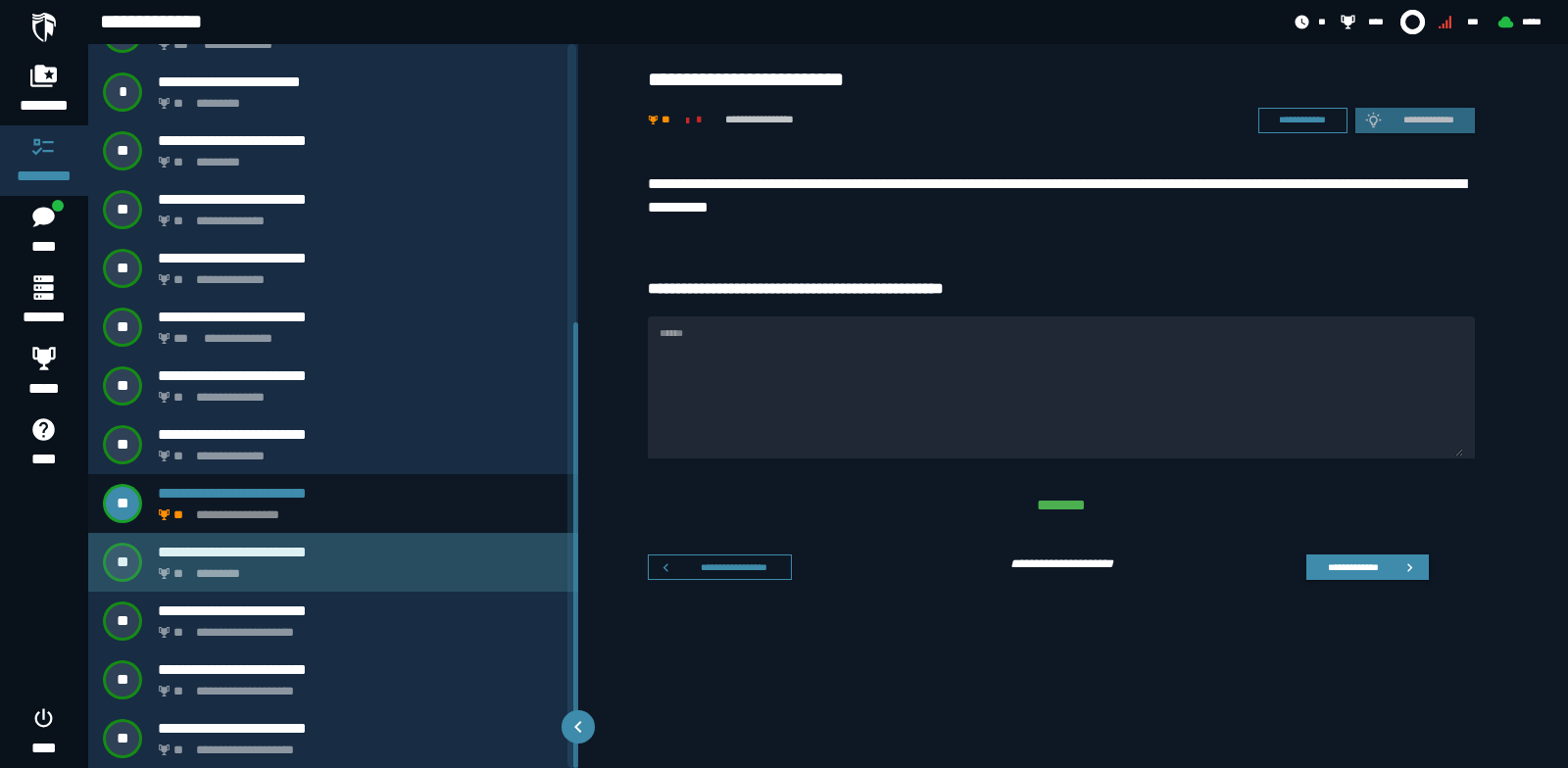 click on "**********" at bounding box center (333, 562) 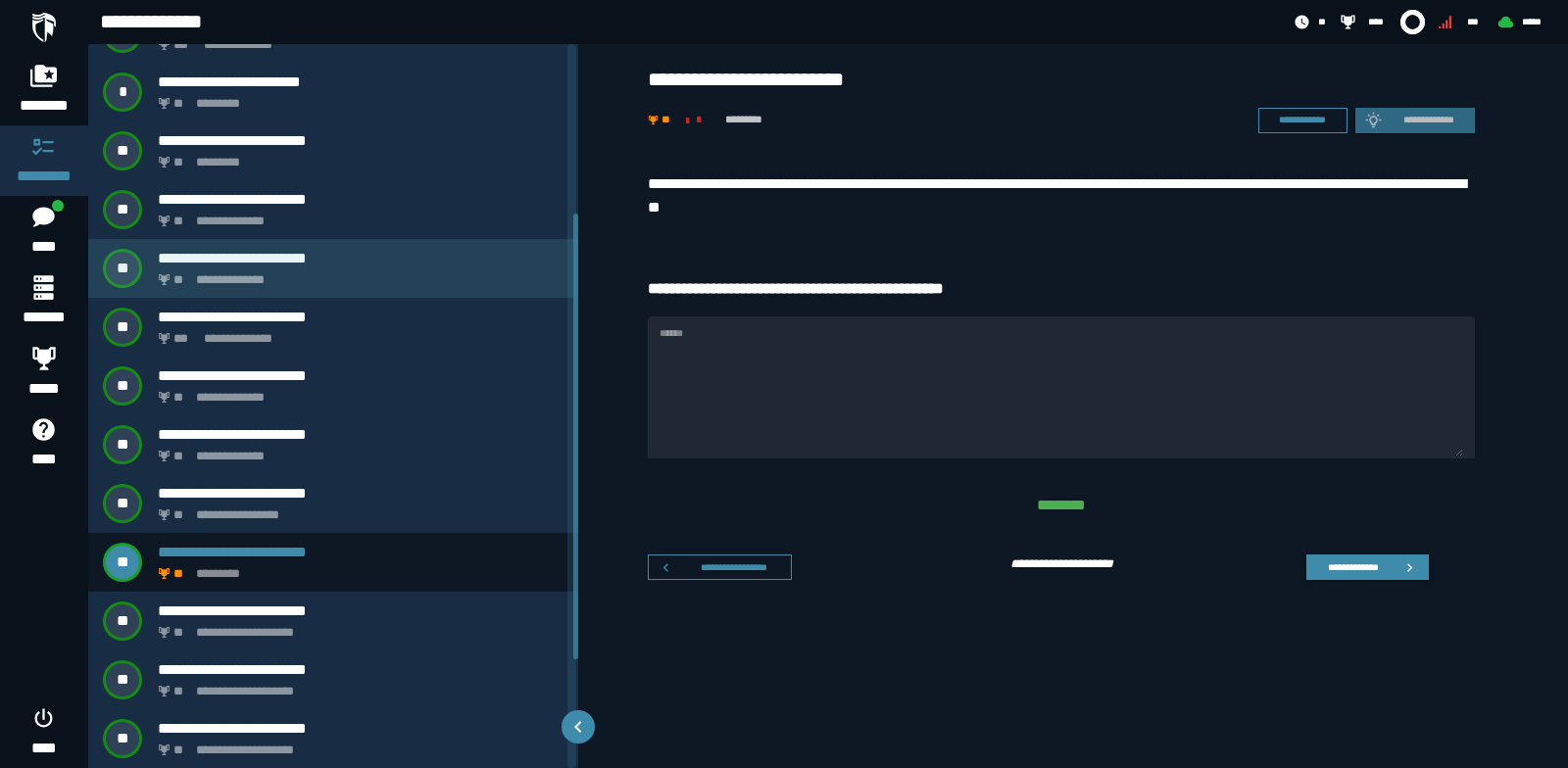 scroll, scrollTop: 275, scrollLeft: 0, axis: vertical 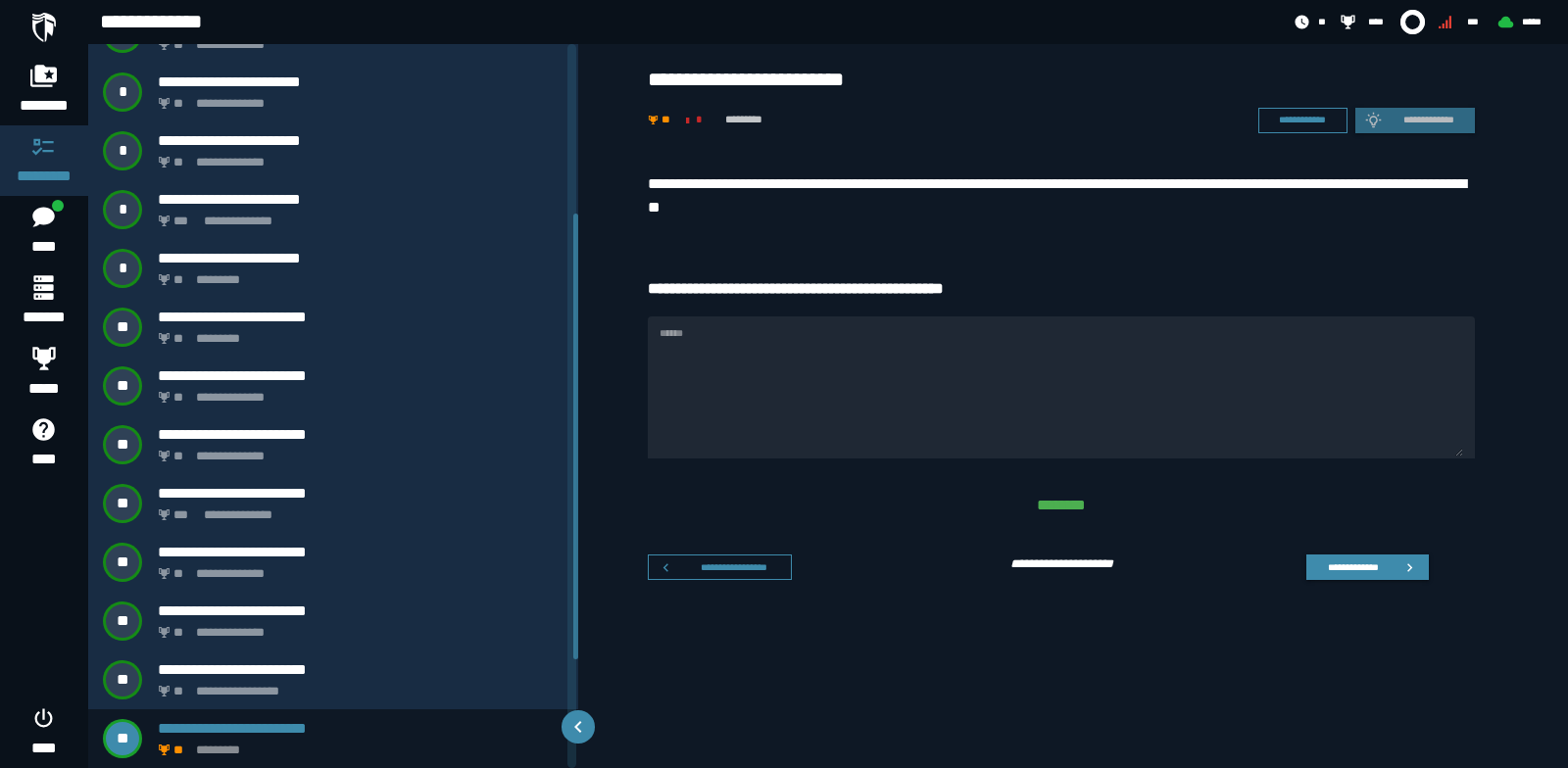 click on "**********" at bounding box center (1061, 196) 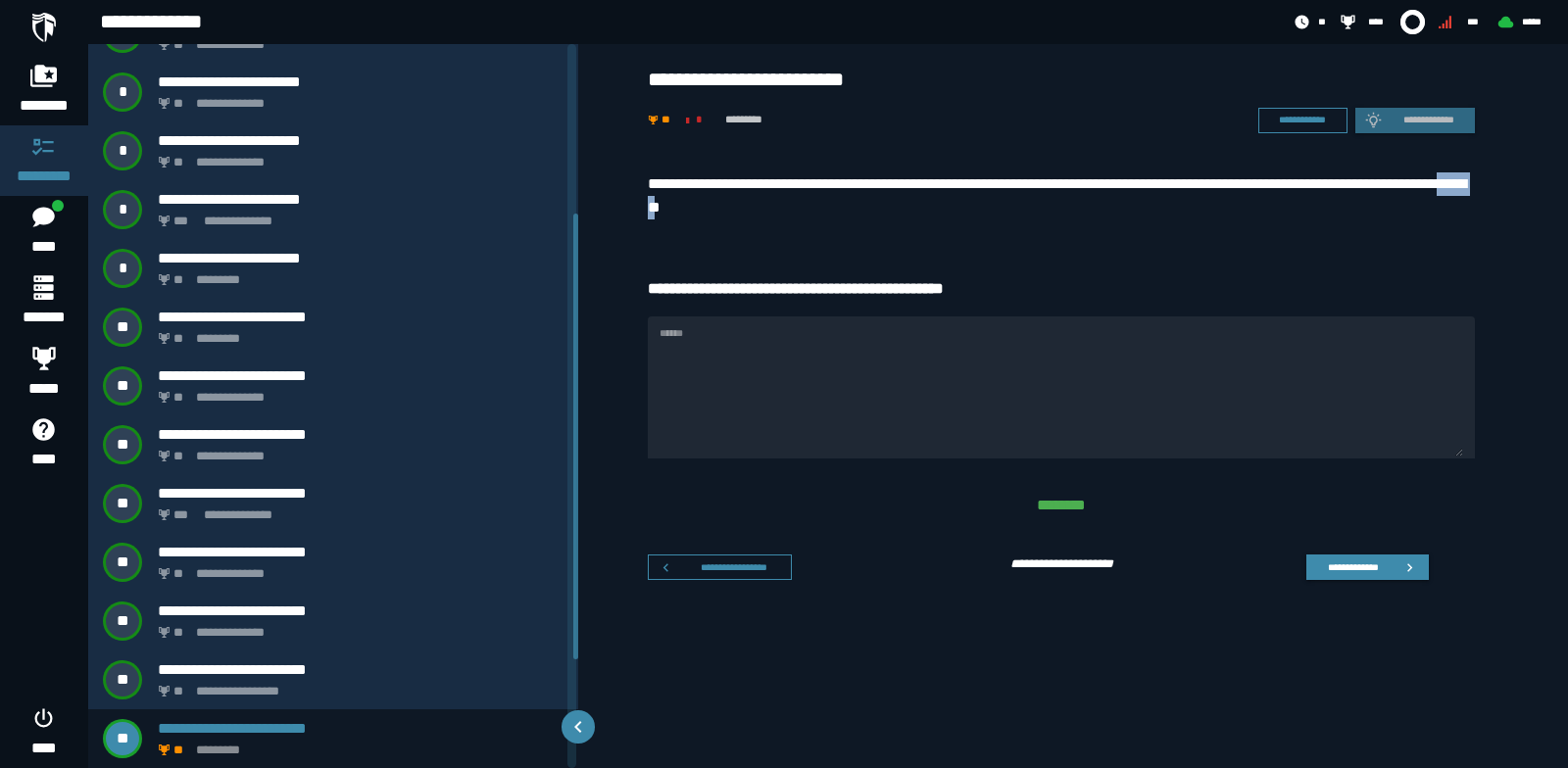 click on "**********" at bounding box center (1061, 196) 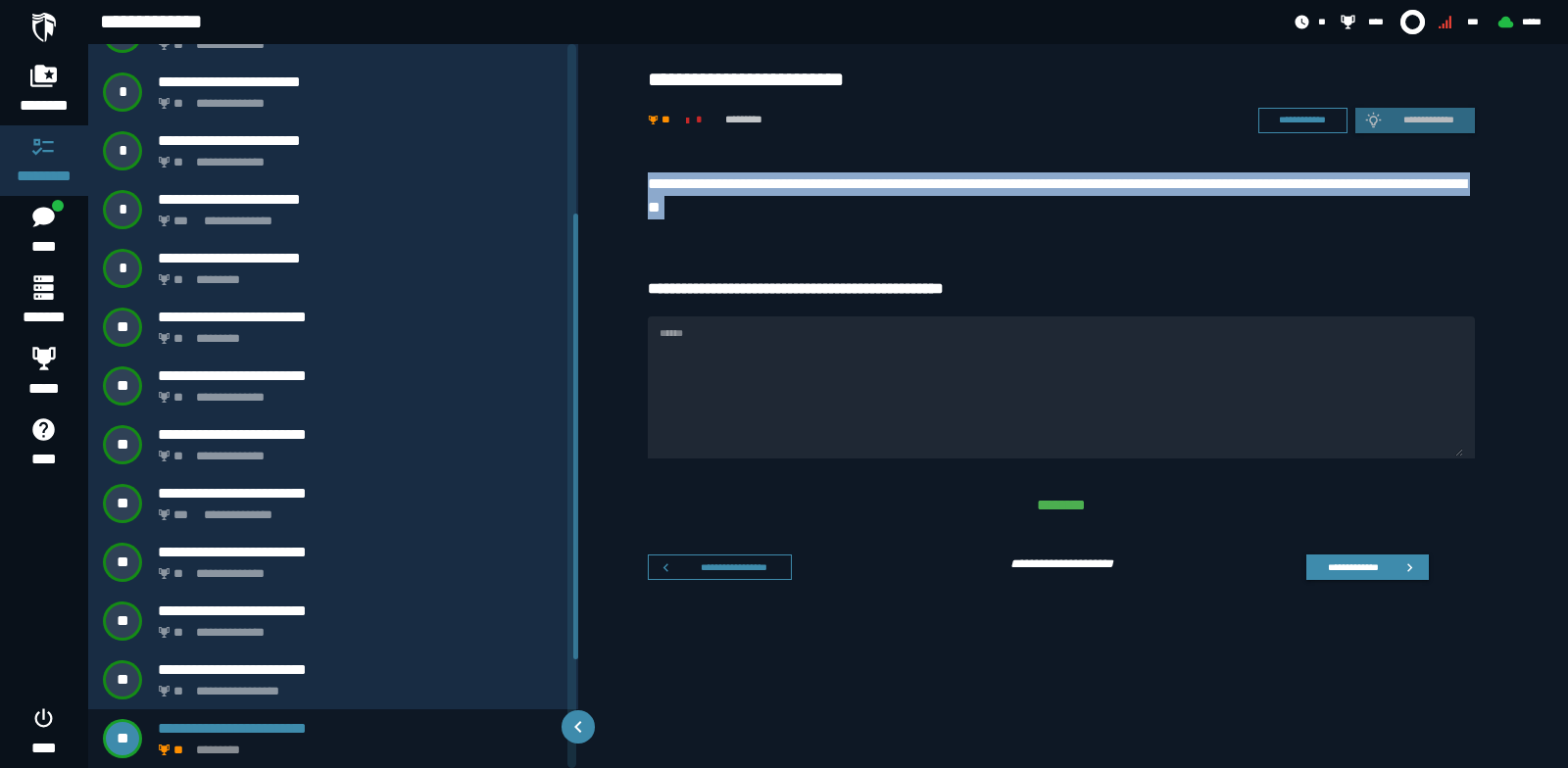 click on "**********" at bounding box center [1061, 196] 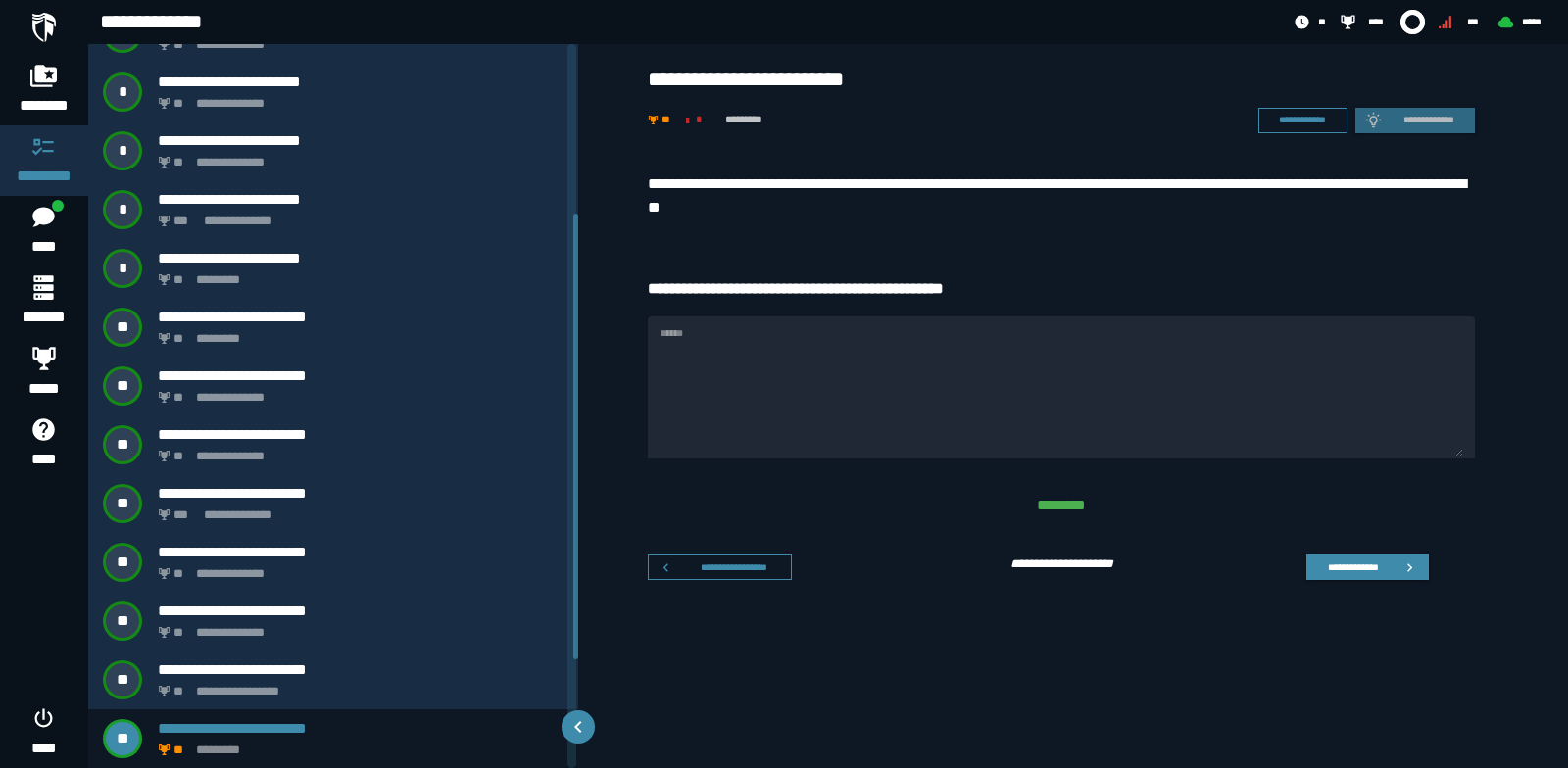 click on "******" at bounding box center [1061, 387] 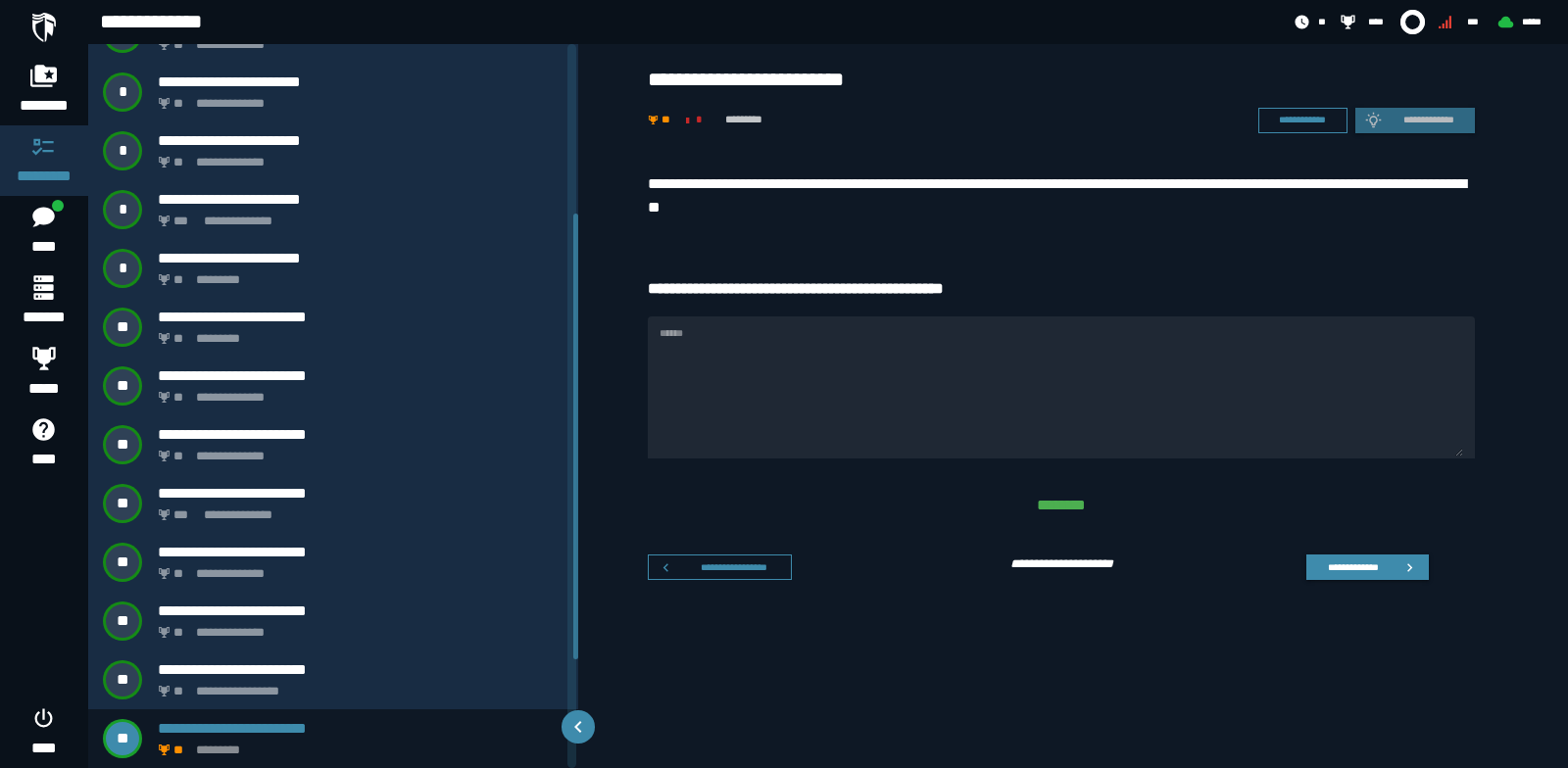 click on "******" at bounding box center [1061, 387] 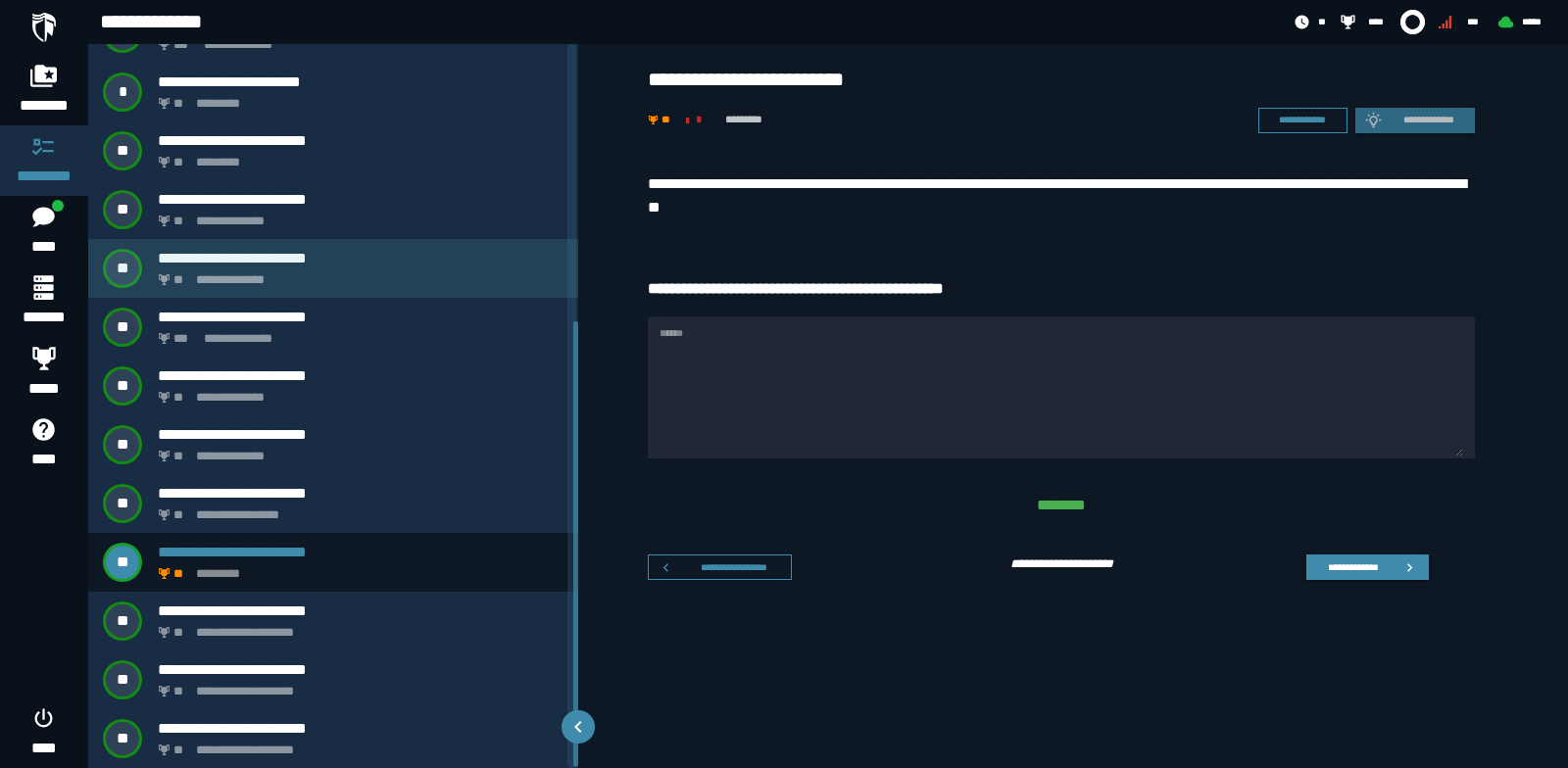 scroll, scrollTop: 452, scrollLeft: 0, axis: vertical 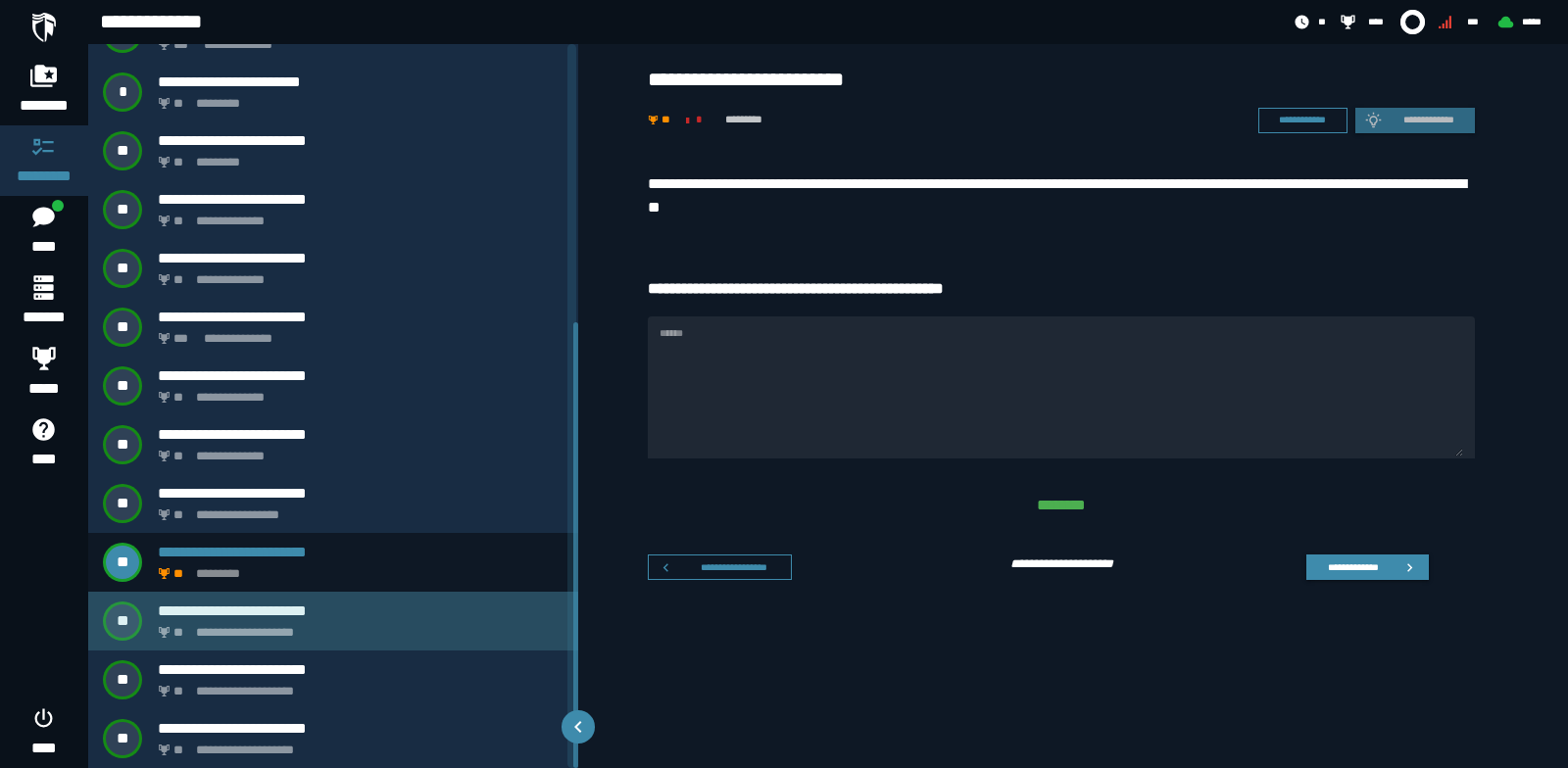 click on "**********" at bounding box center [357, 627] 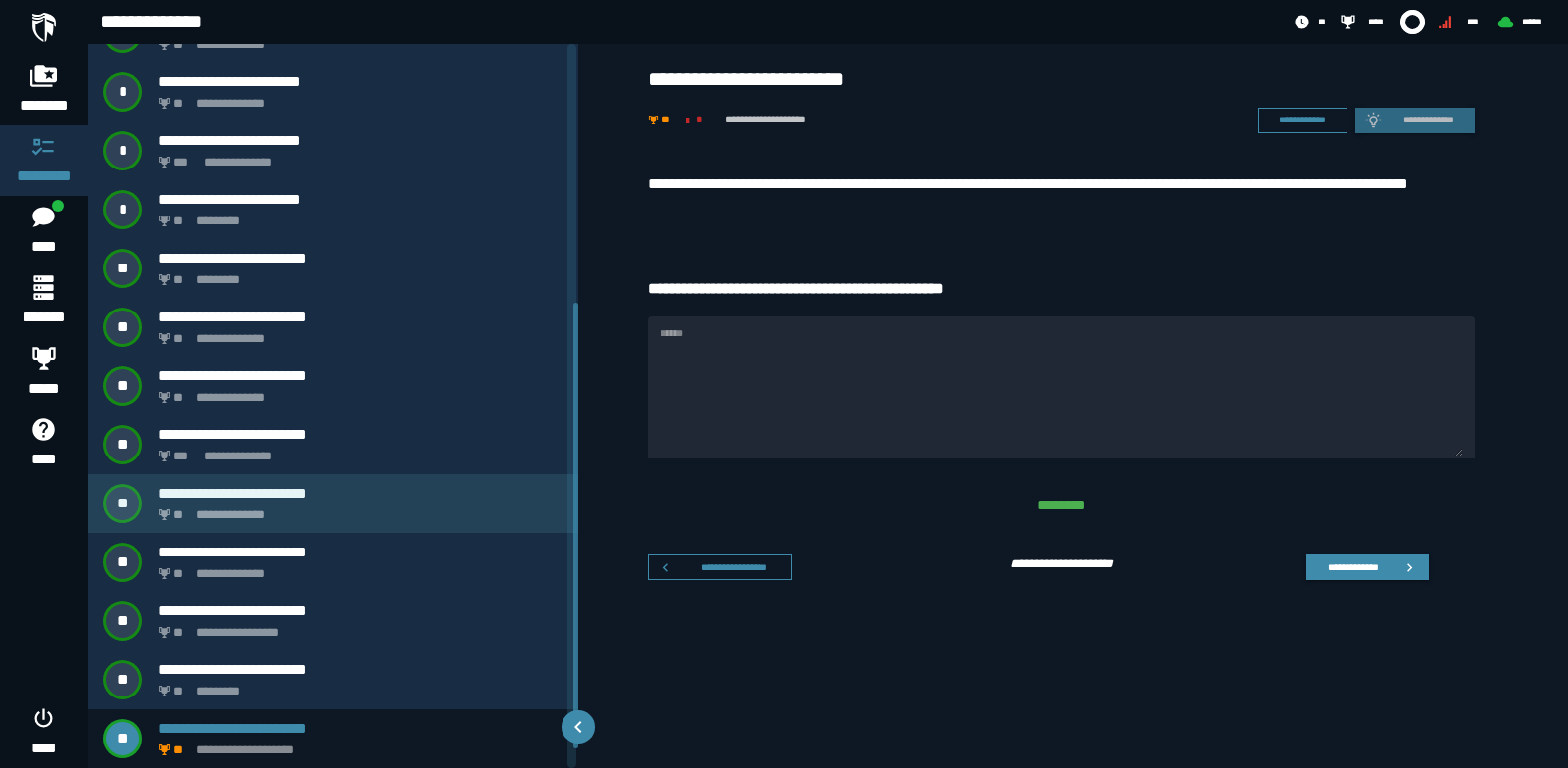 scroll, scrollTop: 452, scrollLeft: 0, axis: vertical 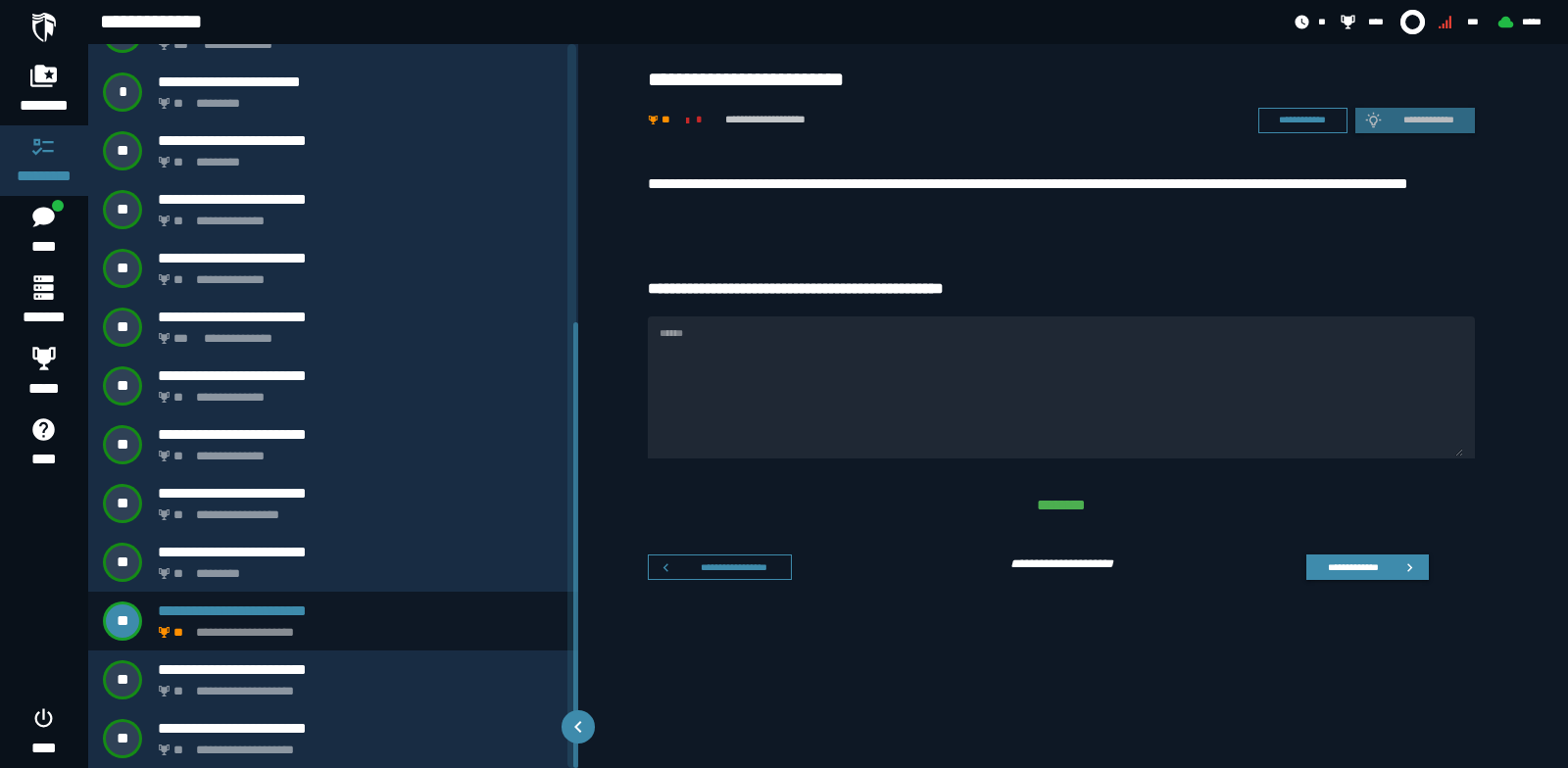 click on "**********" at bounding box center (1061, 196) 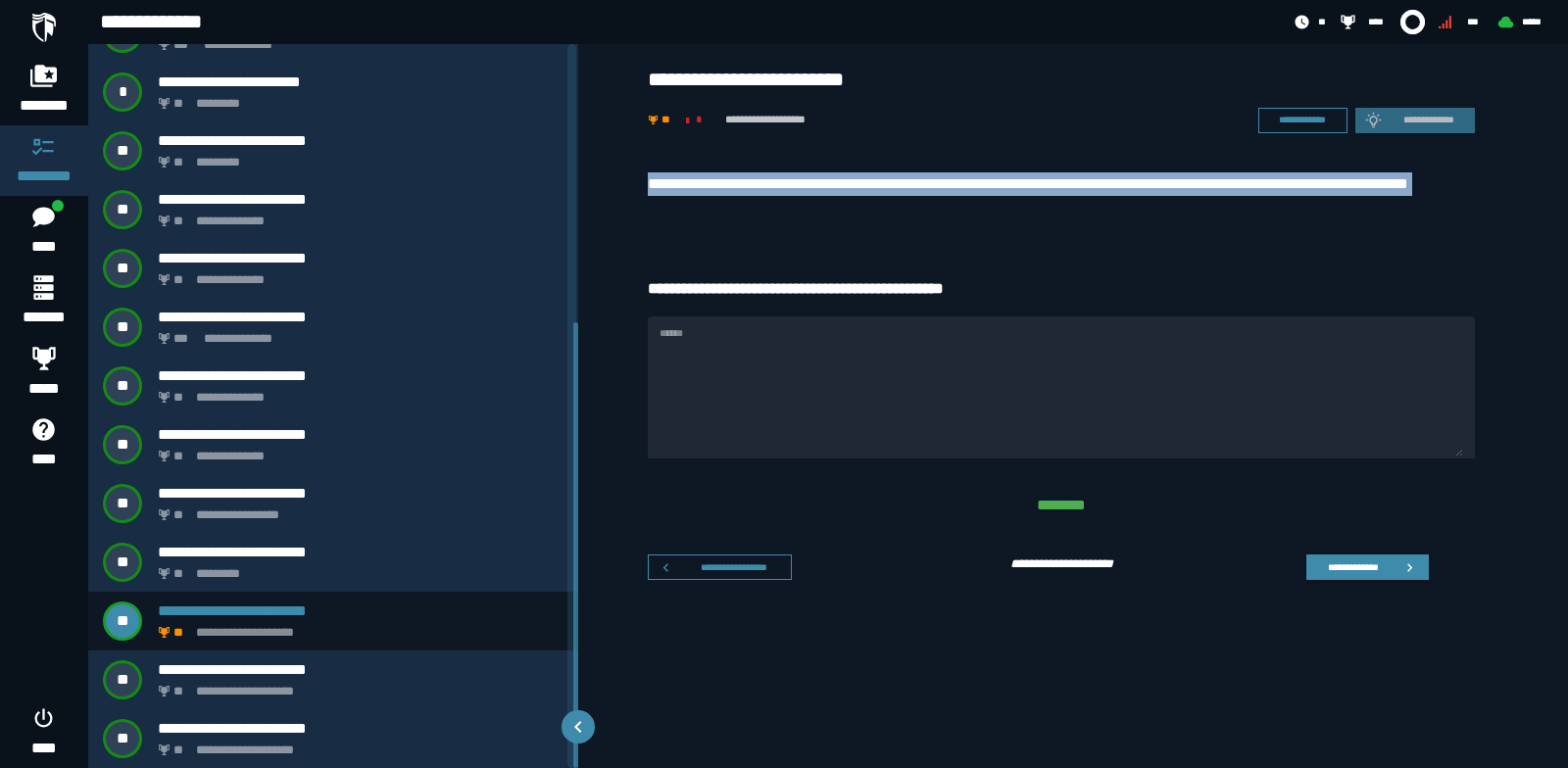 click on "**********" at bounding box center (1061, 196) 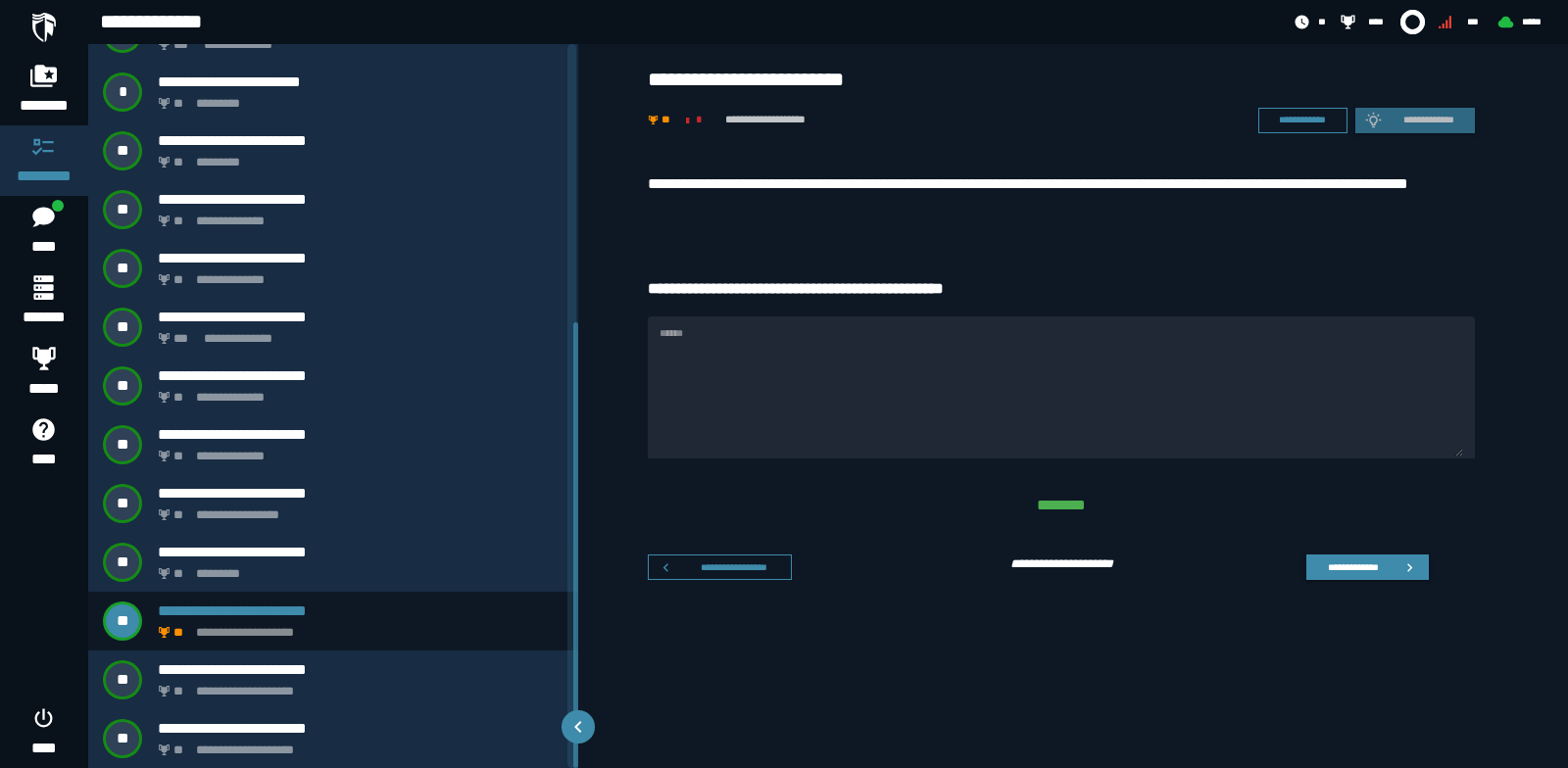 click on "******" at bounding box center (1061, 387) 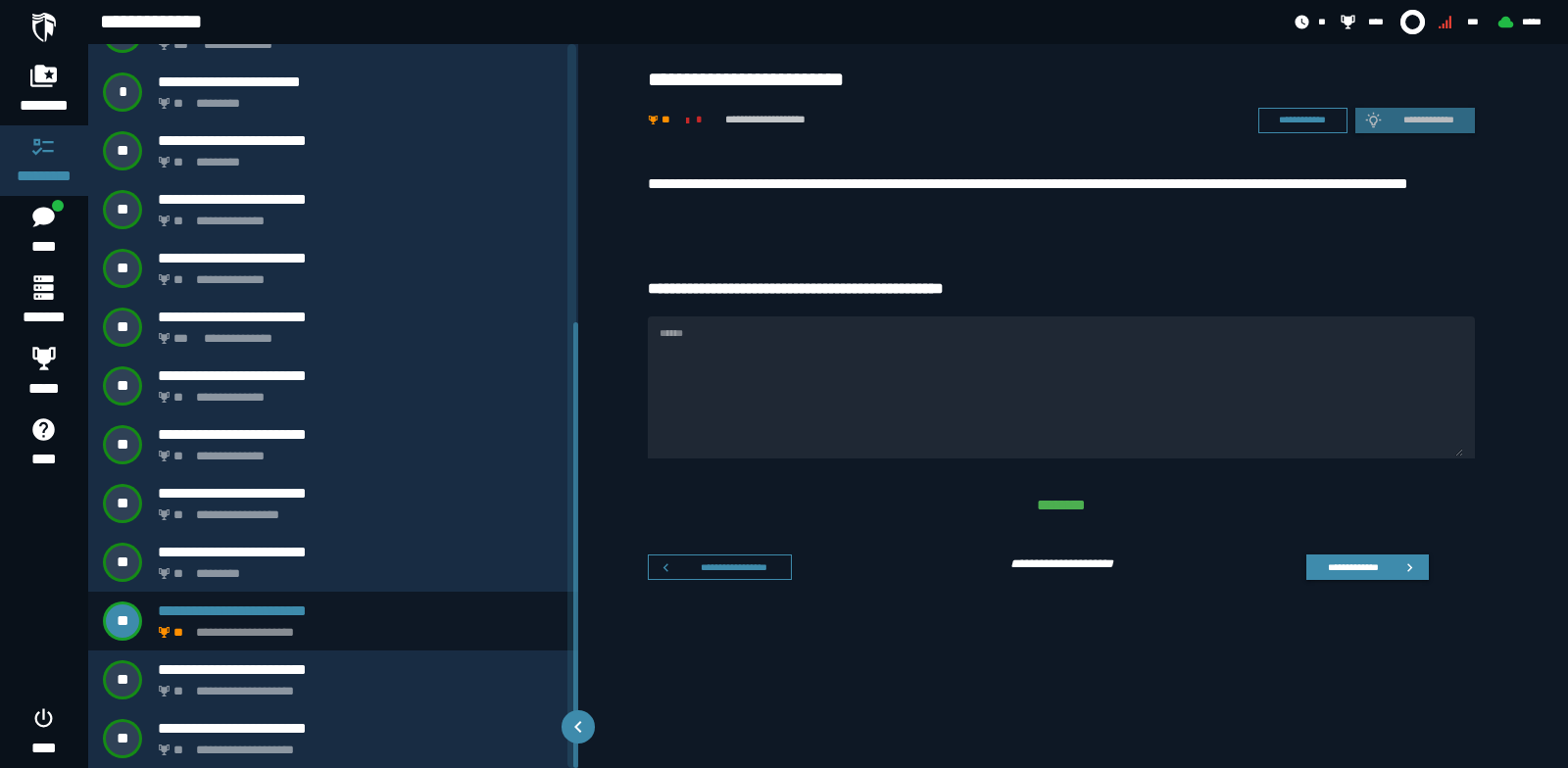 click on "******" at bounding box center (1061, 387) 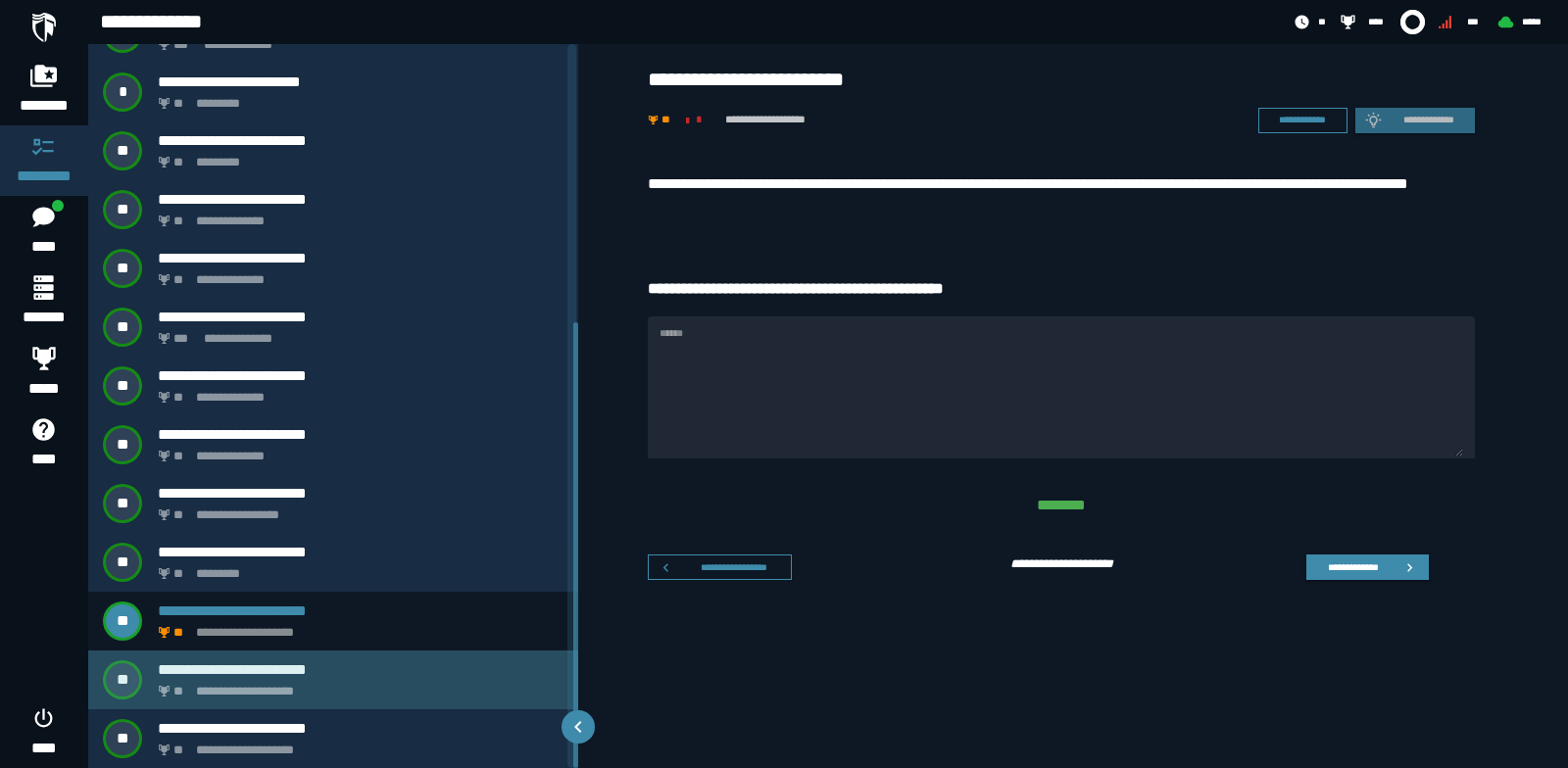 click on "**********" at bounding box center [357, 686] 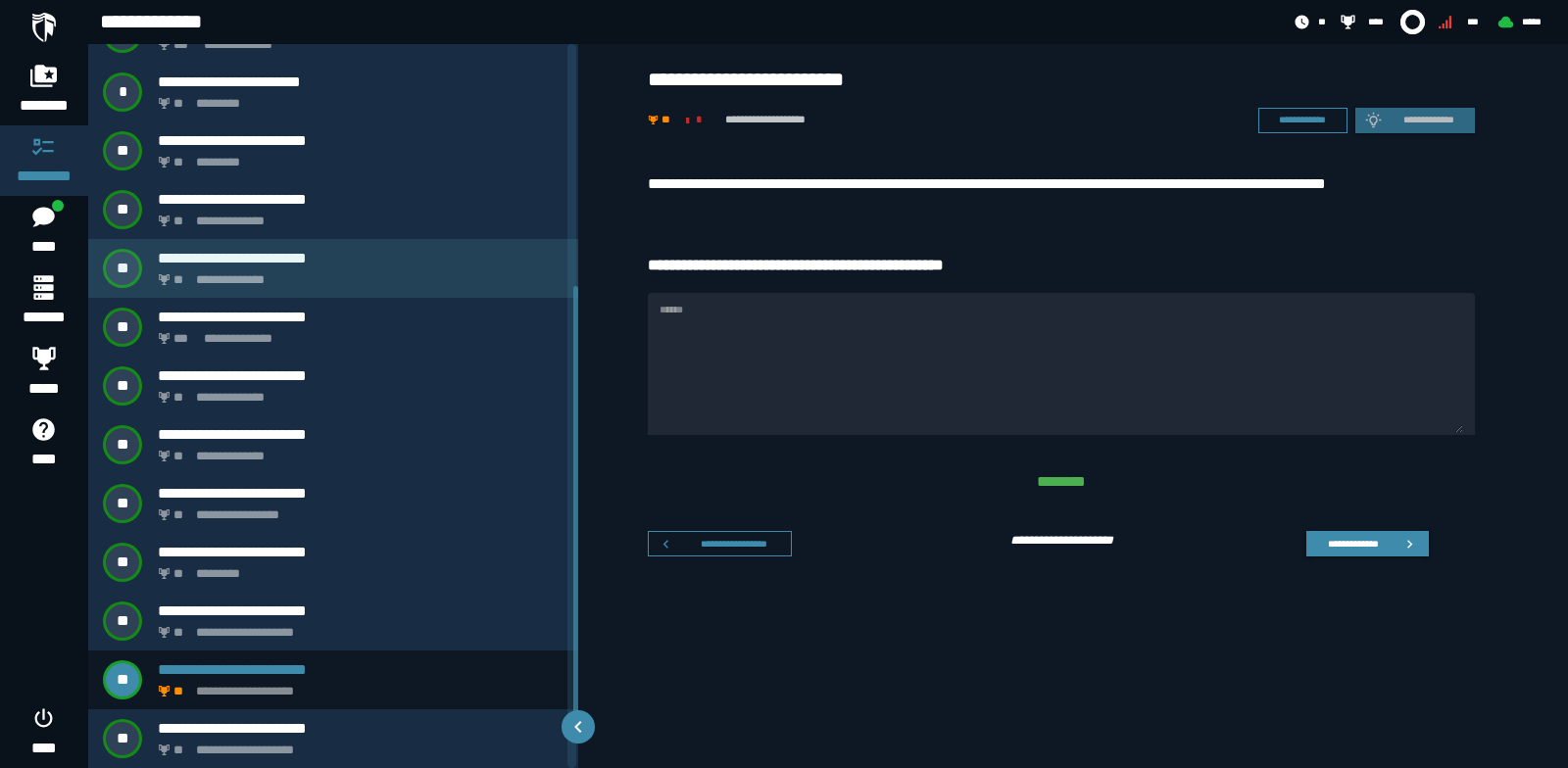 scroll, scrollTop: 393, scrollLeft: 0, axis: vertical 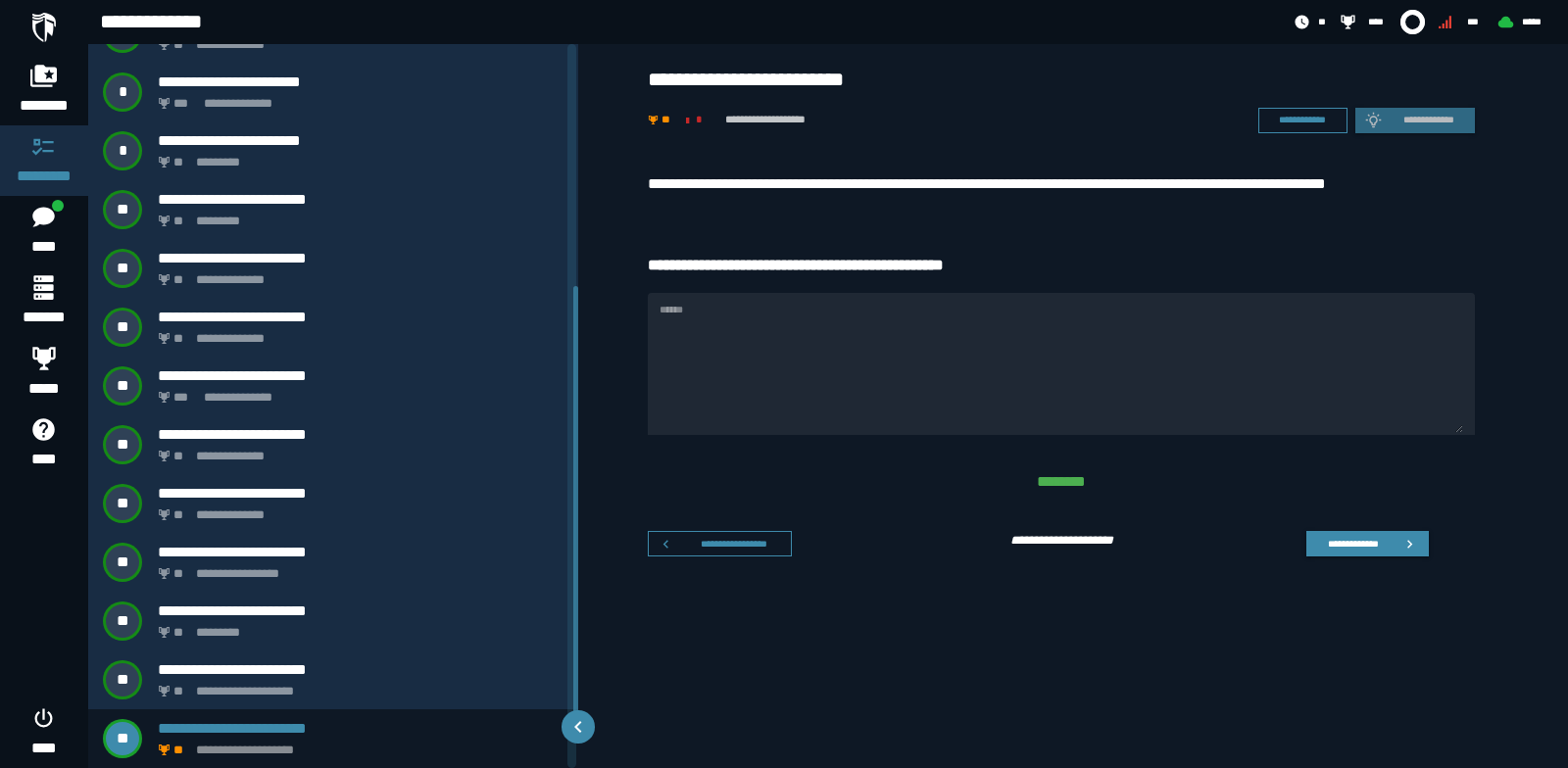 click on "**********" at bounding box center [1061, 184] 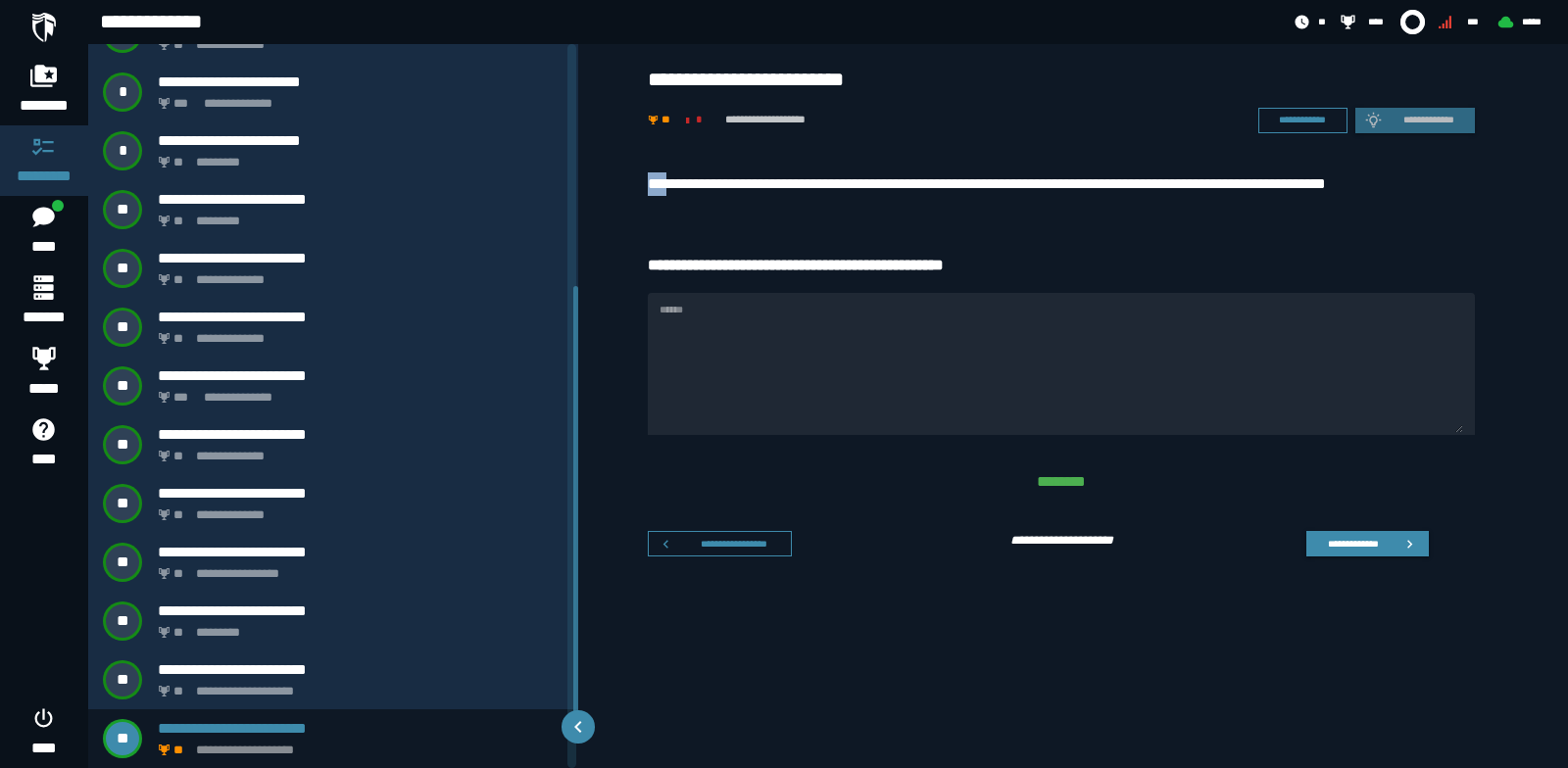 click on "**********" at bounding box center [1061, 184] 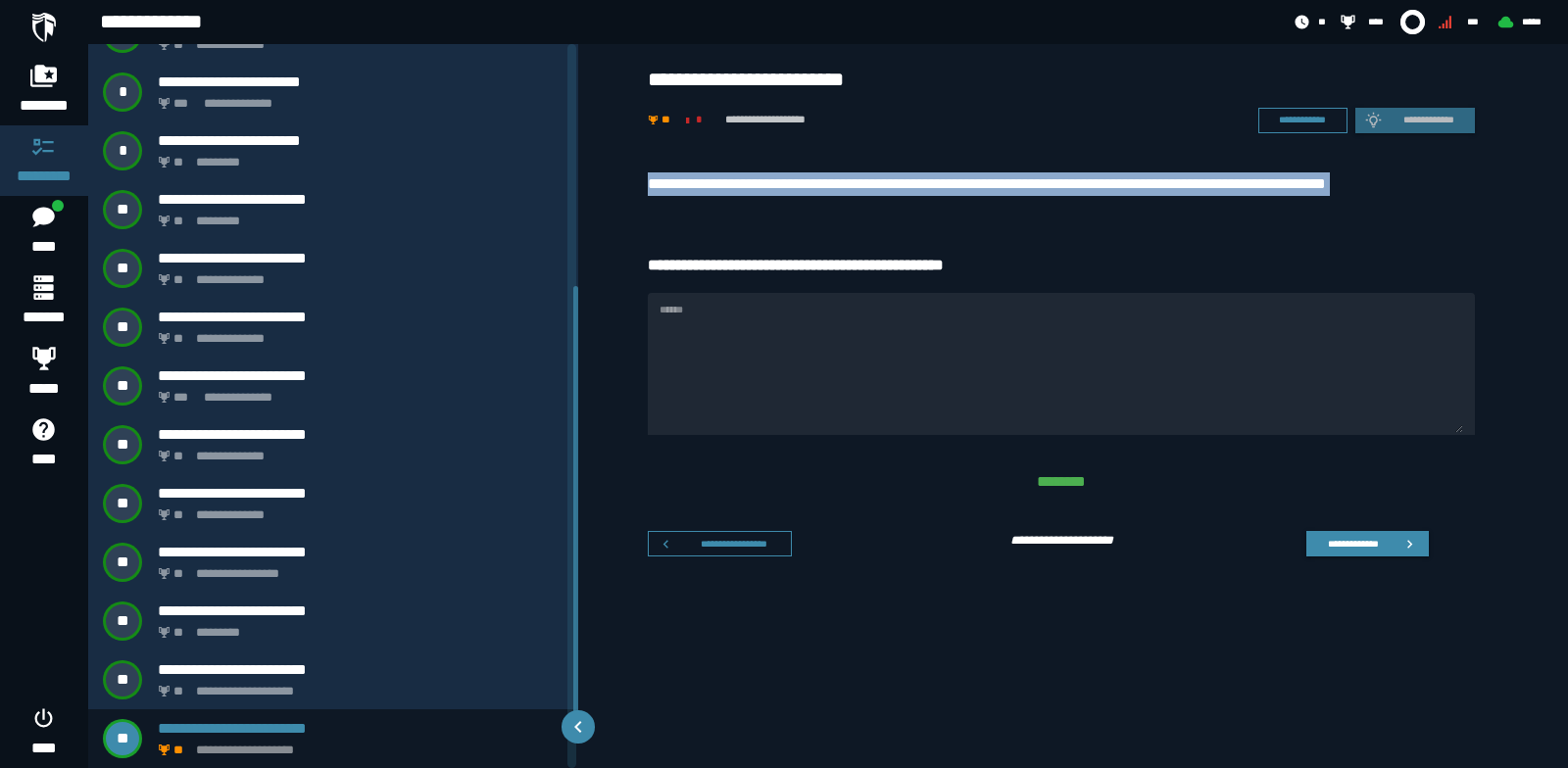 click on "**********" at bounding box center (1061, 184) 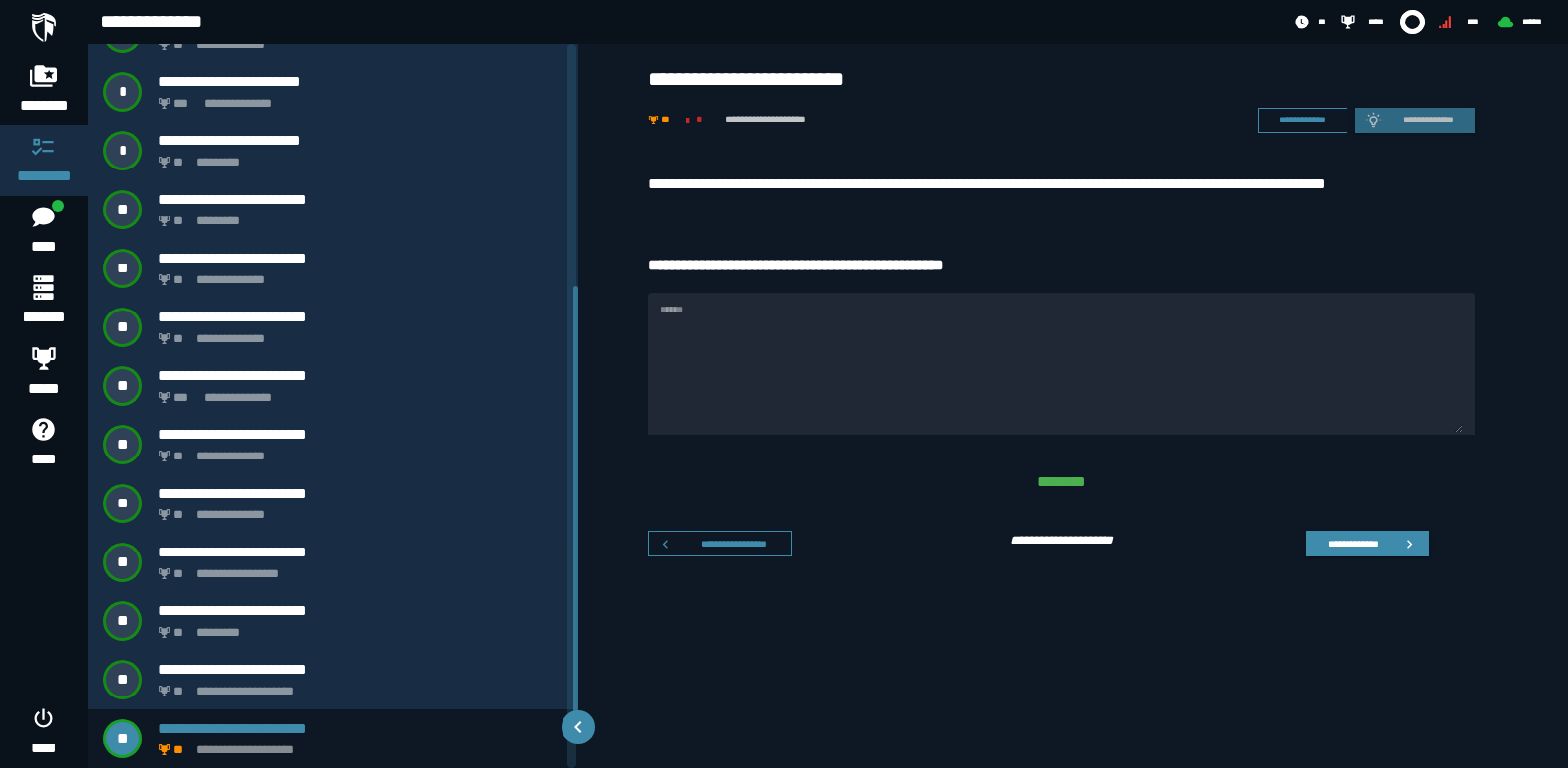 click on "******" at bounding box center [1061, 363] 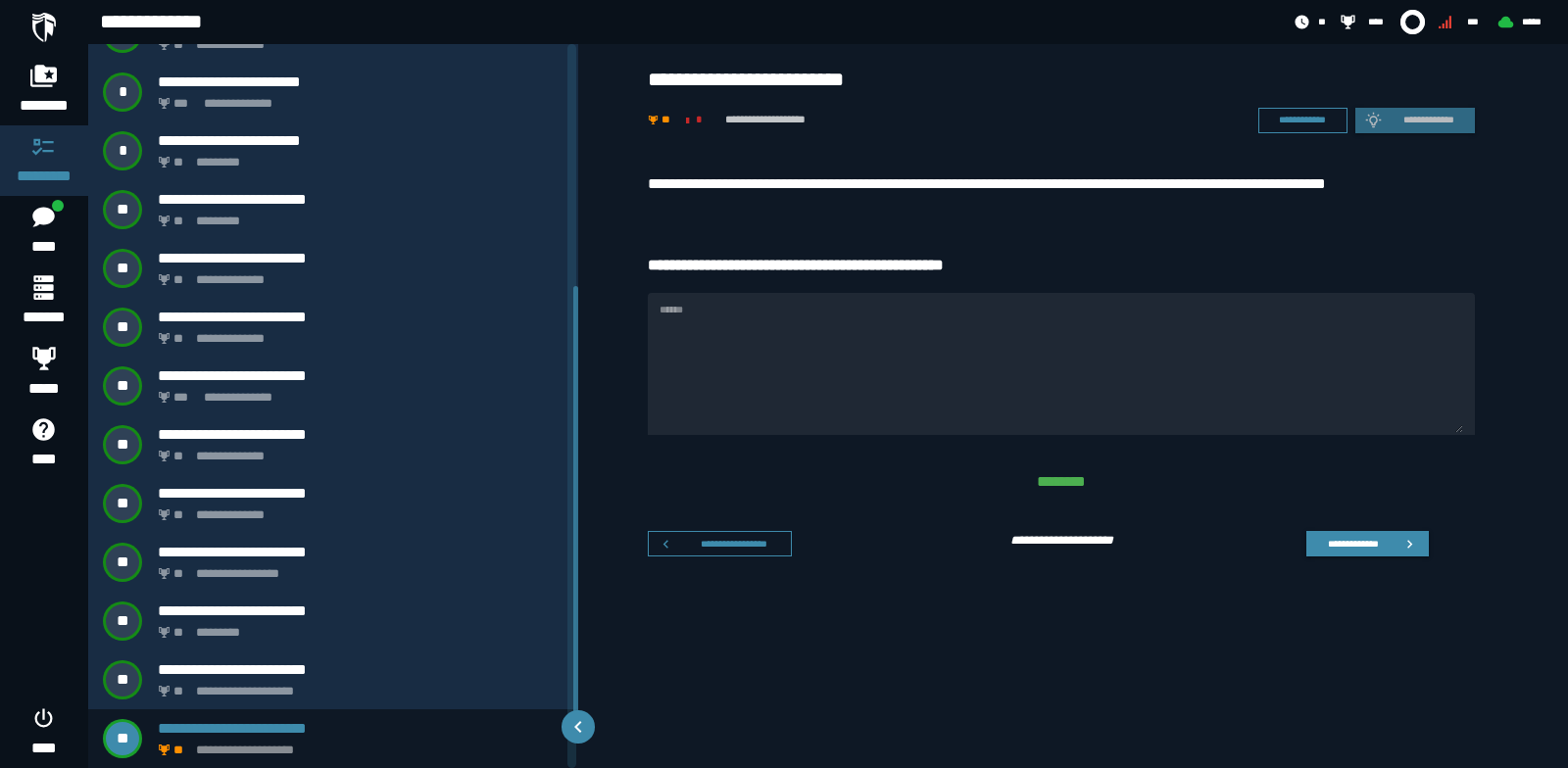click on "******" at bounding box center (1061, 363) 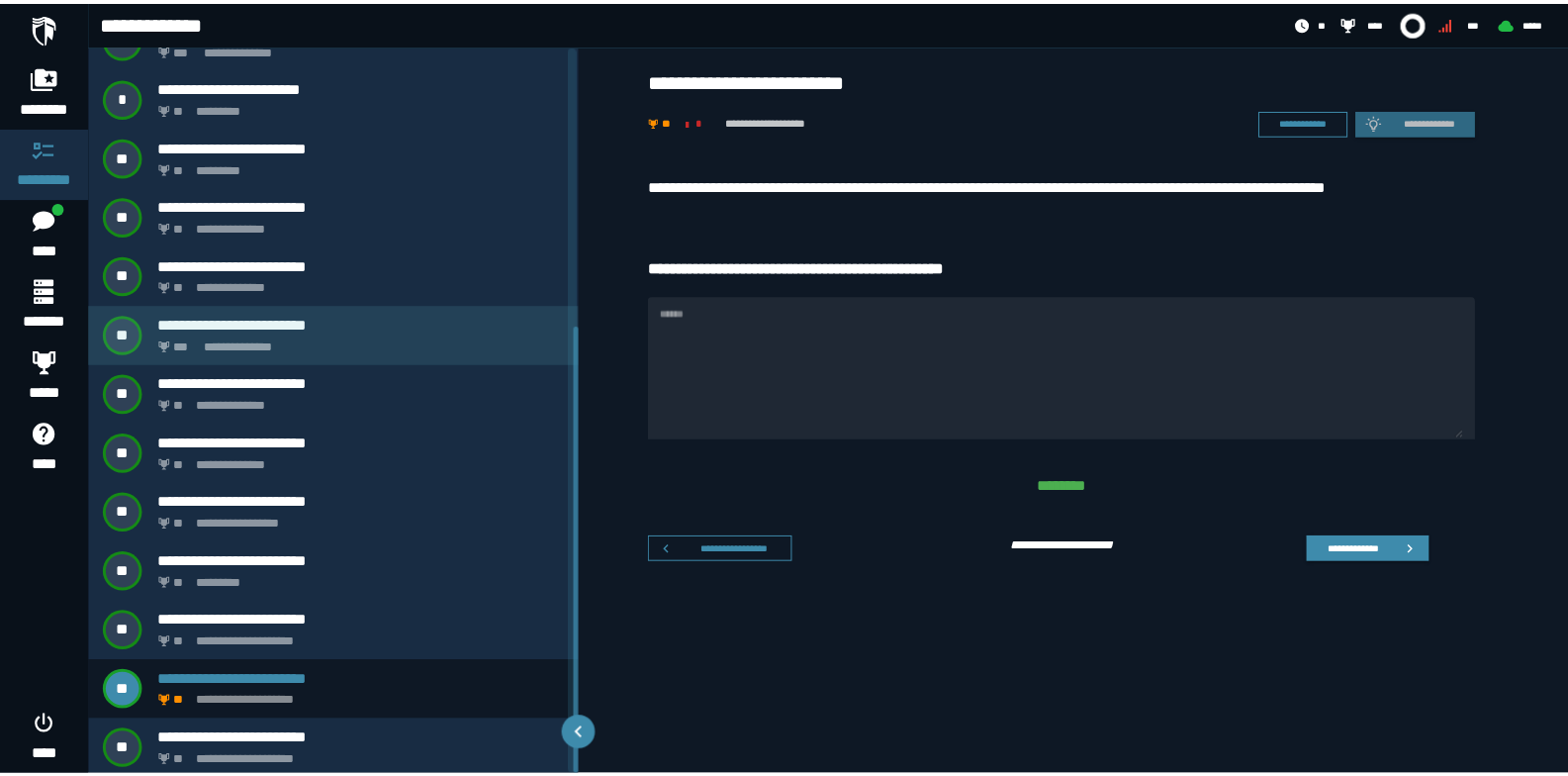 scroll, scrollTop: 456, scrollLeft: 0, axis: vertical 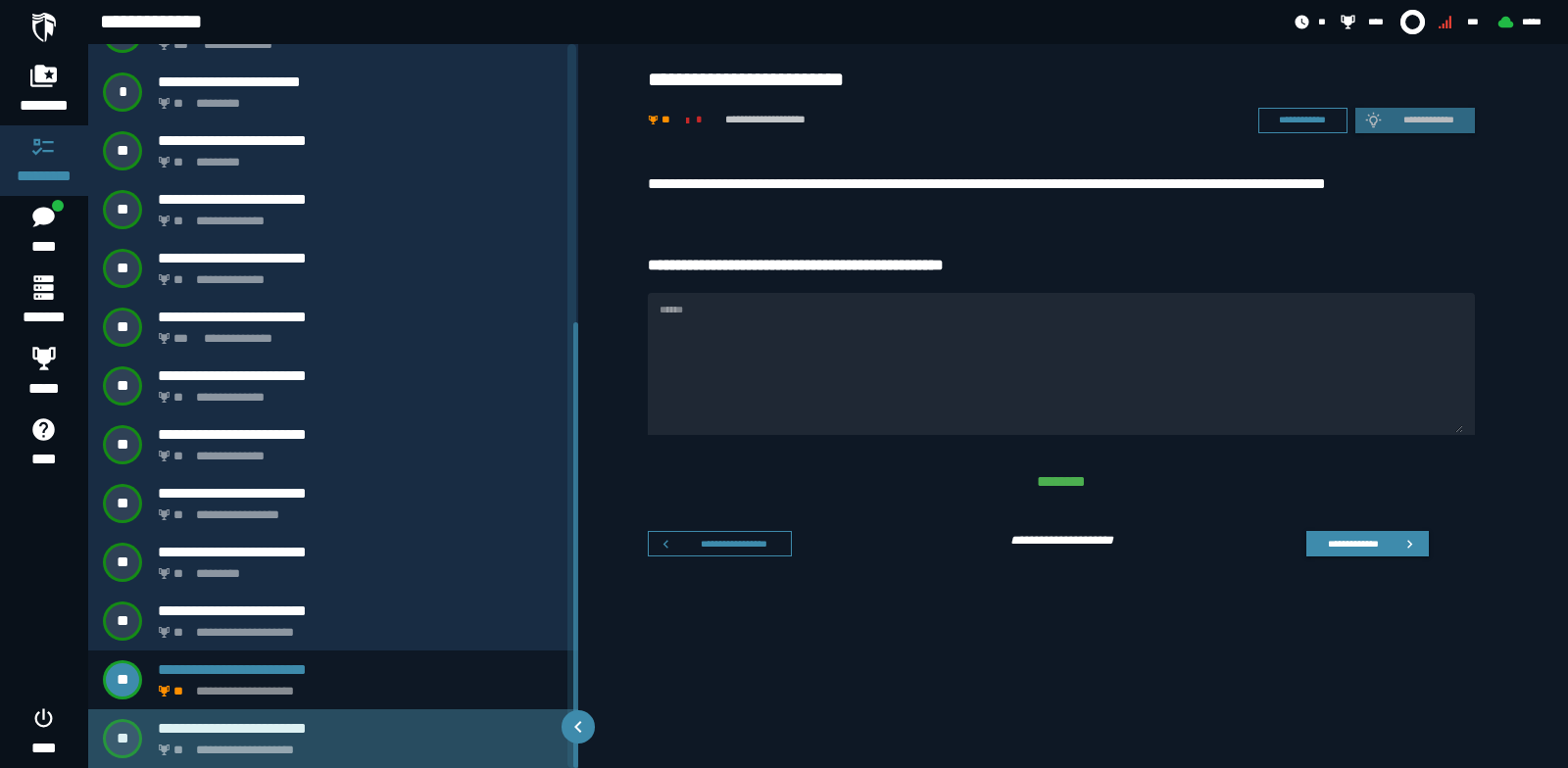 click on "**********" at bounding box center [357, 744] 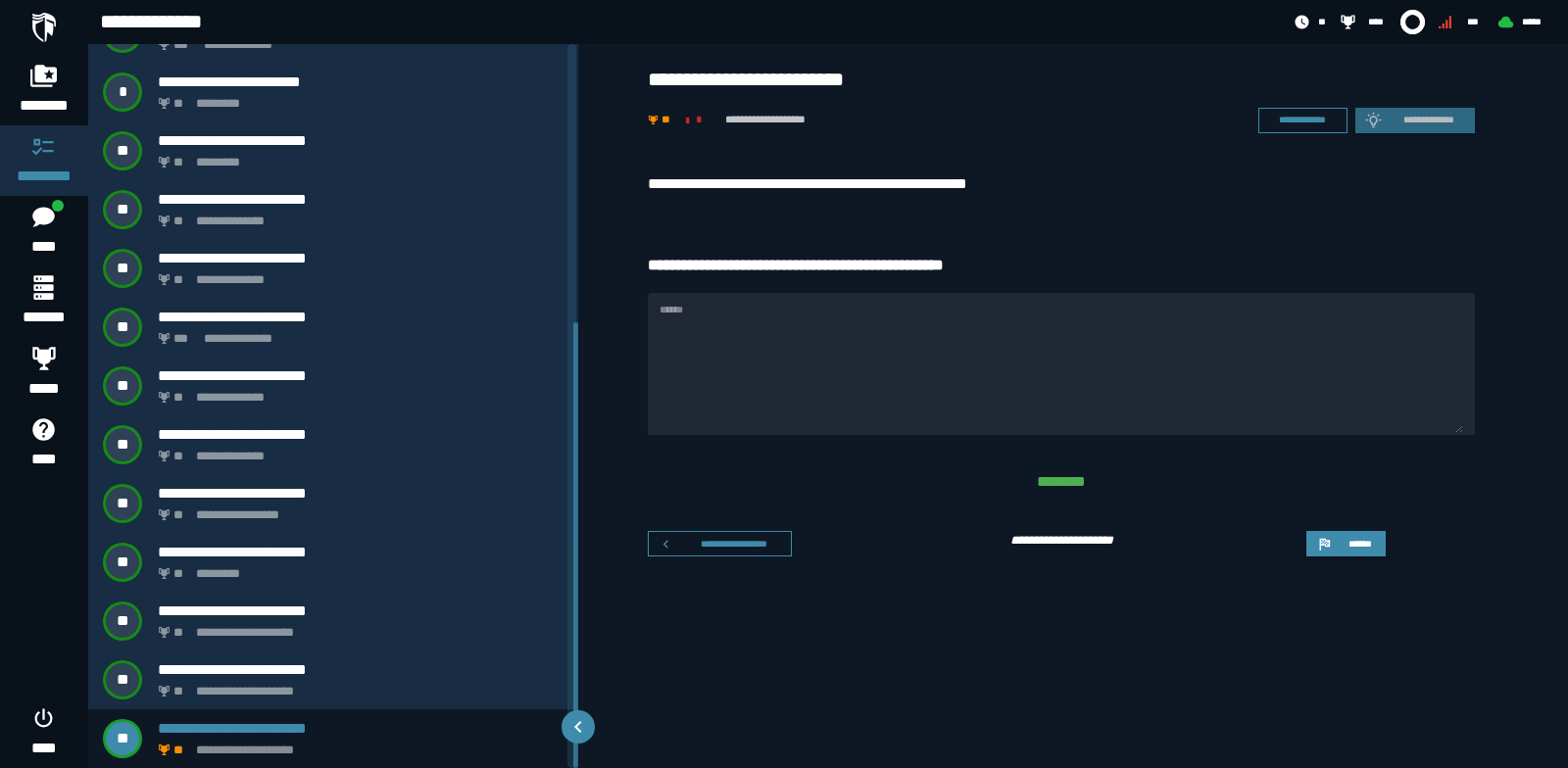click on "**********" at bounding box center (1061, 184) 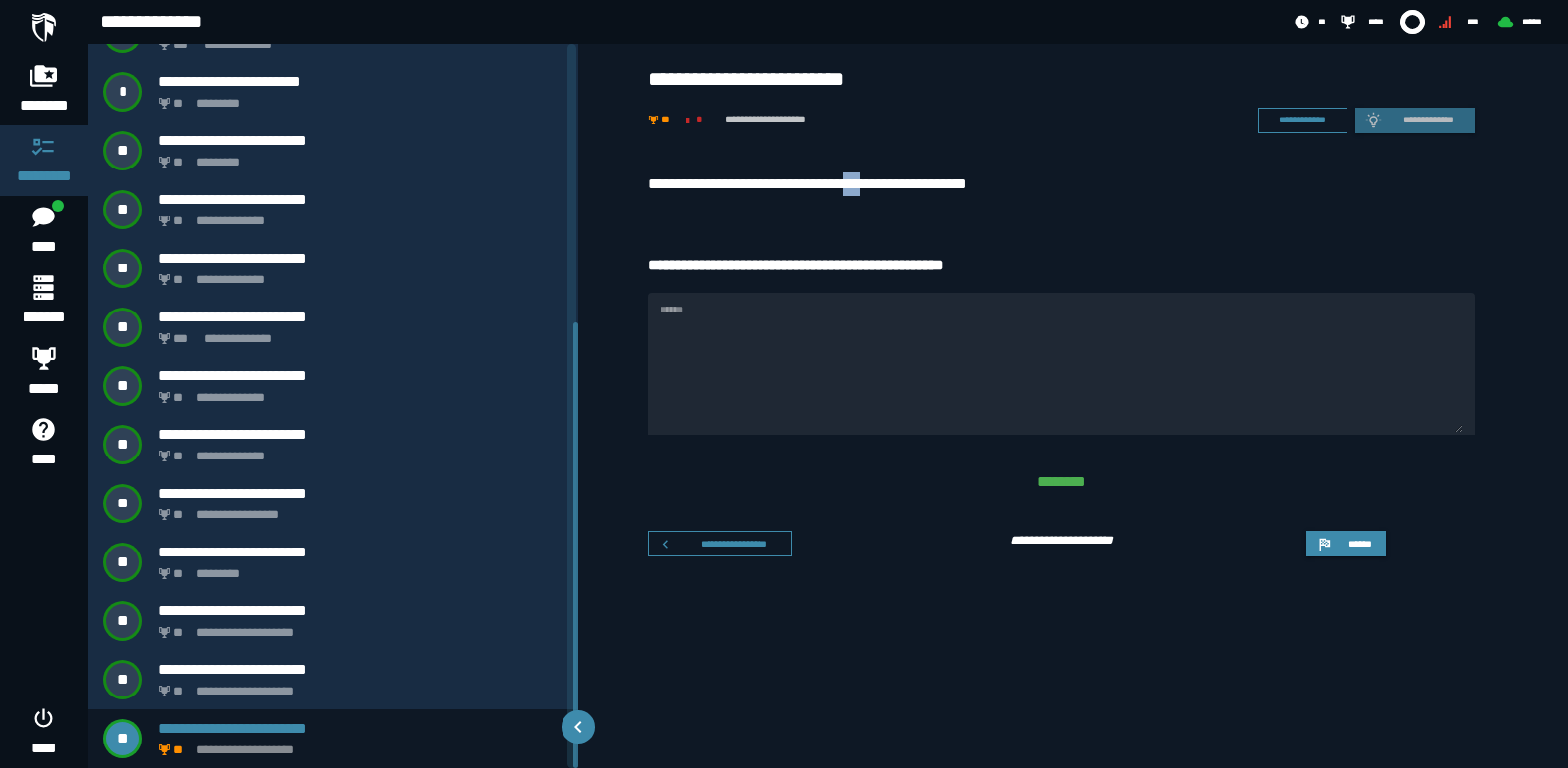 click on "**********" at bounding box center (1061, 184) 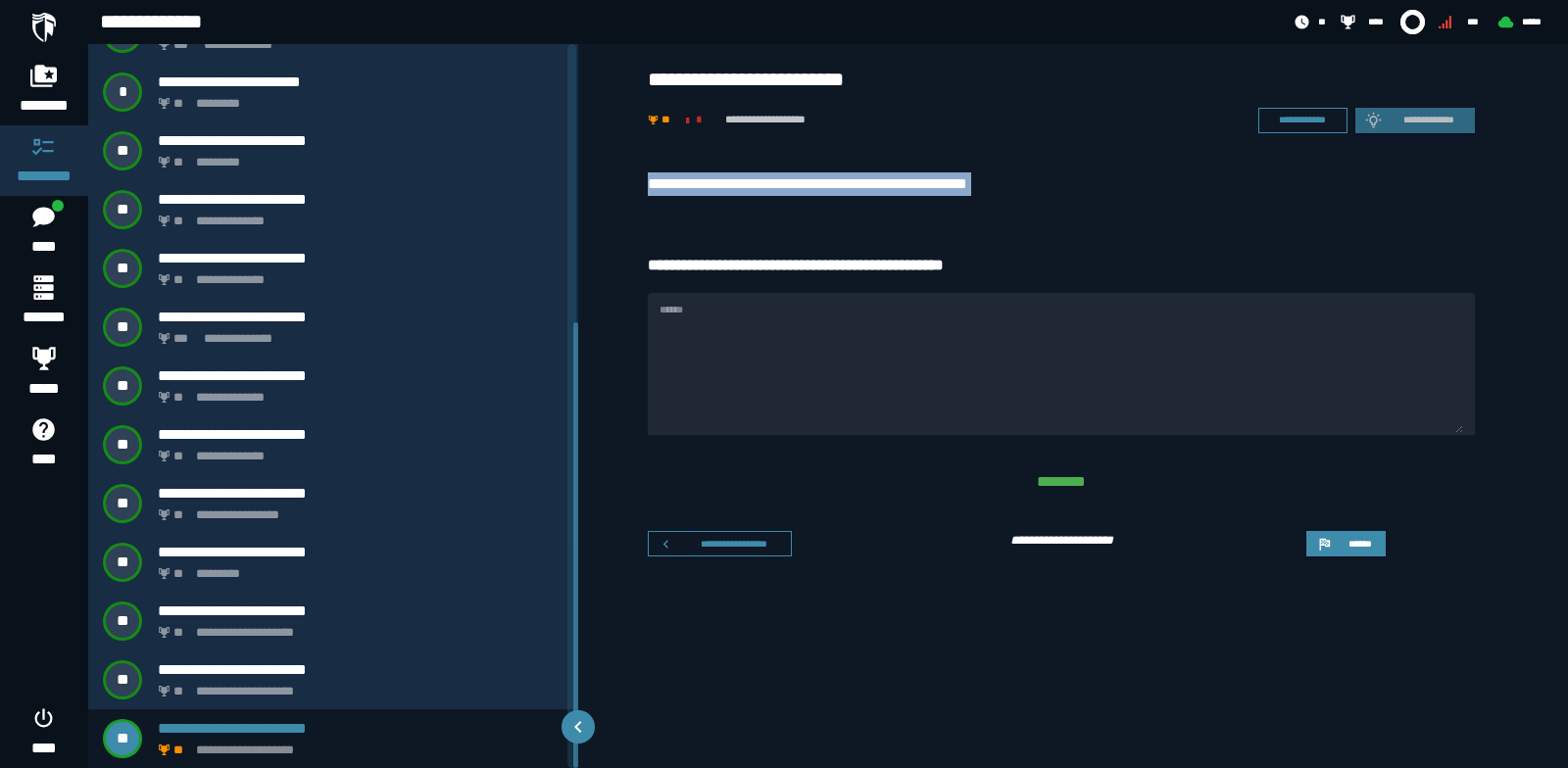 click on "**********" at bounding box center (1061, 184) 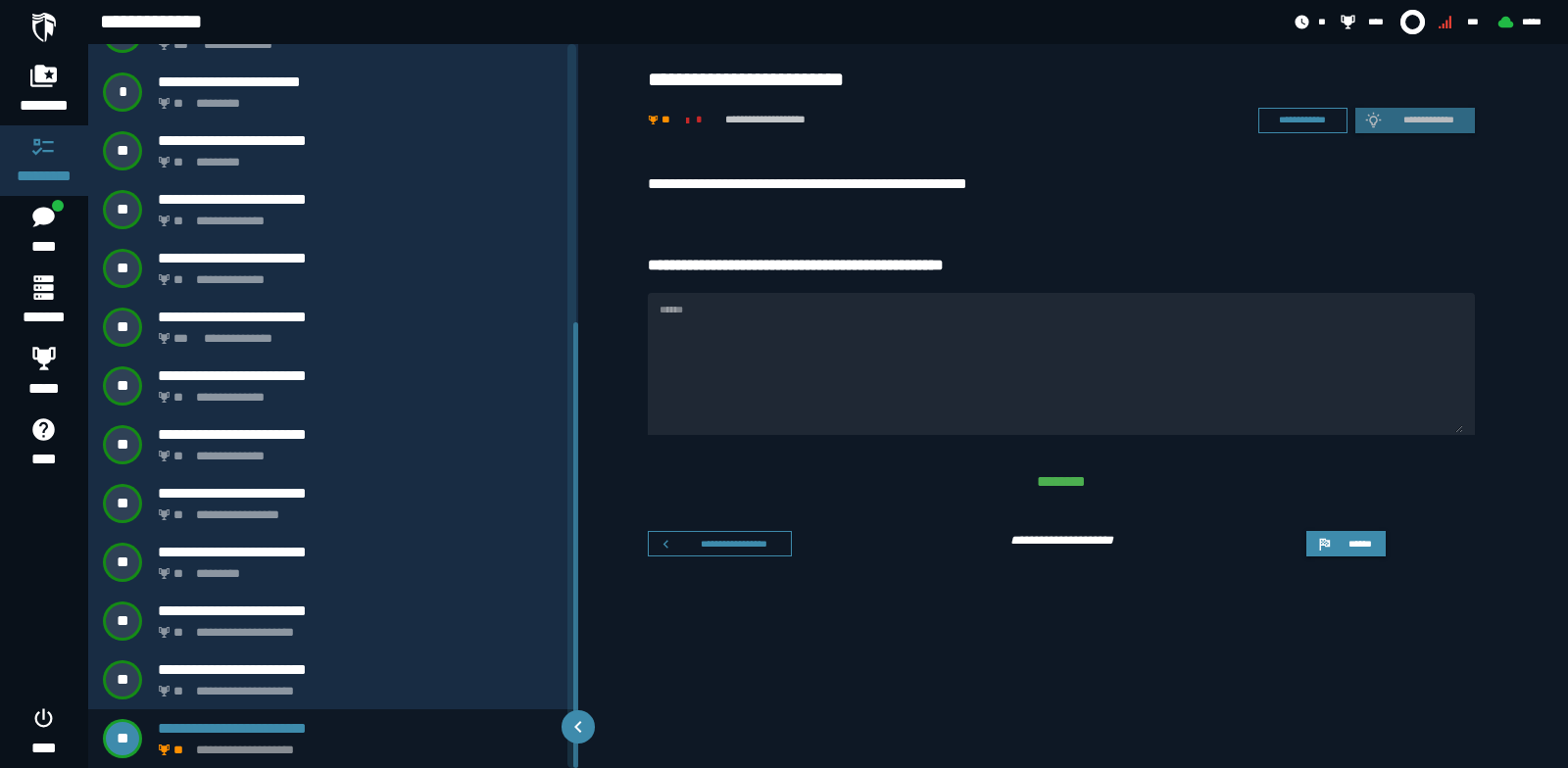 click on "******" at bounding box center [1061, 363] 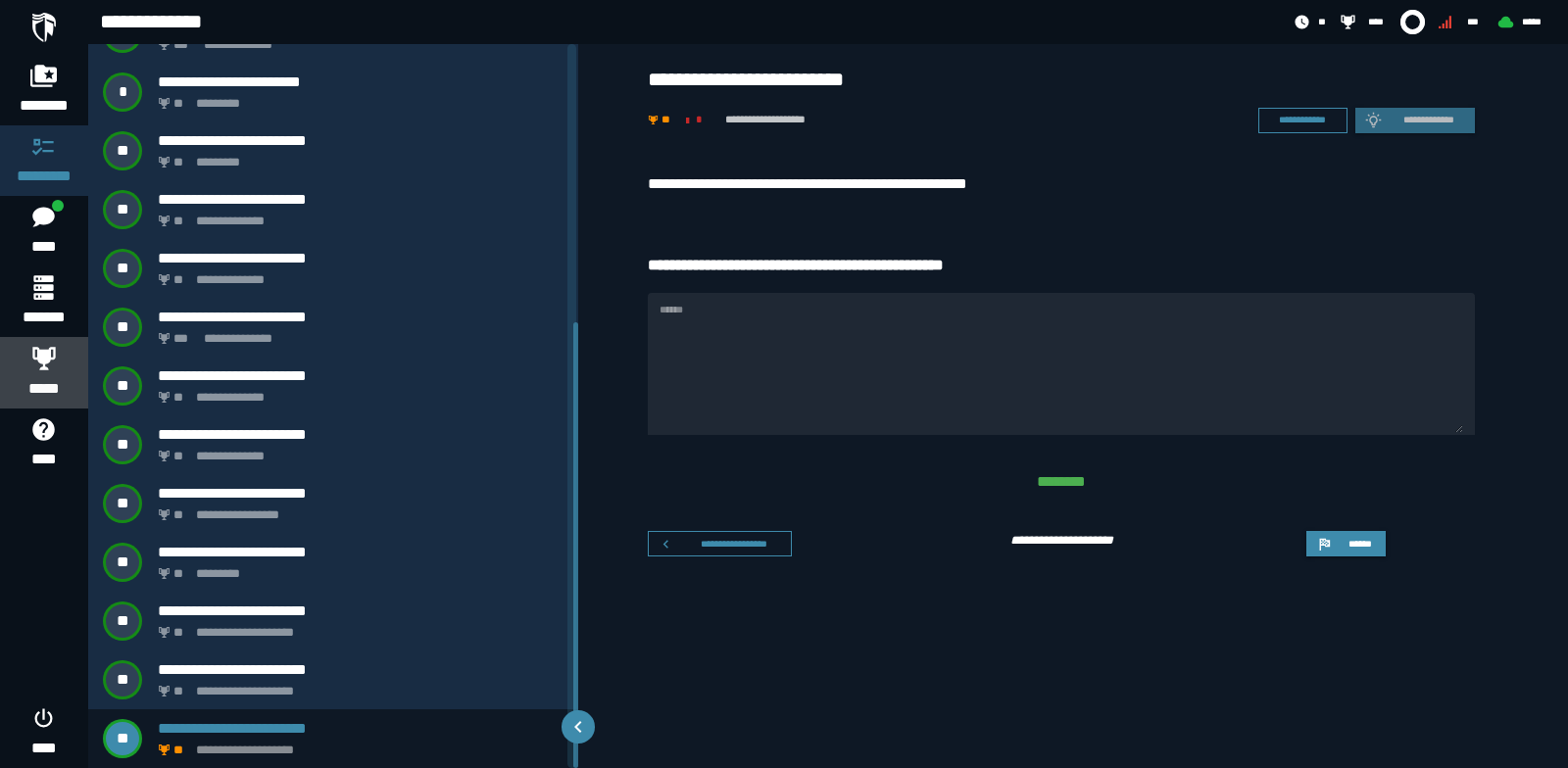 click on "*****" 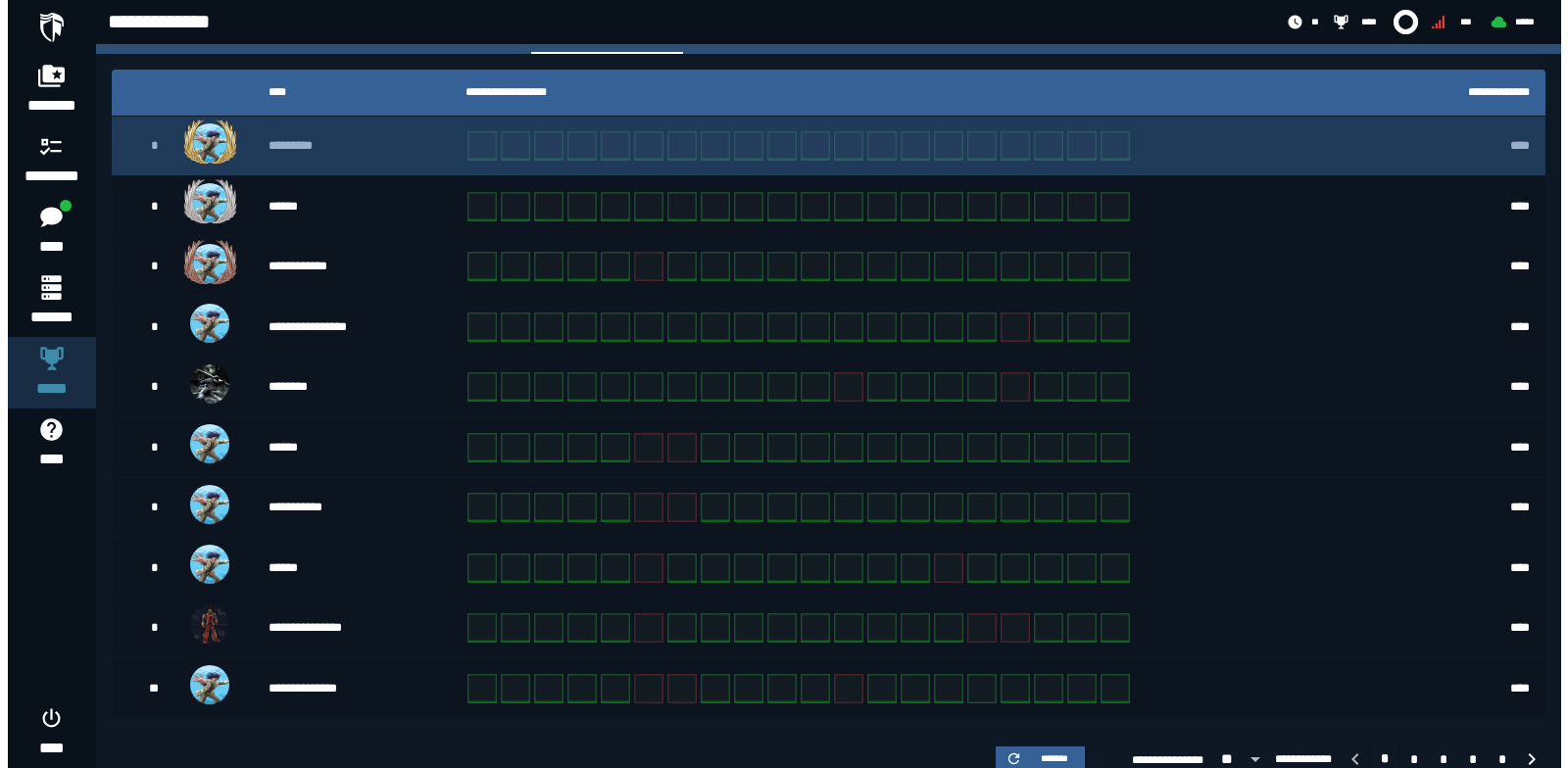 scroll, scrollTop: 0, scrollLeft: 0, axis: both 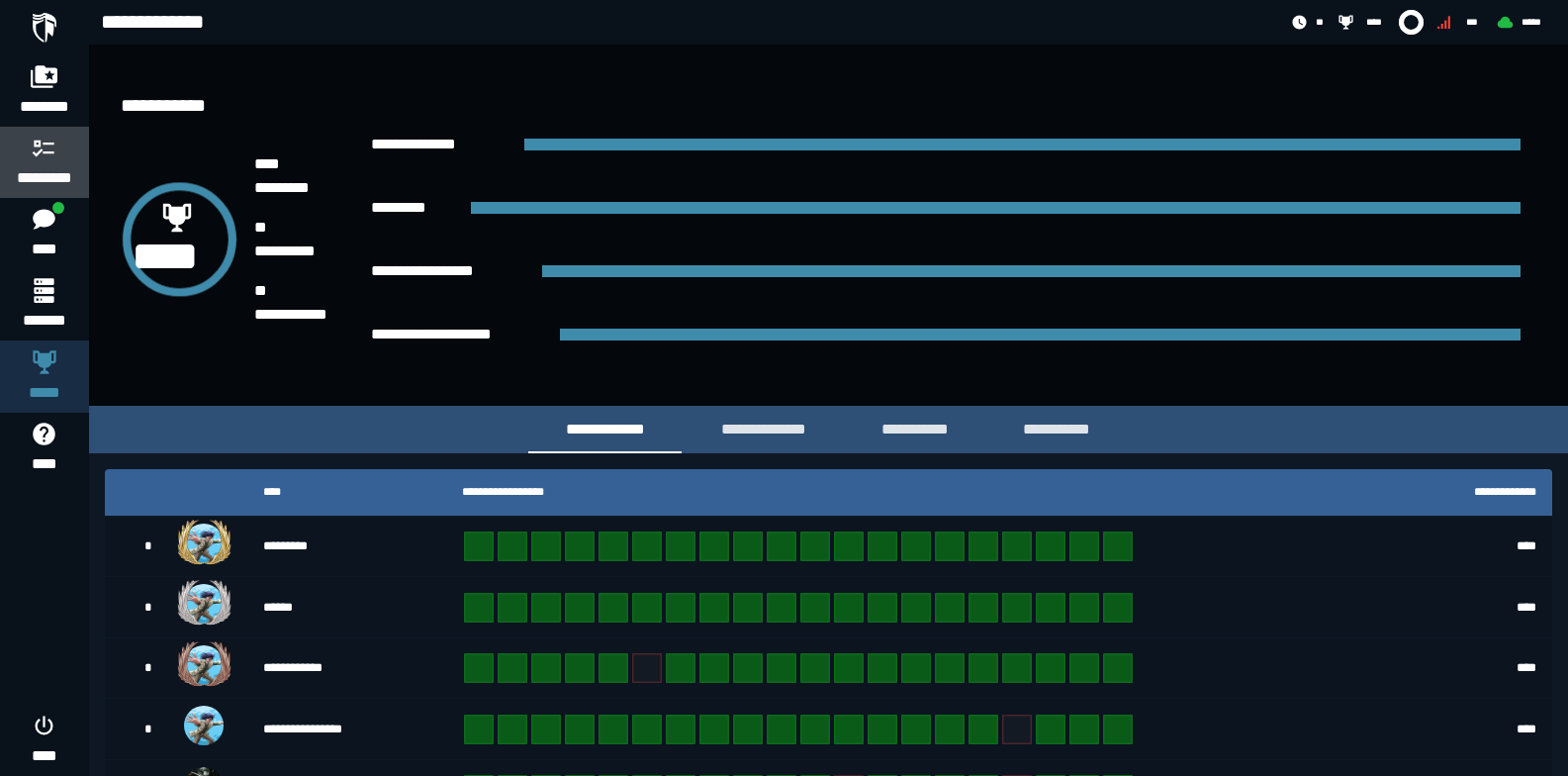click on "*********" at bounding box center (45, 178) 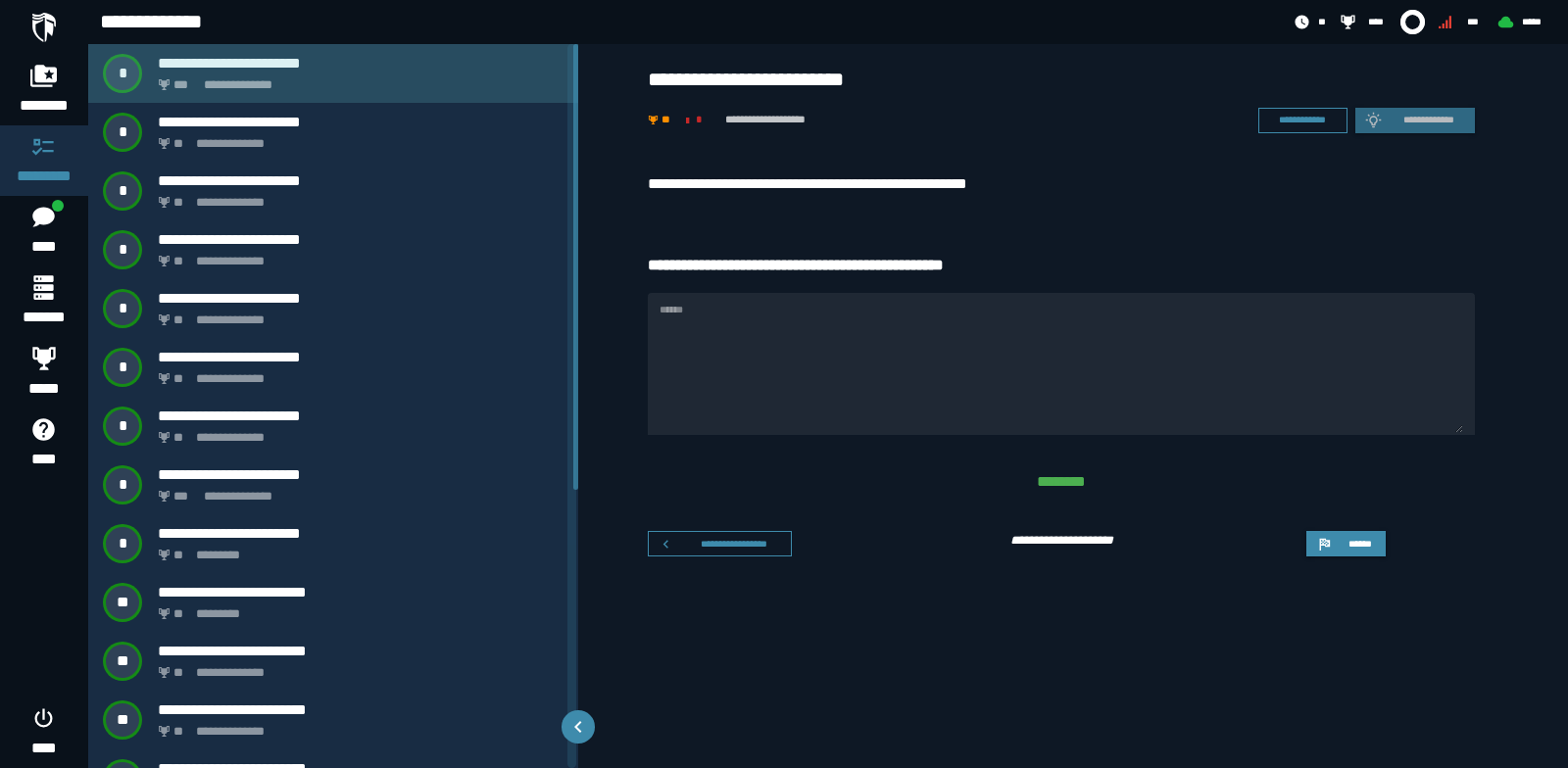 click on "**********" 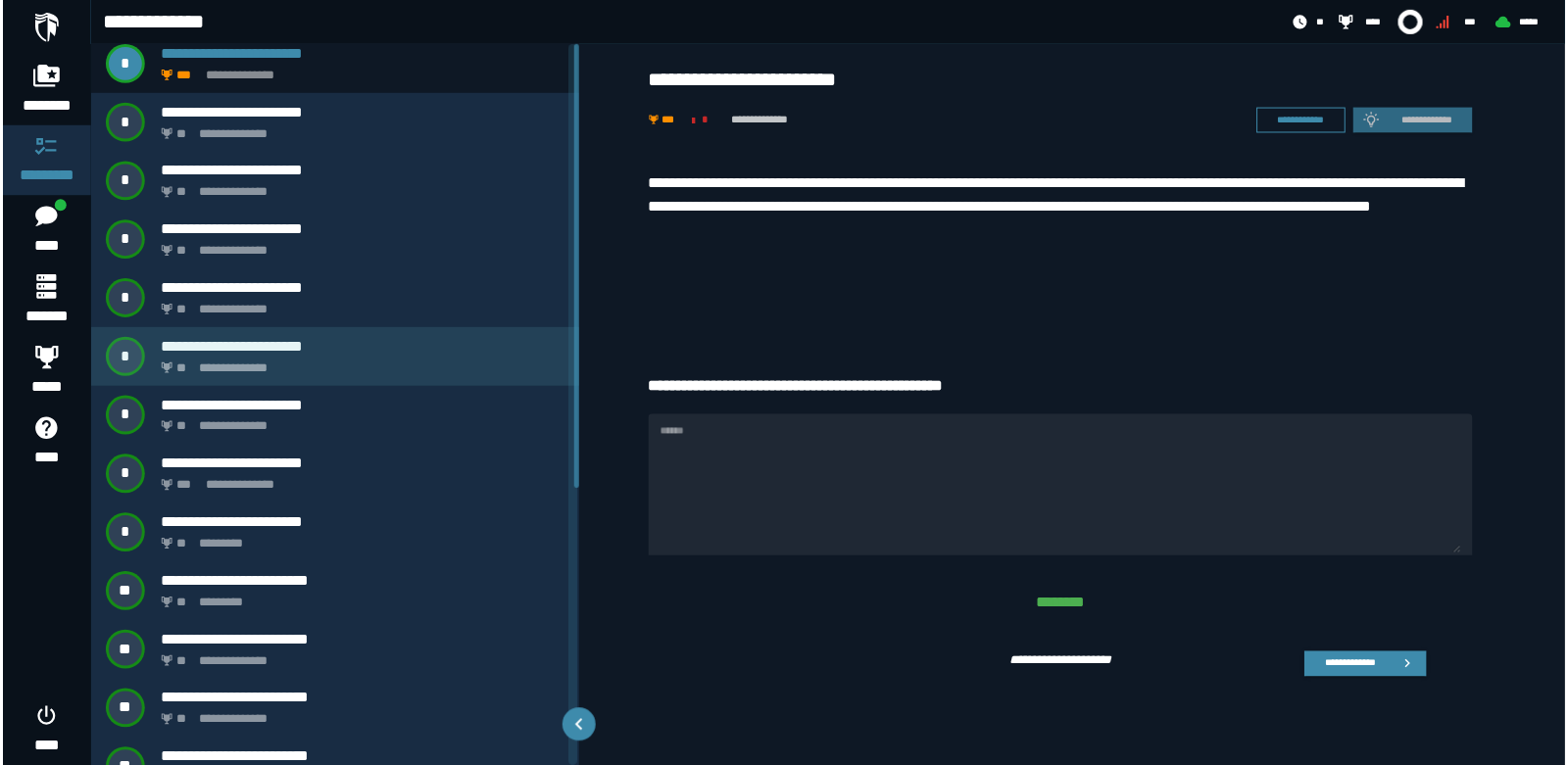 scroll, scrollTop: 0, scrollLeft: 0, axis: both 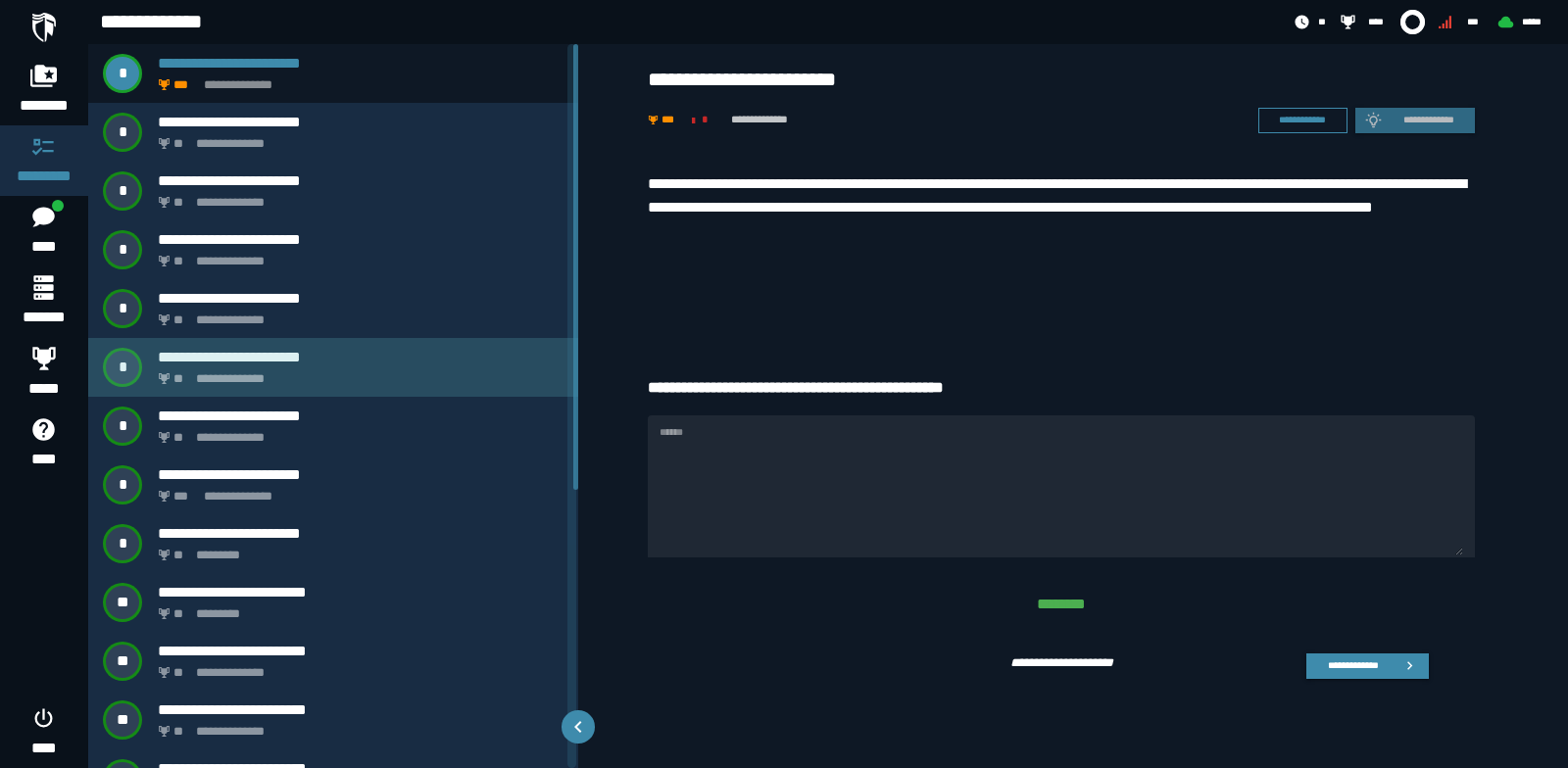 click on "**********" at bounding box center (357, 373) 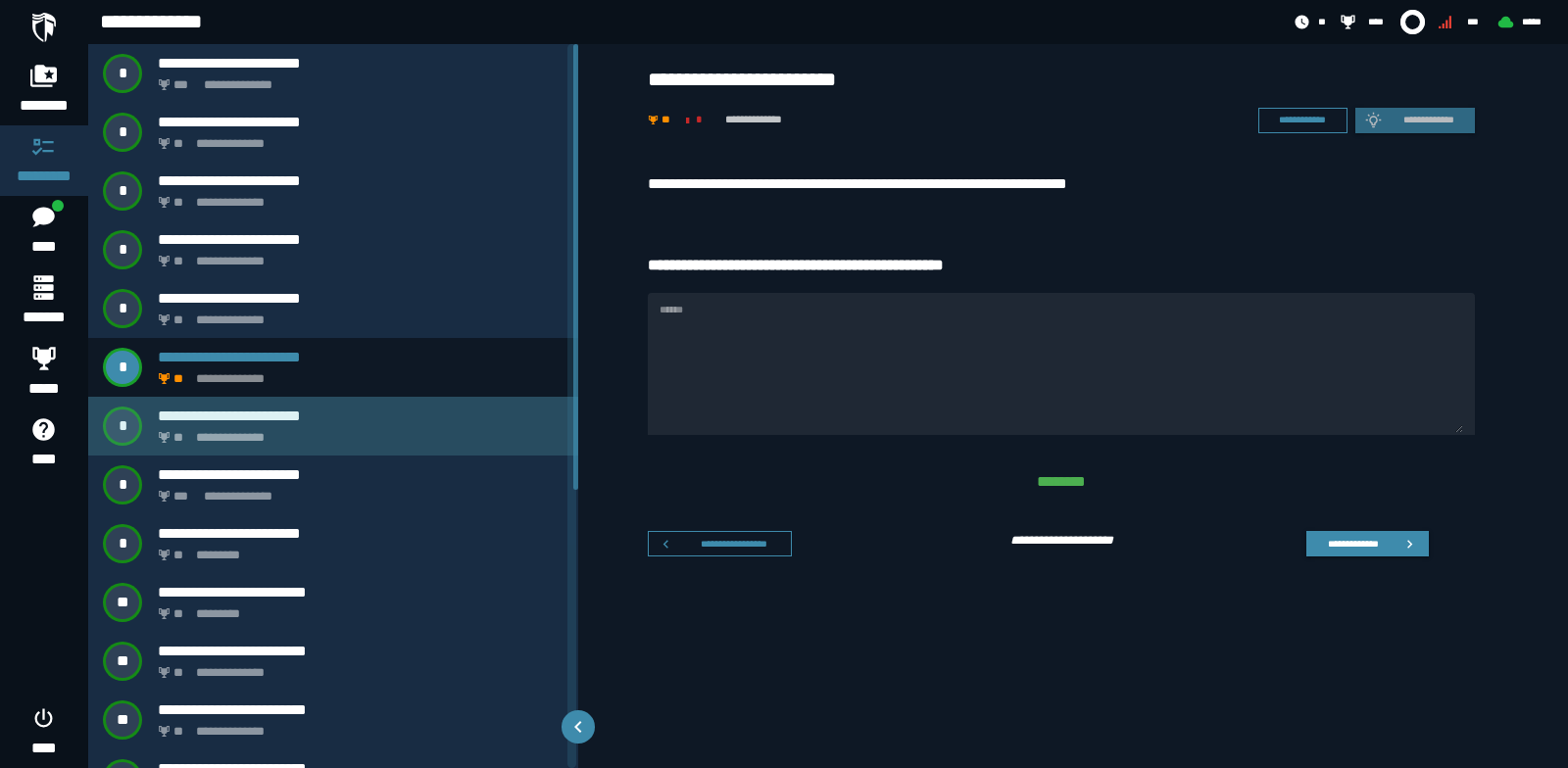 click on "**********" at bounding box center (357, 432) 